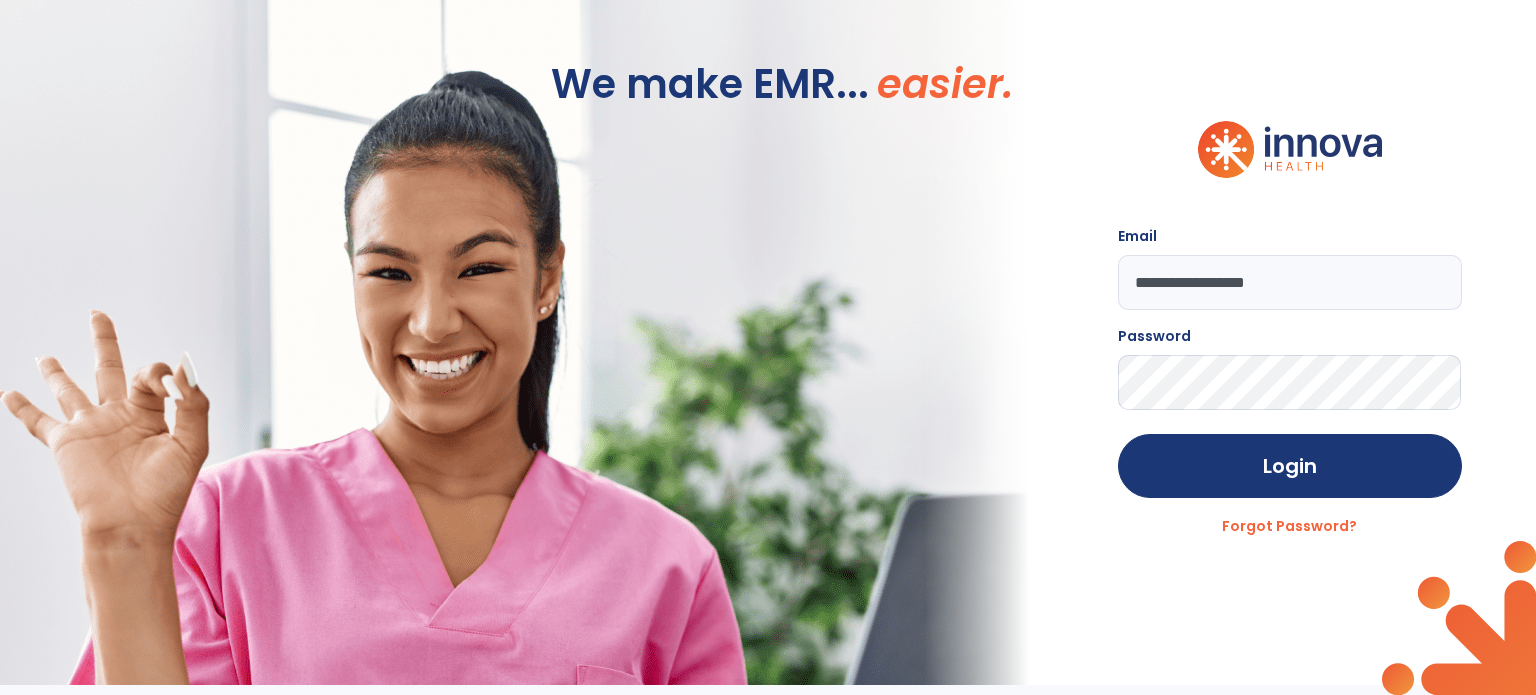 scroll, scrollTop: 0, scrollLeft: 0, axis: both 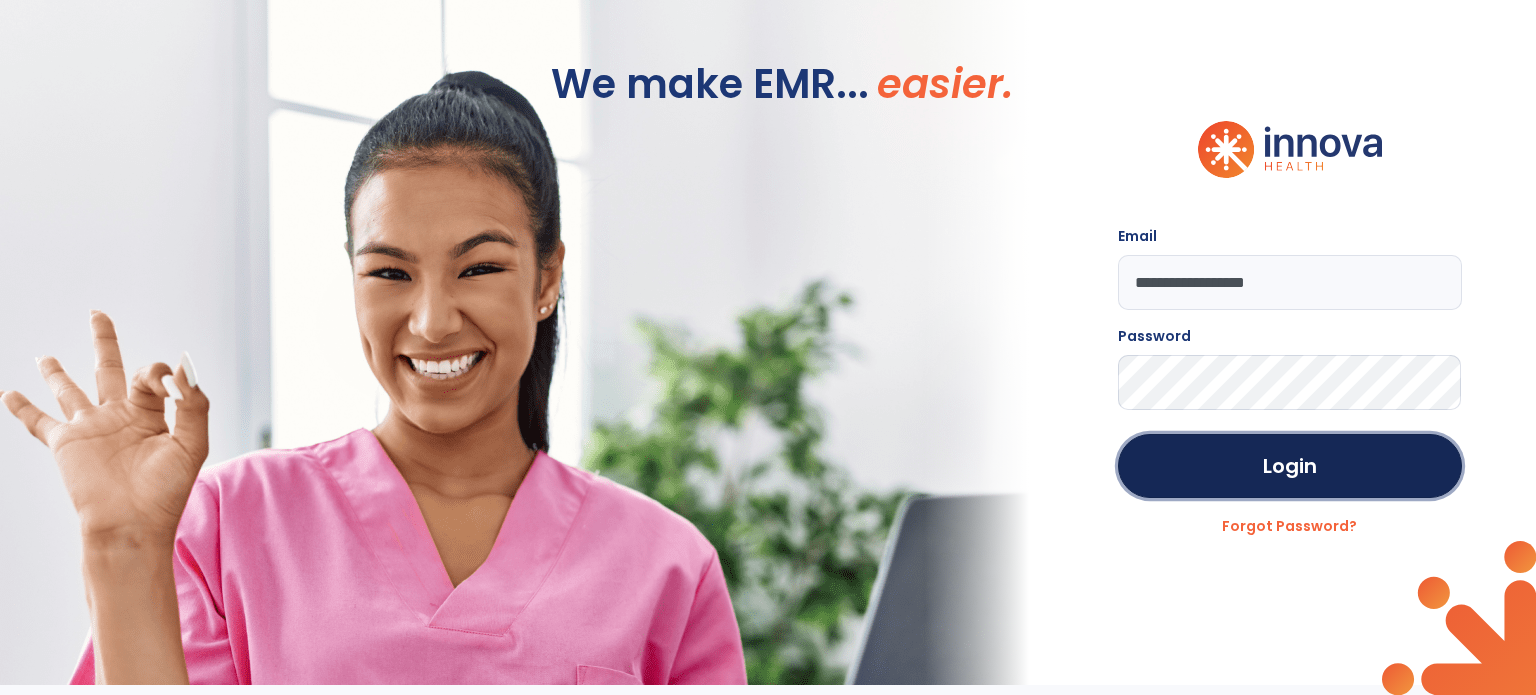 click on "Login" 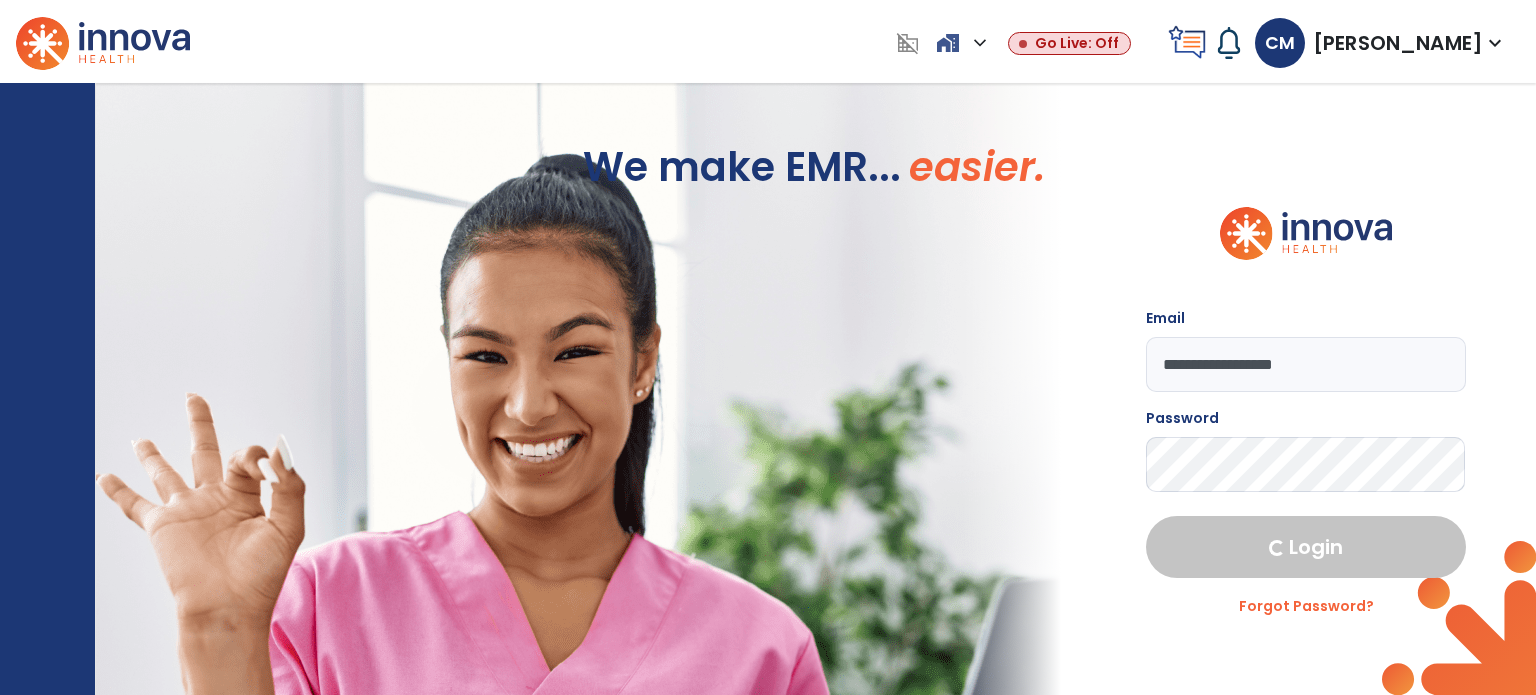 select on "****" 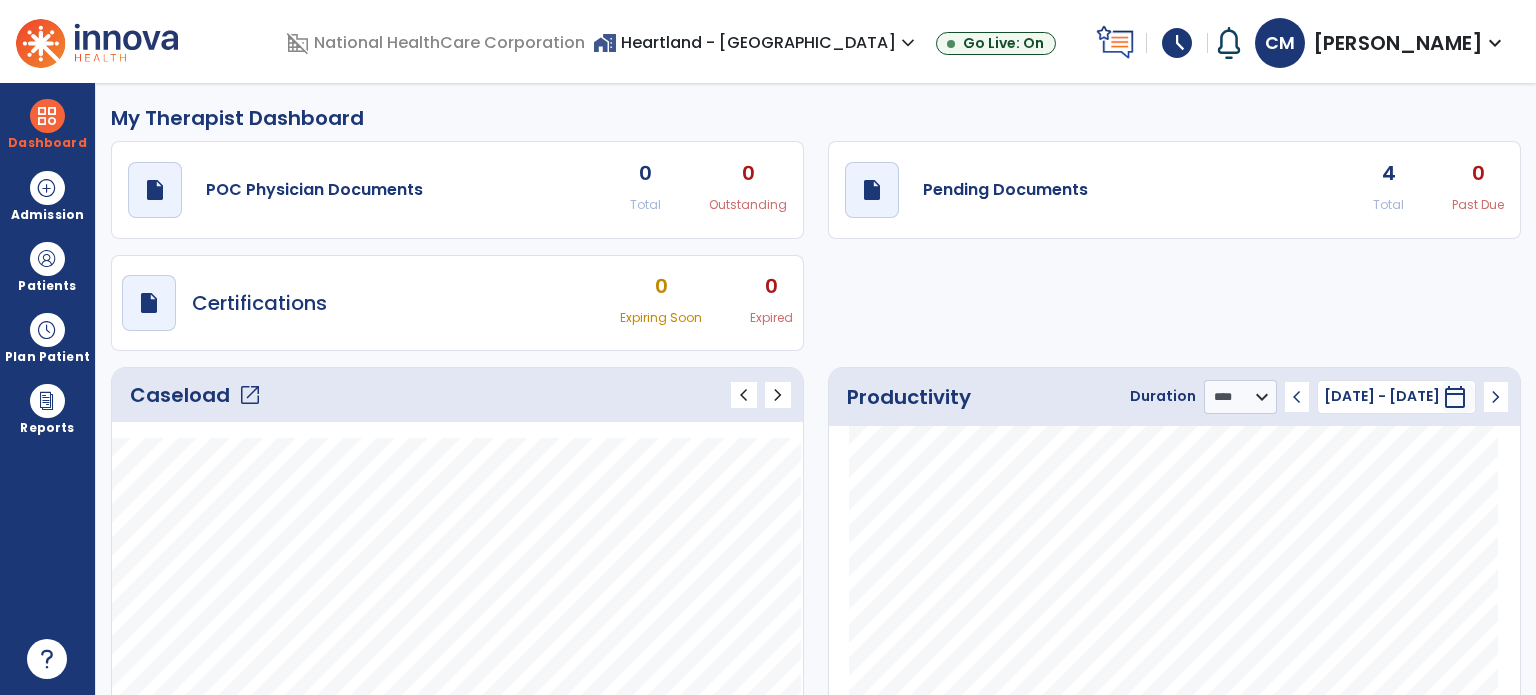click on "4 Total" 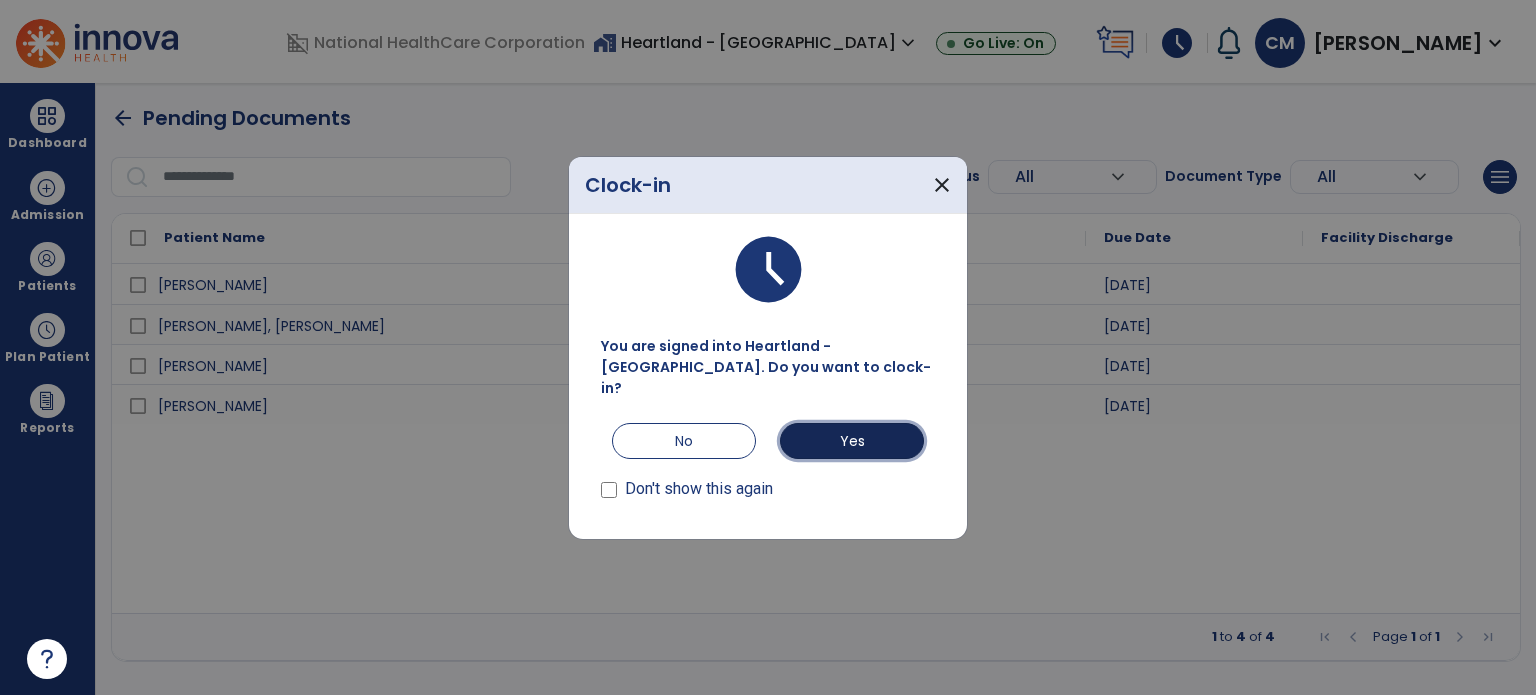click on "Yes" at bounding box center (852, 441) 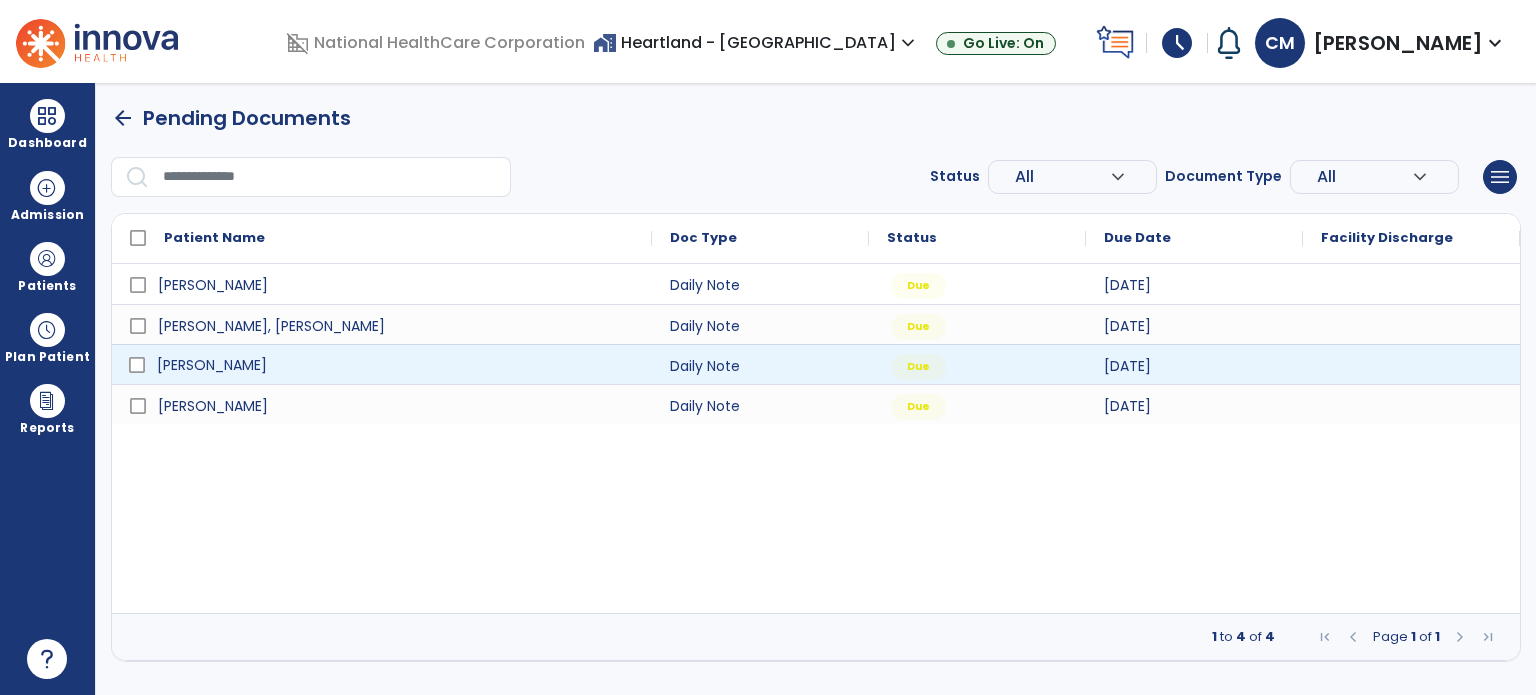 click on "[PERSON_NAME]" at bounding box center [212, 365] 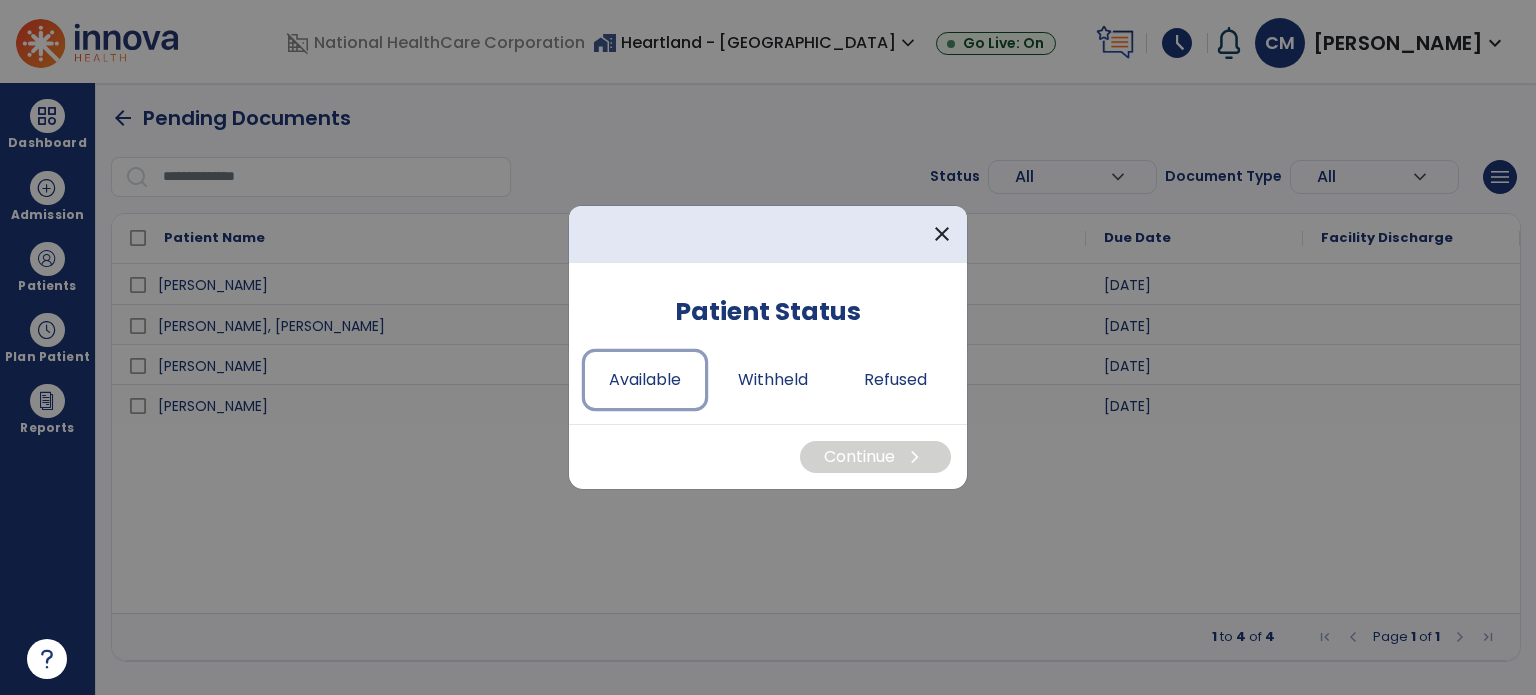 click on "Available" at bounding box center (645, 380) 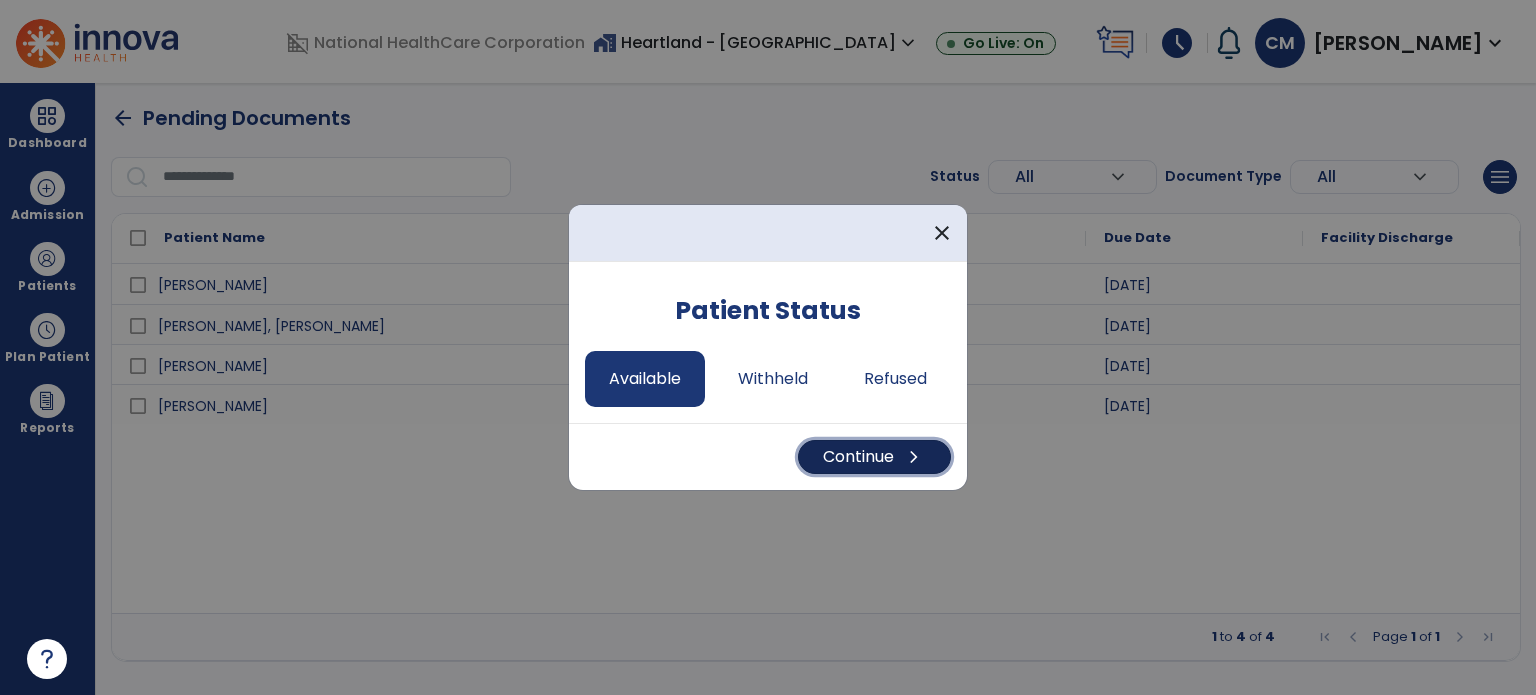 click on "Continue   chevron_right" at bounding box center [874, 457] 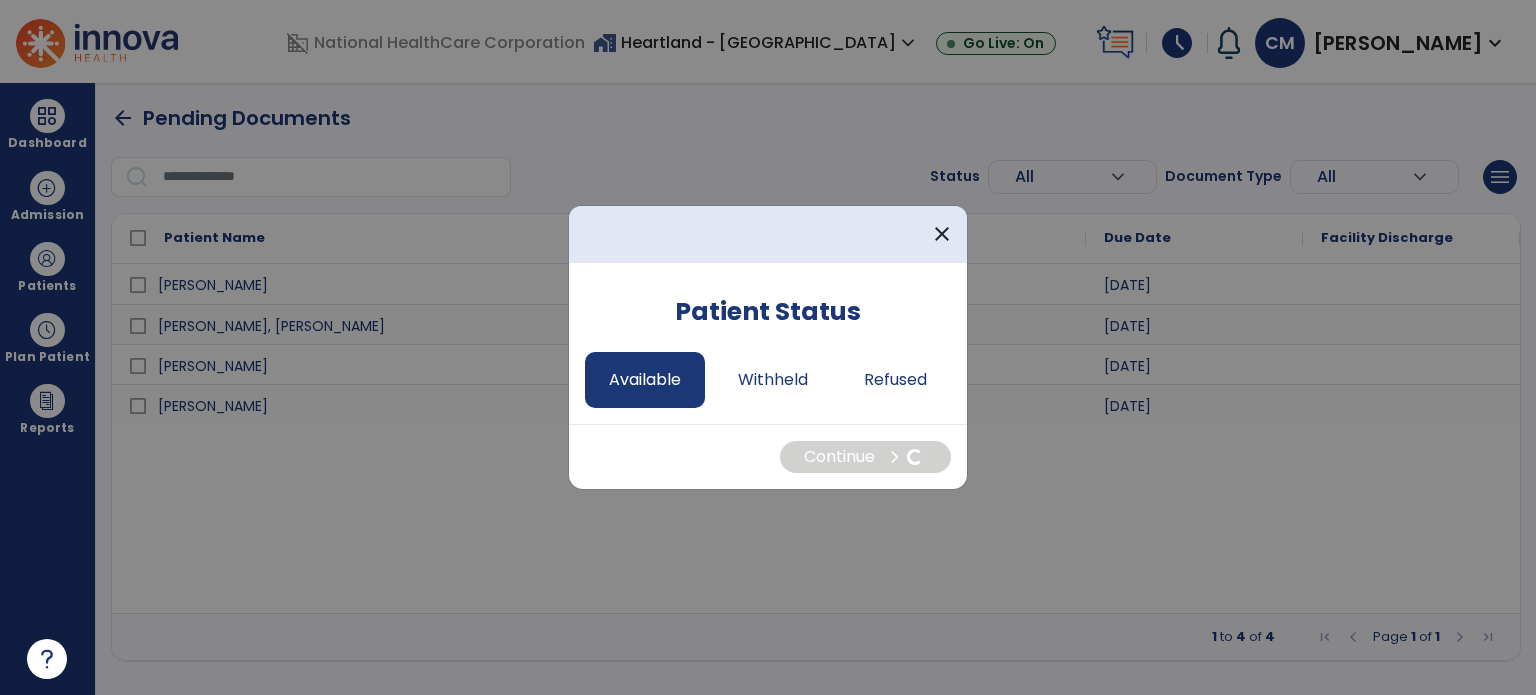 select on "*" 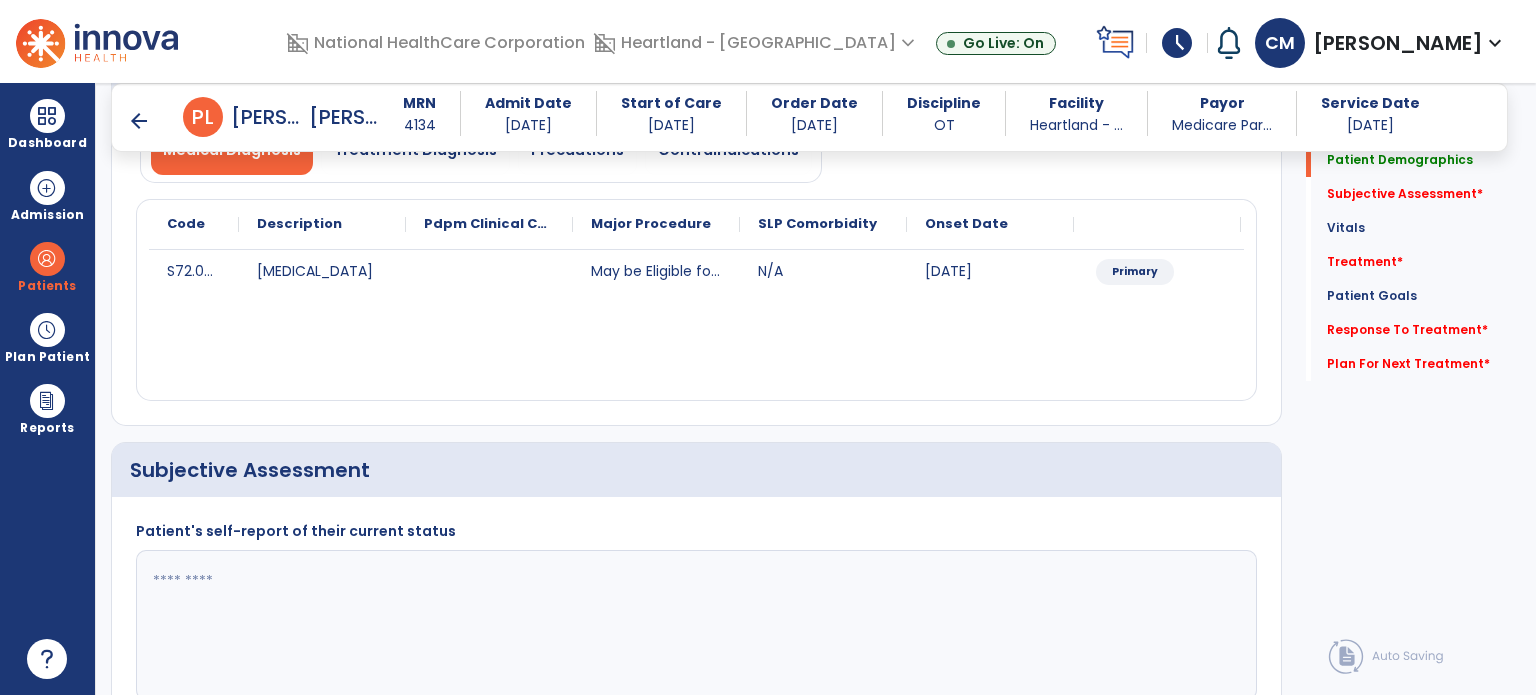 scroll, scrollTop: 400, scrollLeft: 0, axis: vertical 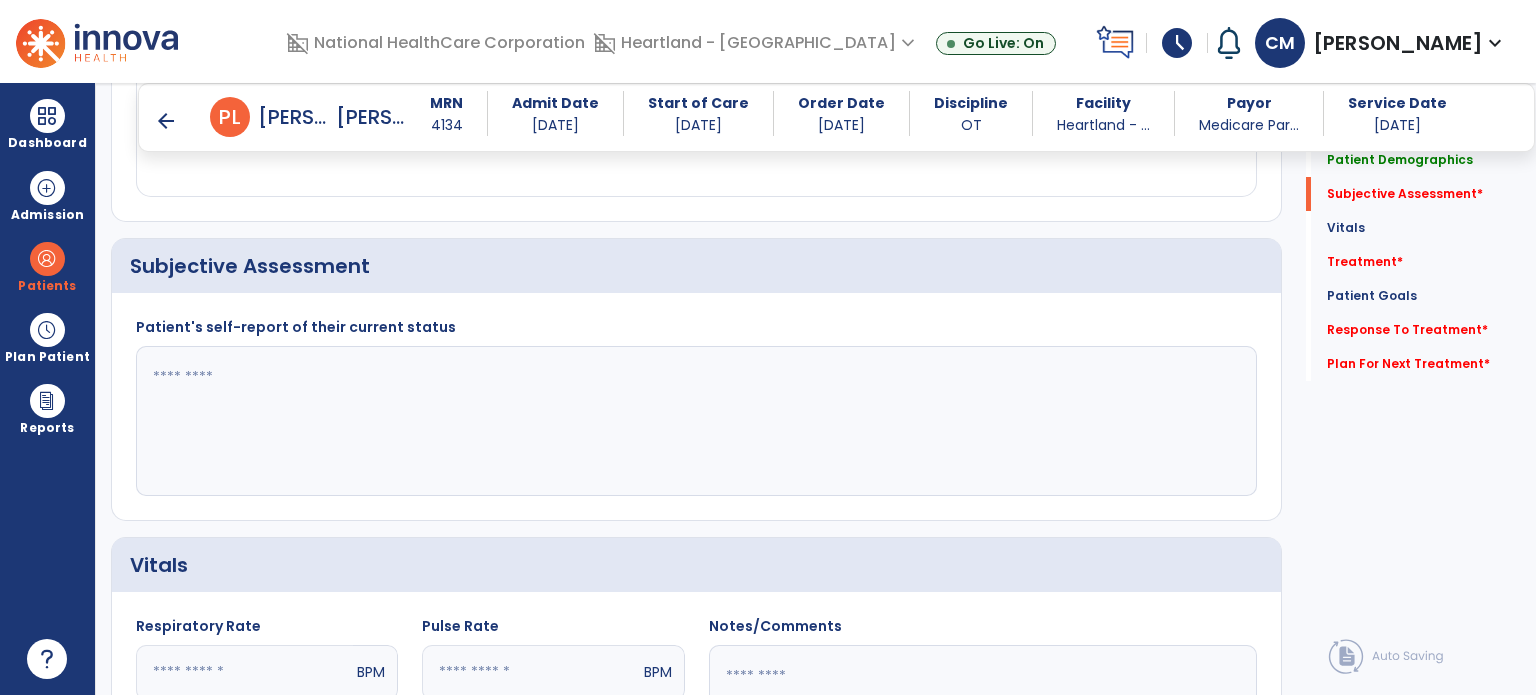 click 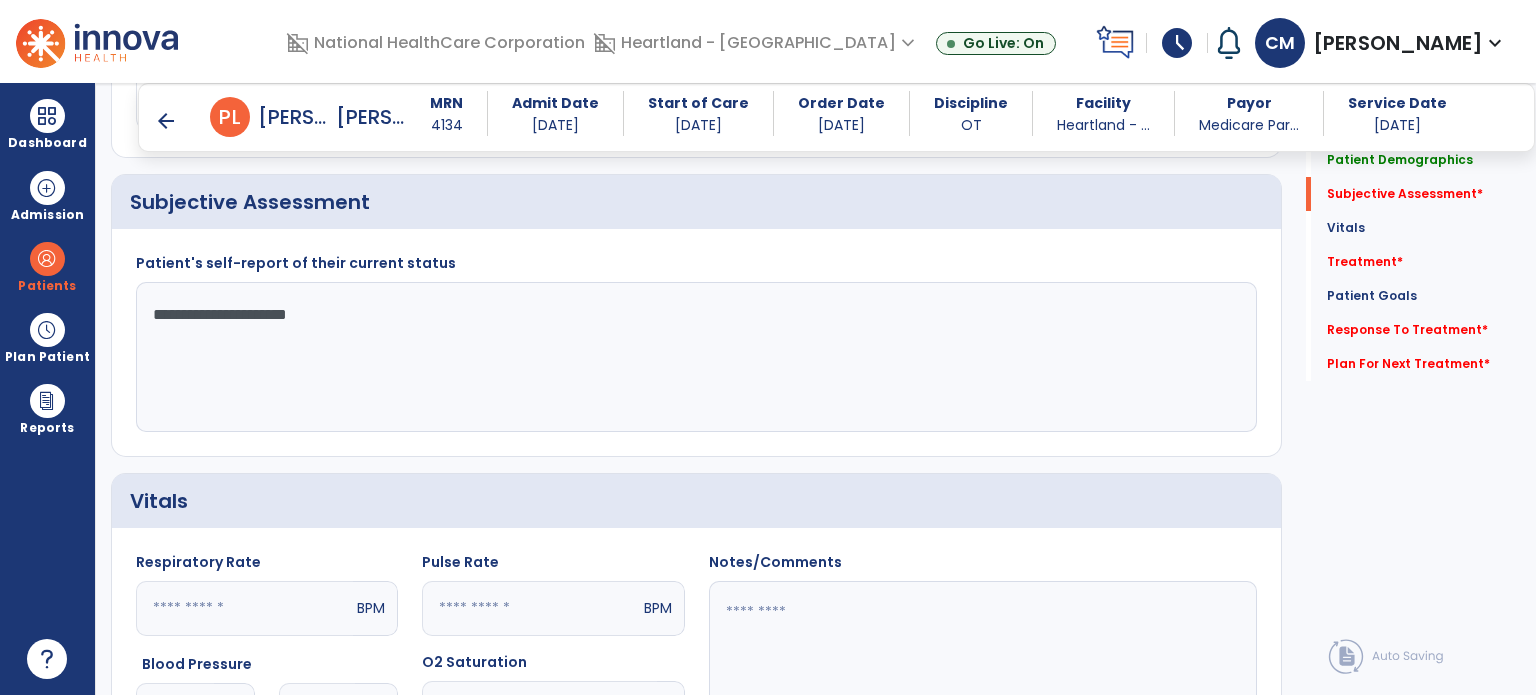 scroll, scrollTop: 600, scrollLeft: 0, axis: vertical 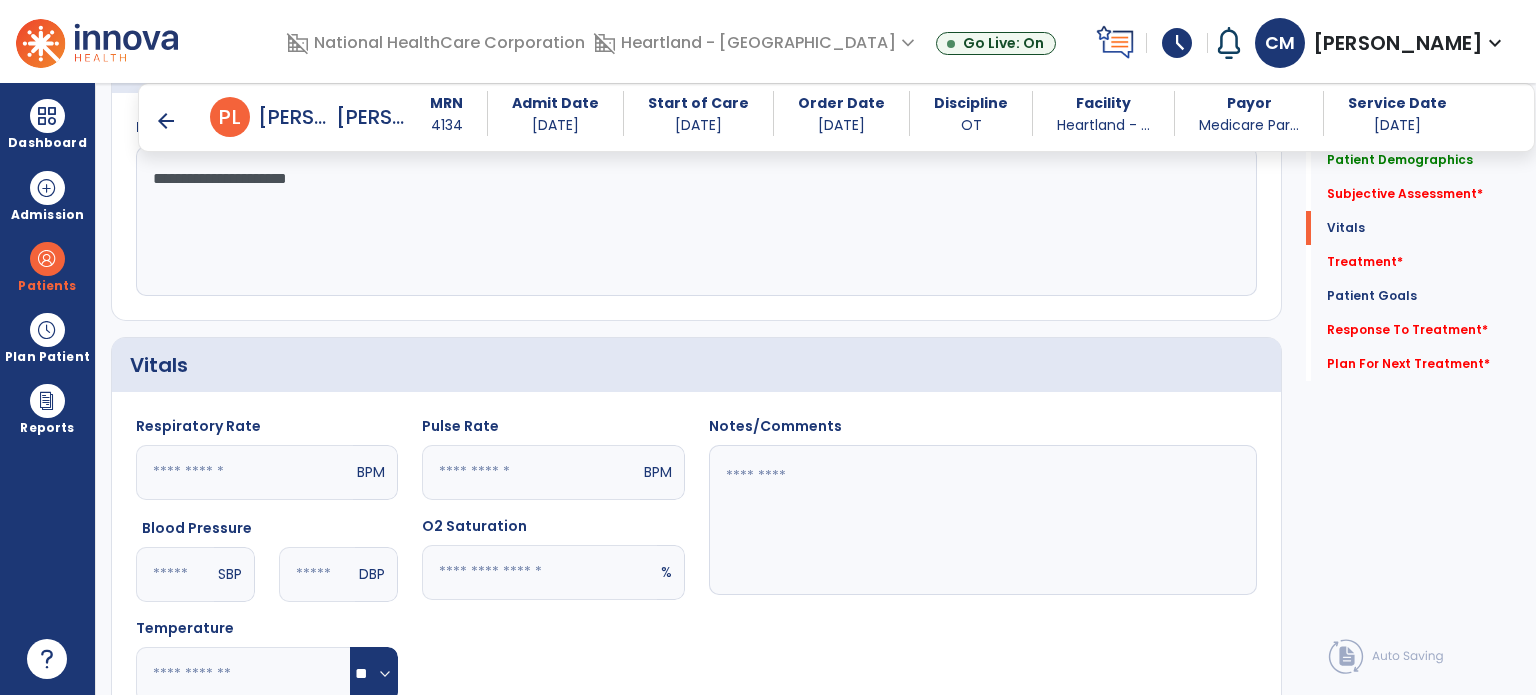 type on "**********" 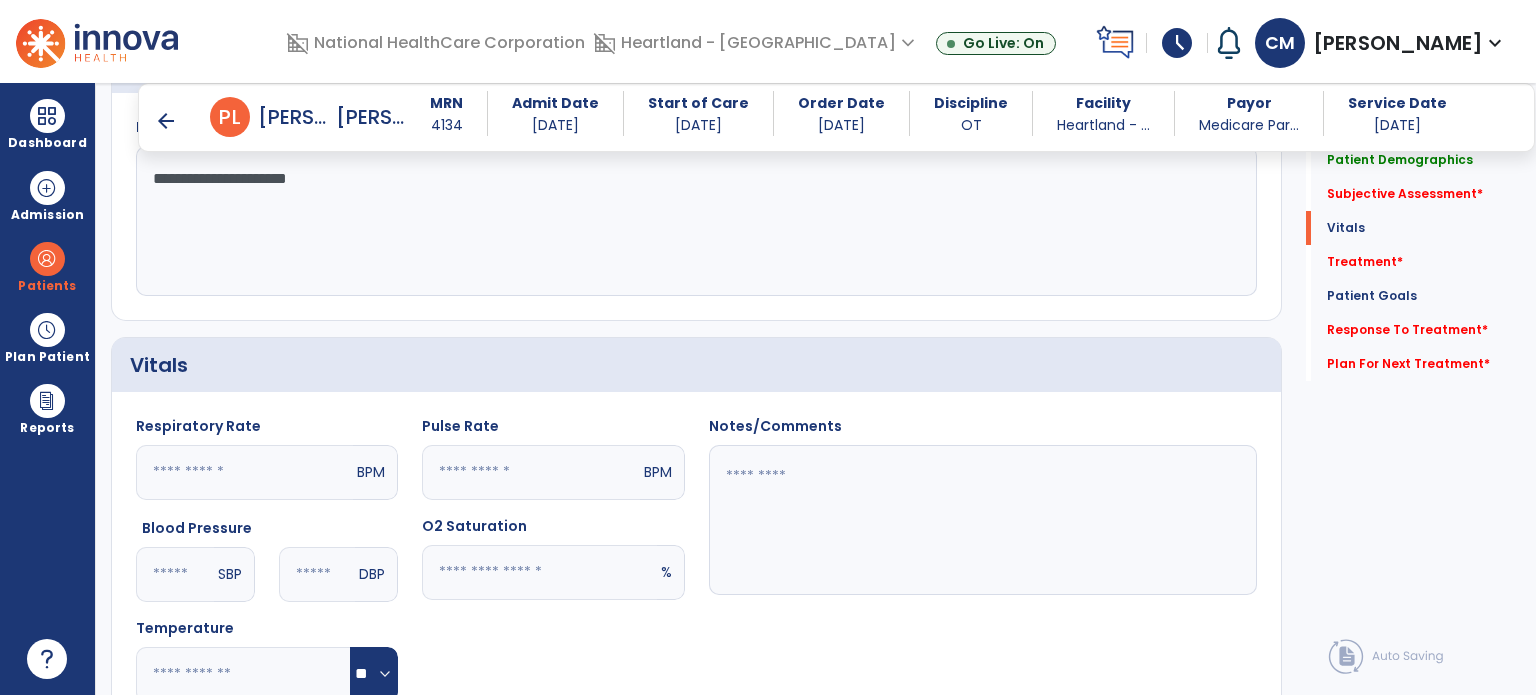 click 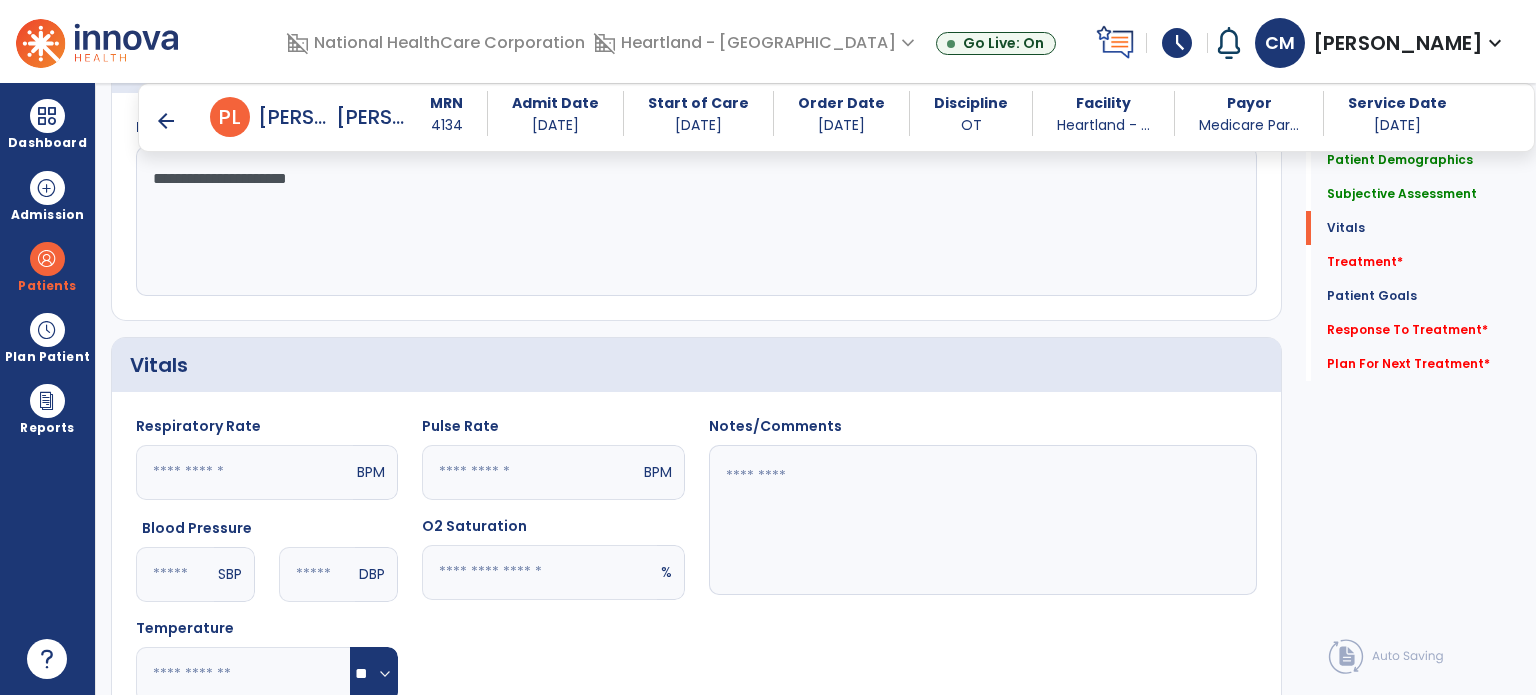 type on "**" 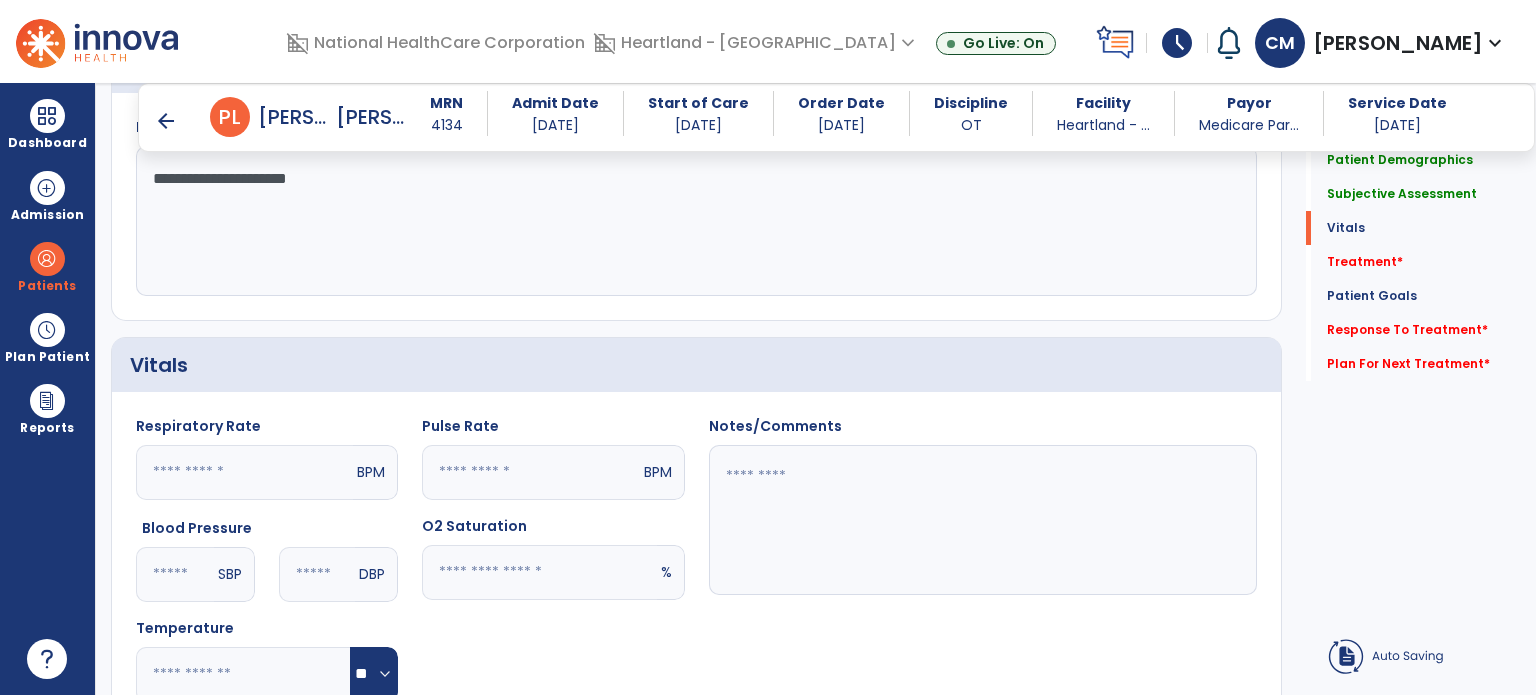 click 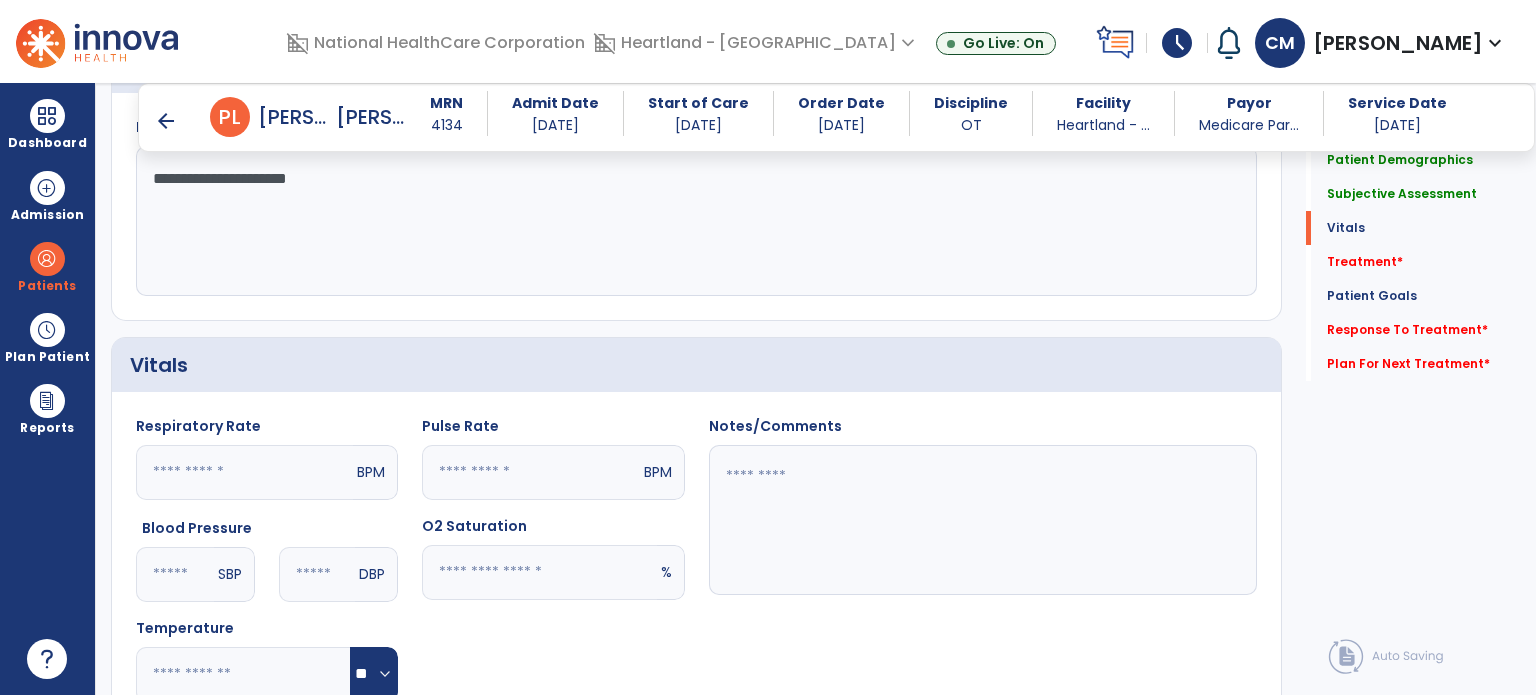 type on "**" 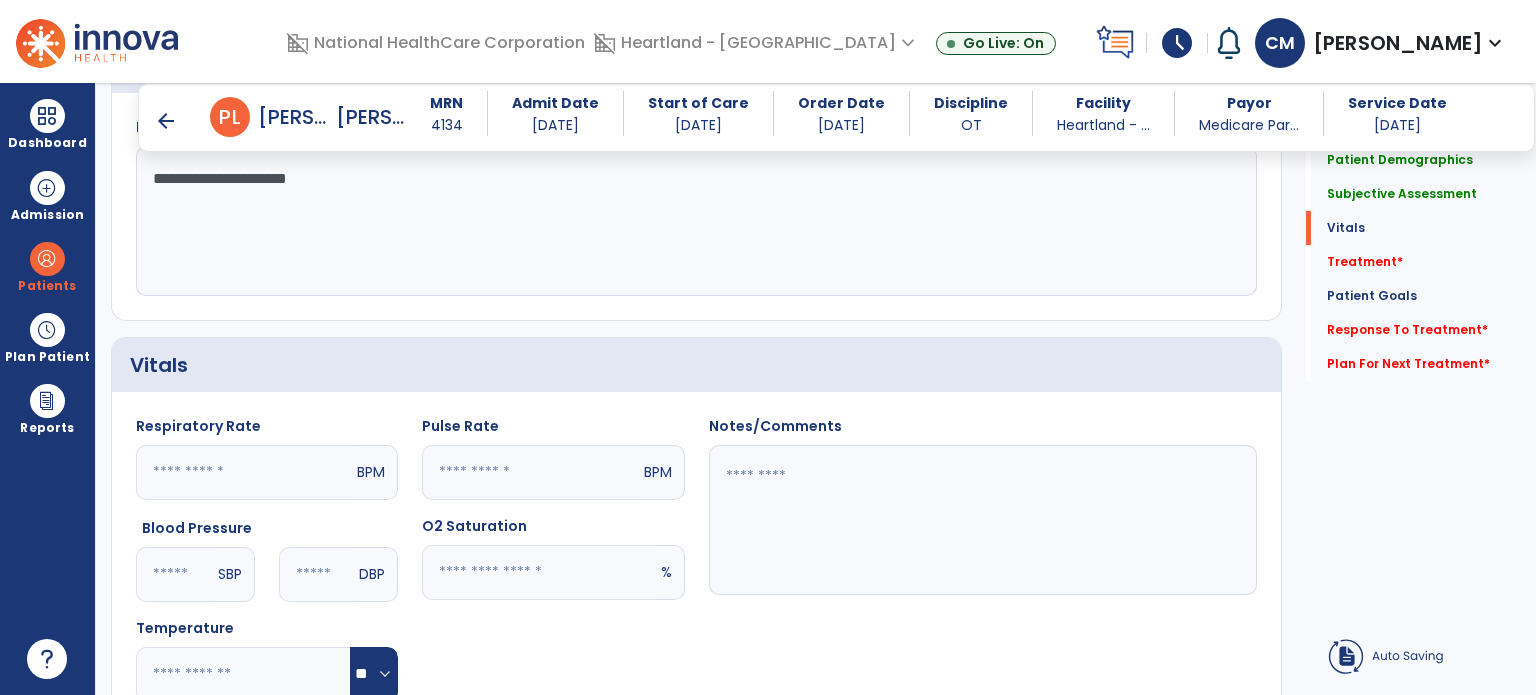 click 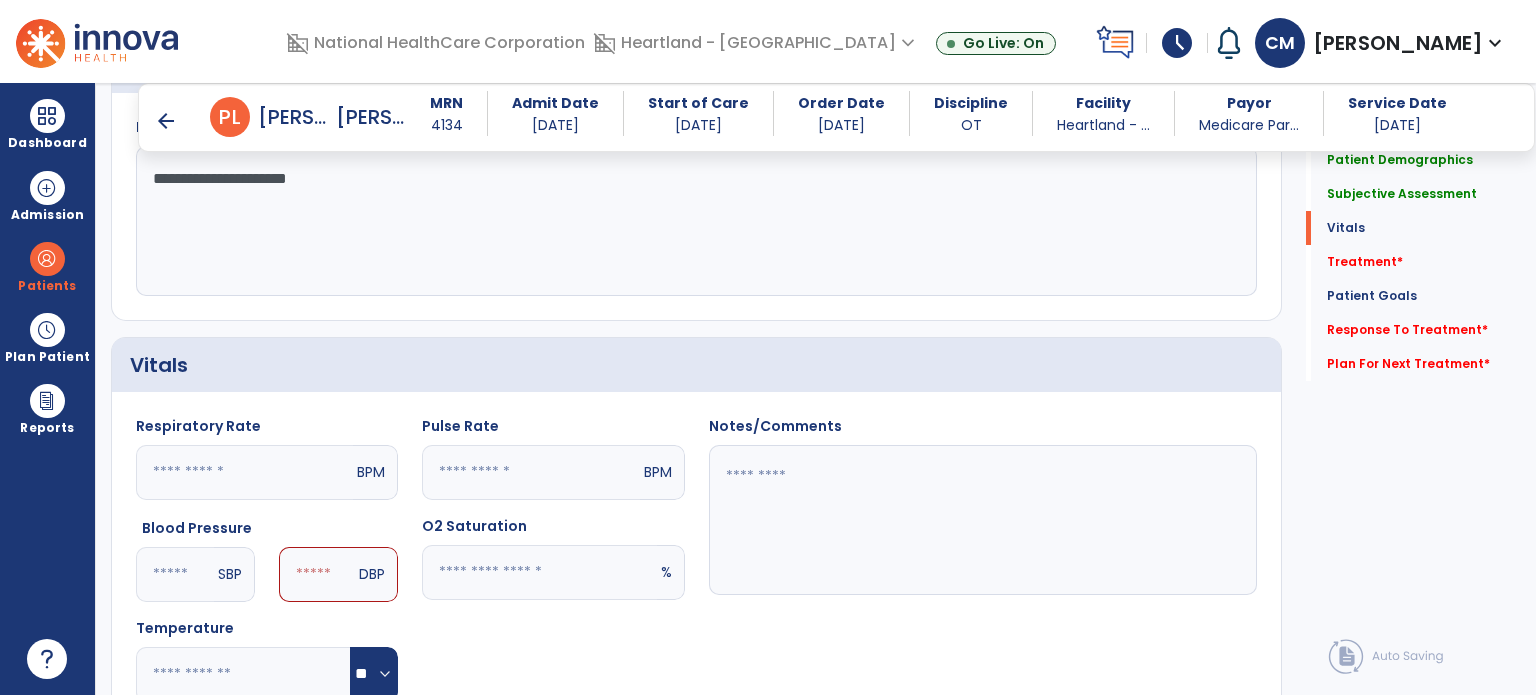 type on "***" 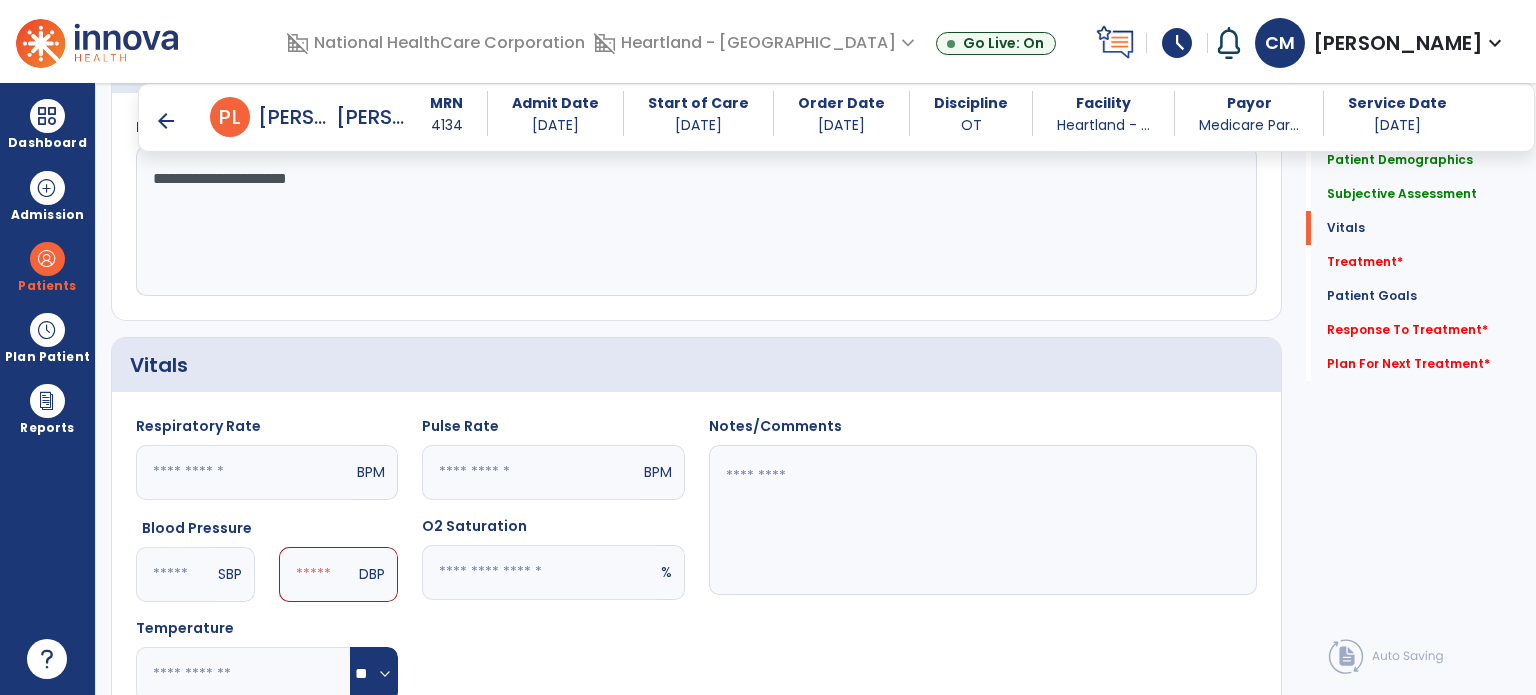 click 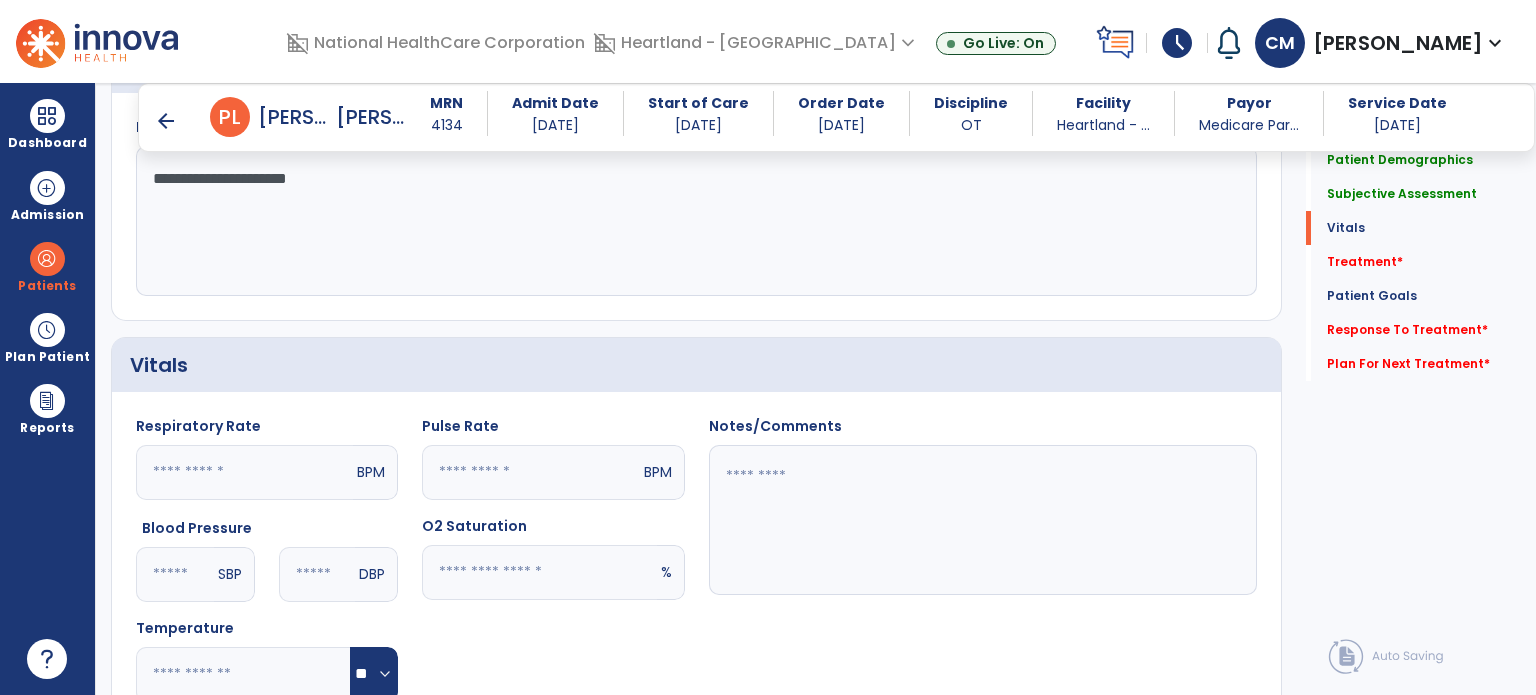 type on "**" 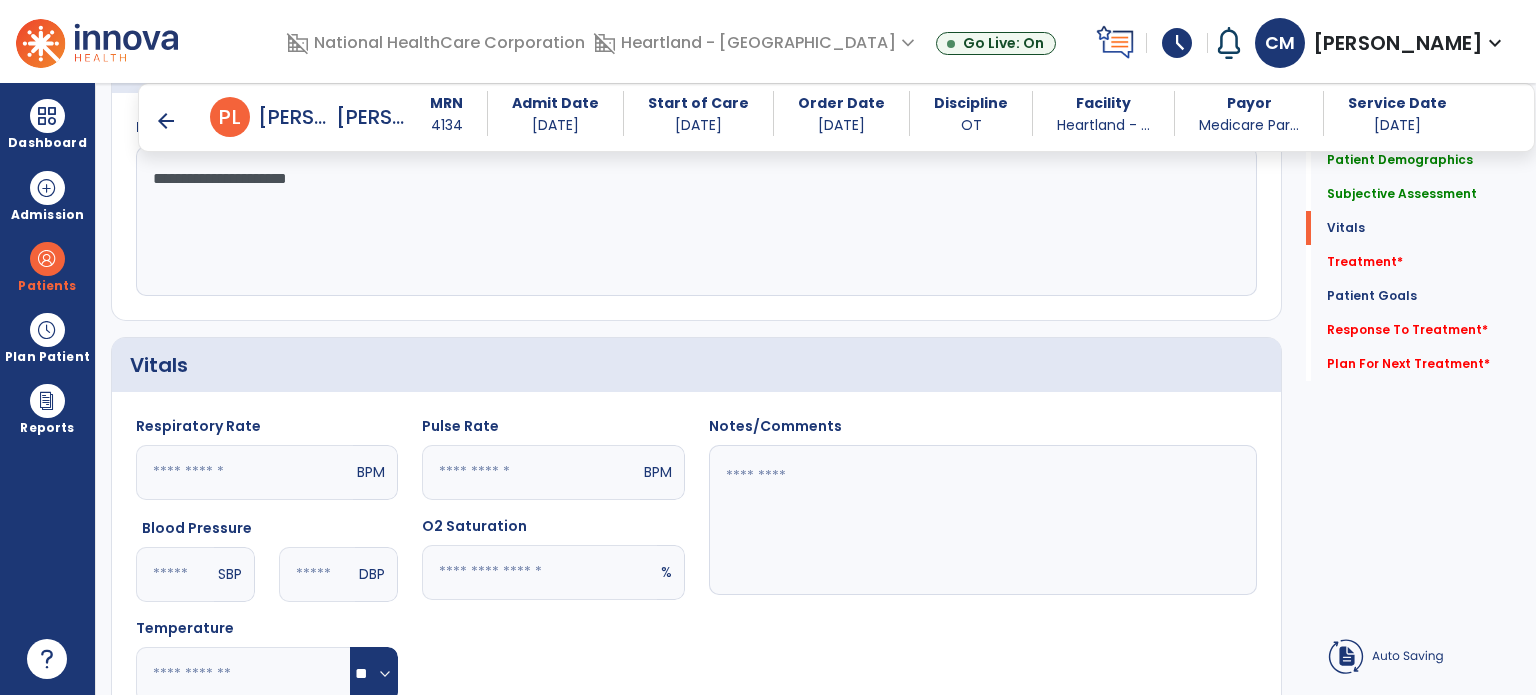 click 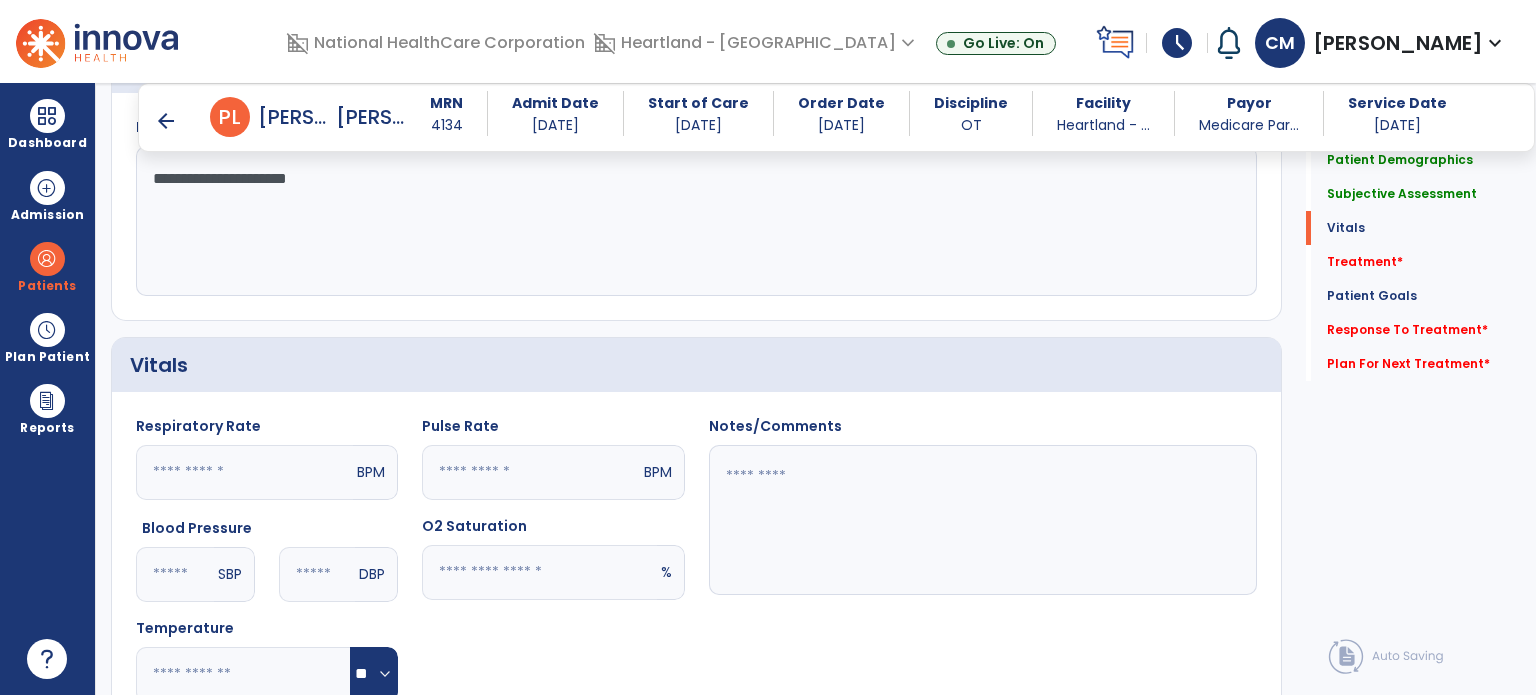 type on "**" 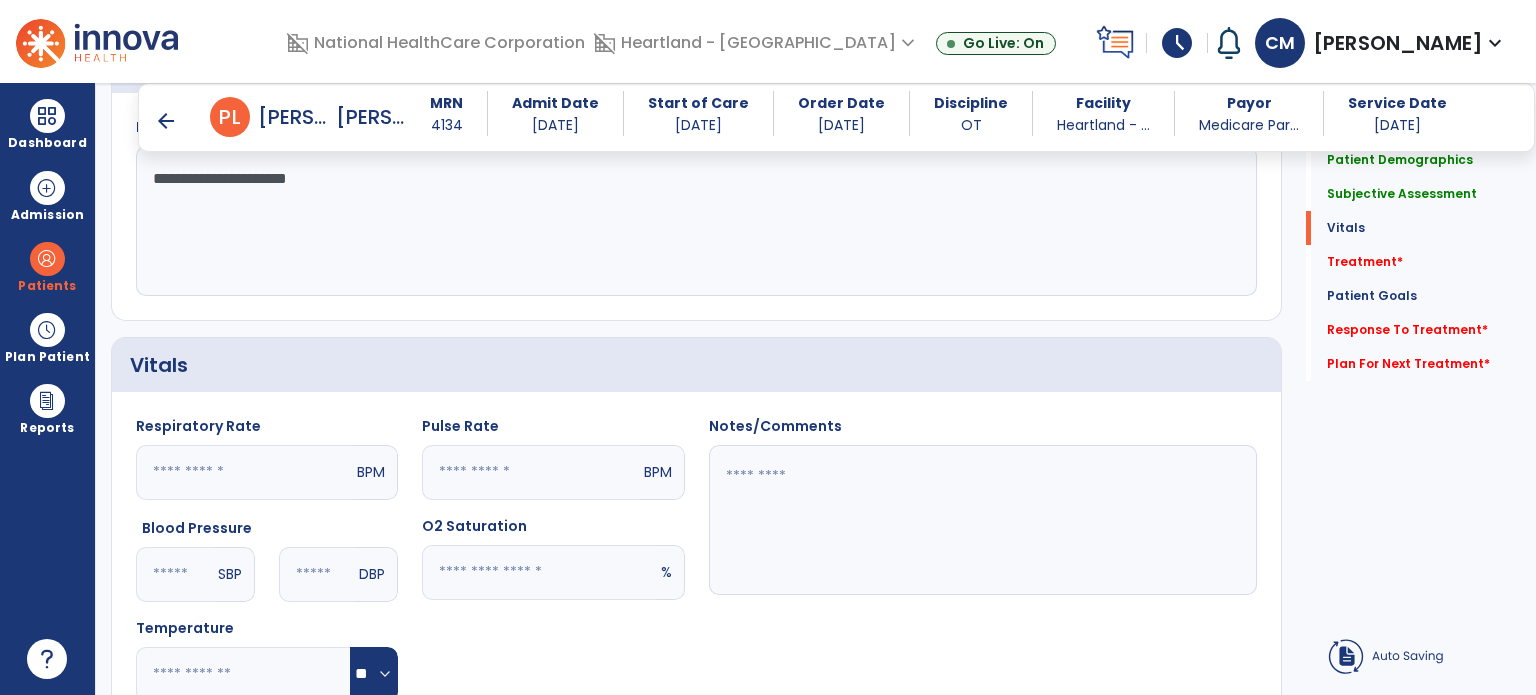 click 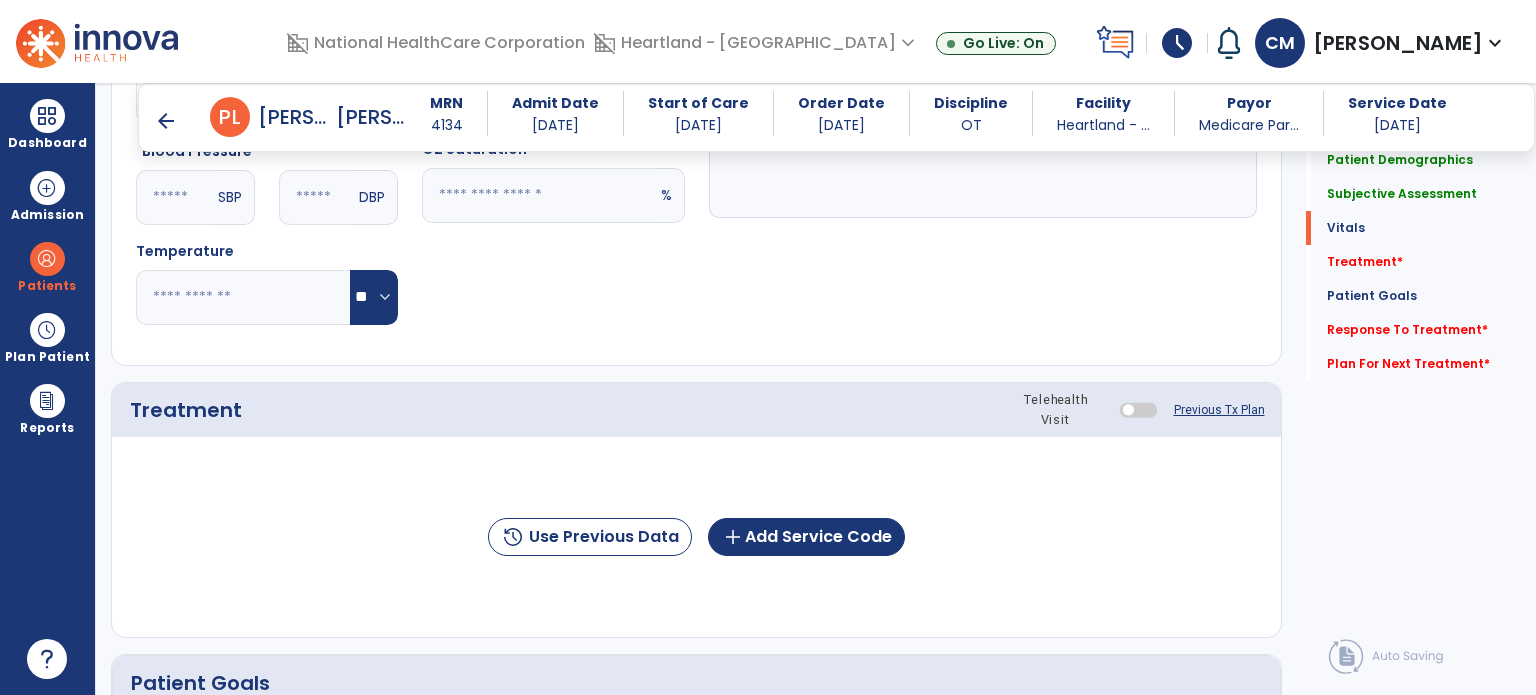 scroll, scrollTop: 1000, scrollLeft: 0, axis: vertical 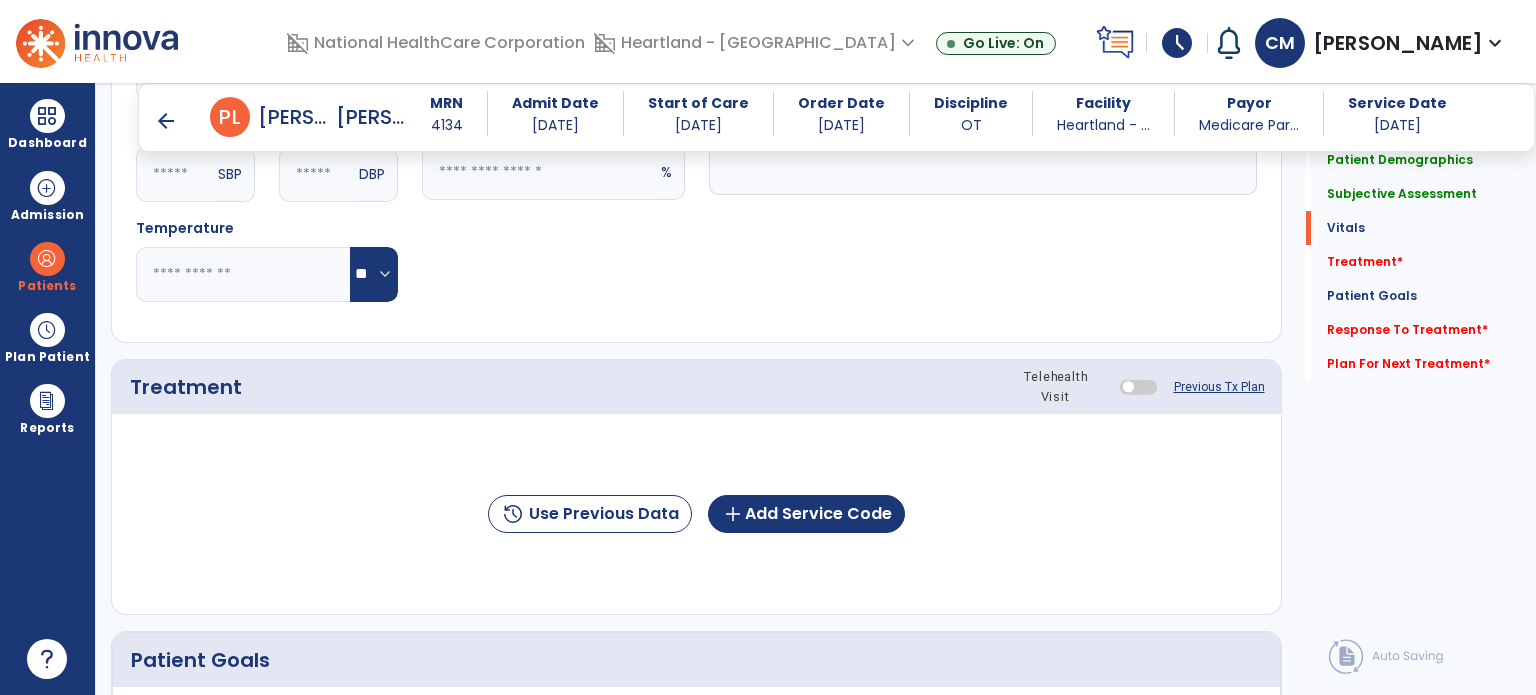 type on "****" 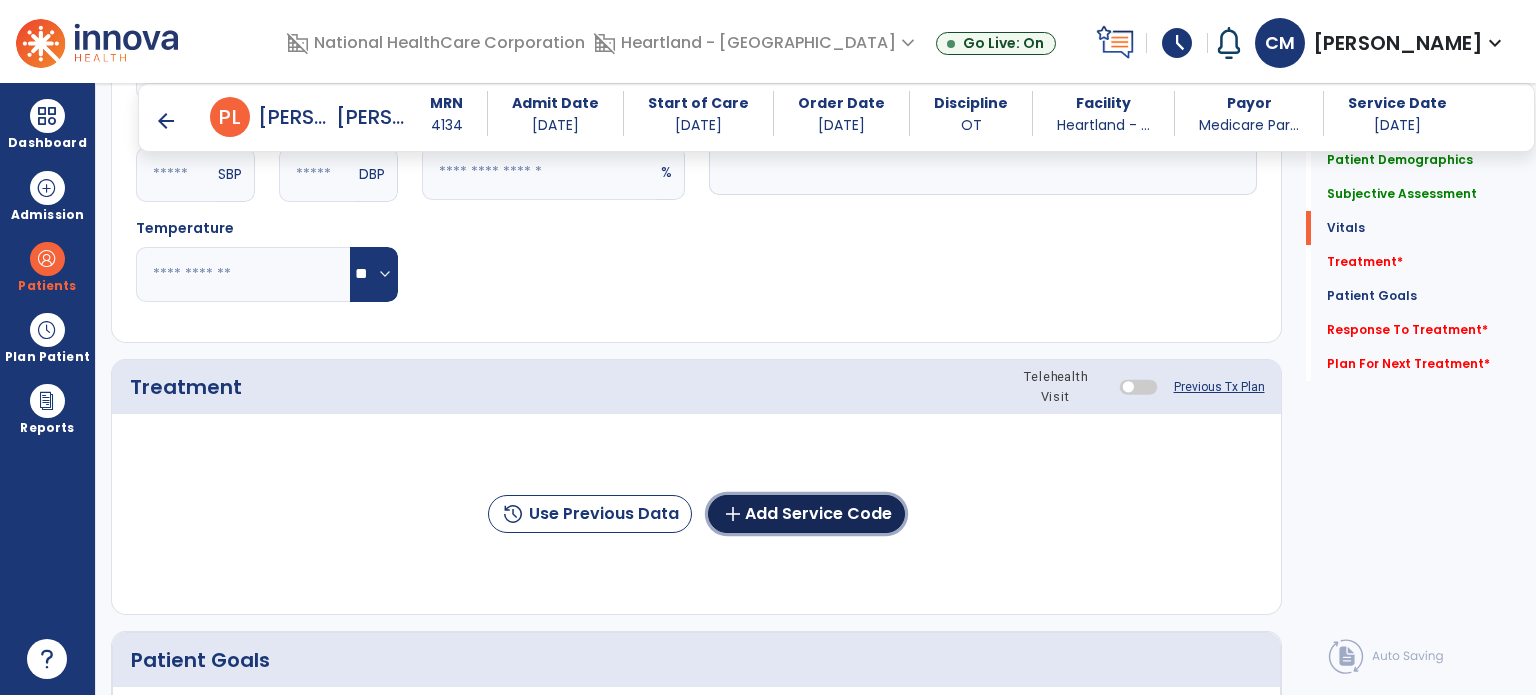 click on "add  Add Service Code" 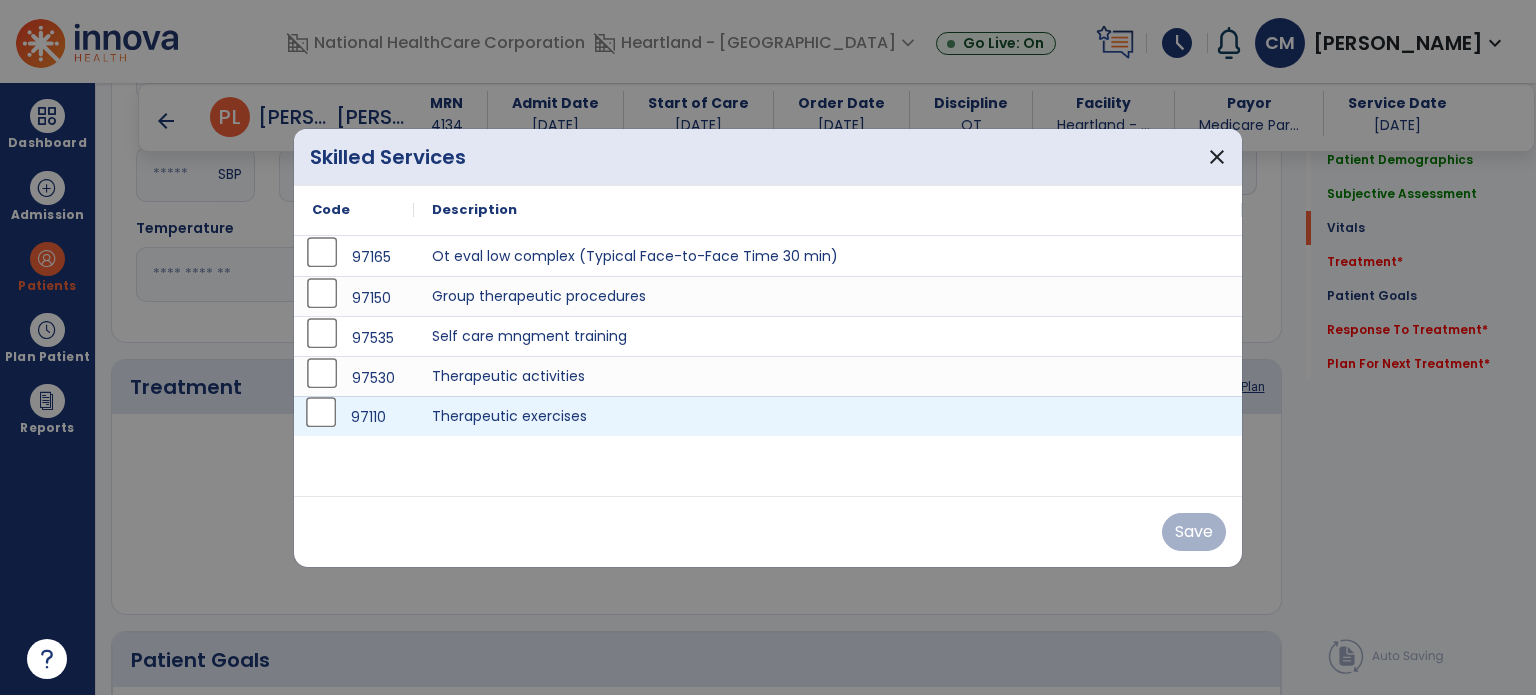 click on "97110" at bounding box center [354, 416] 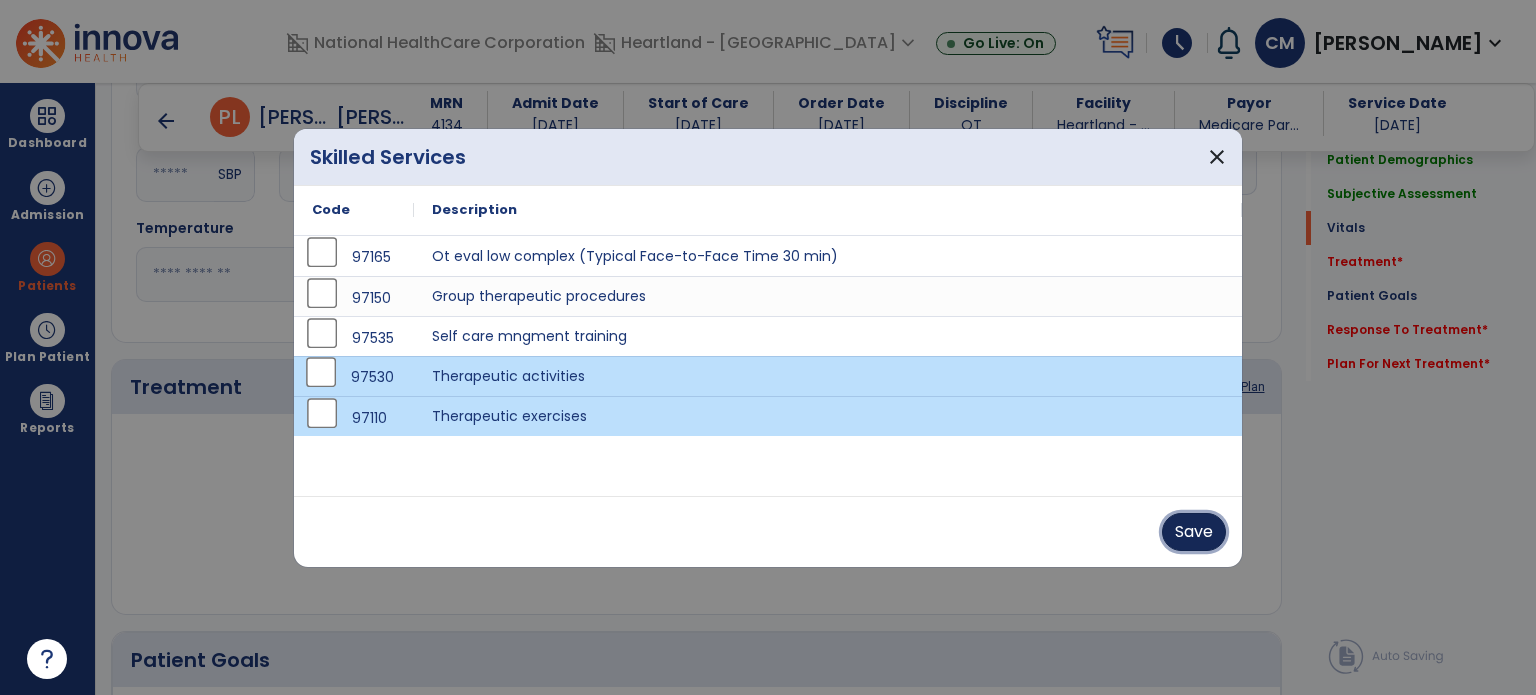 click on "Save" at bounding box center (1194, 532) 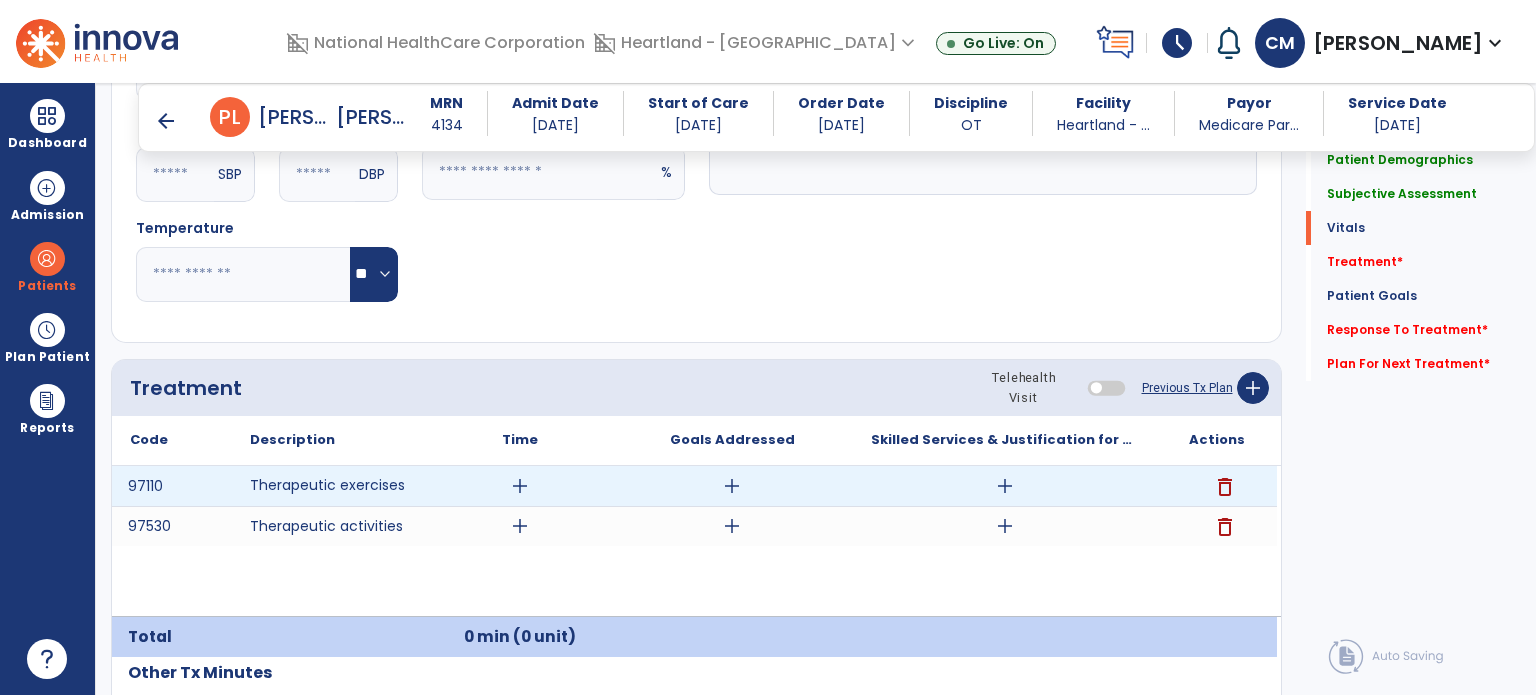 click on "add" at bounding box center (520, 486) 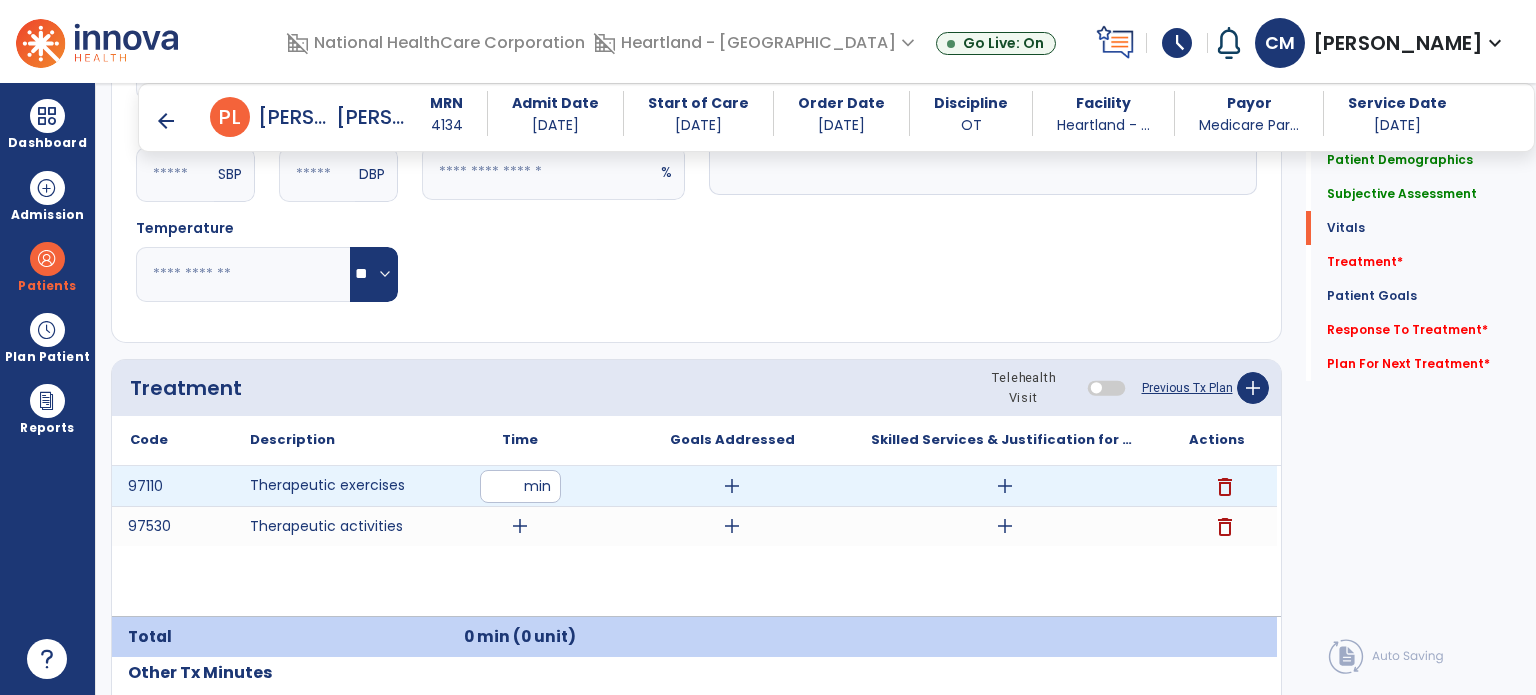 type on "**" 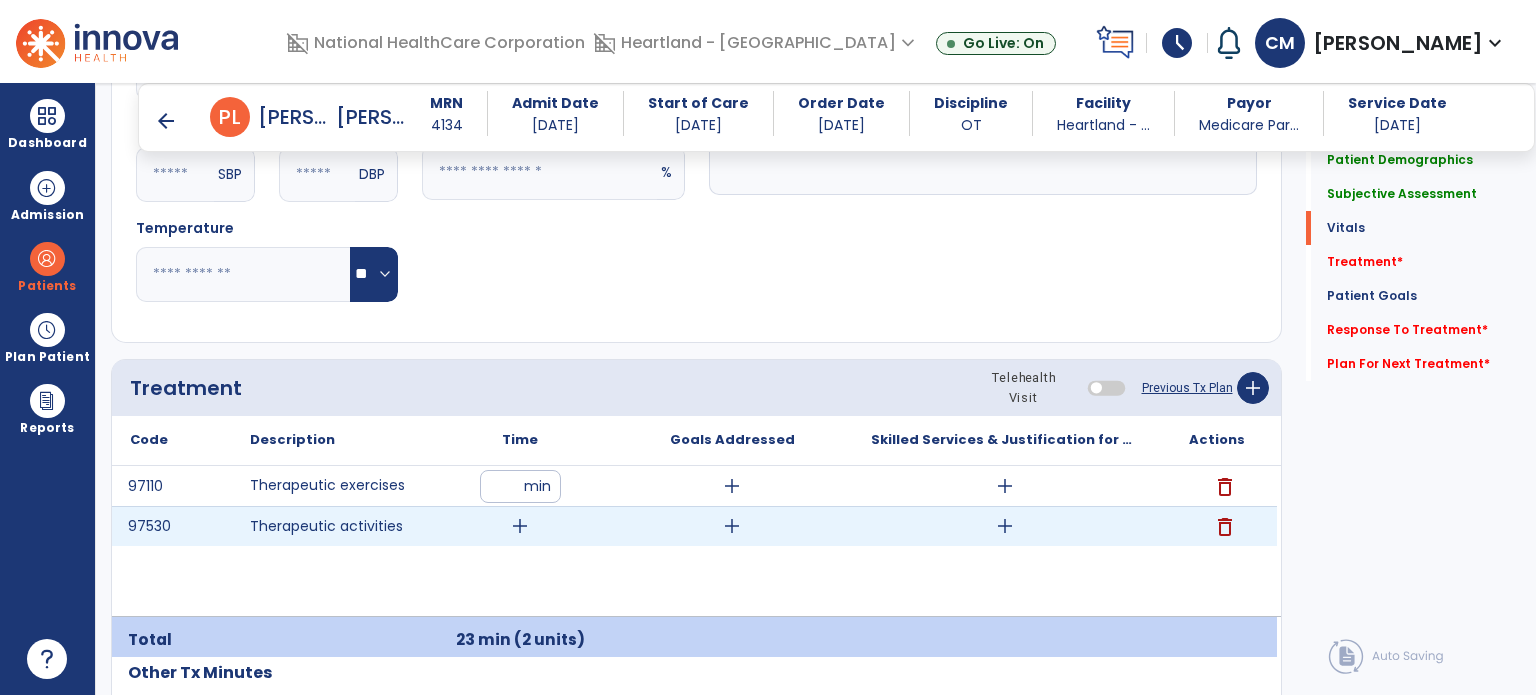 click on "add" at bounding box center [520, 526] 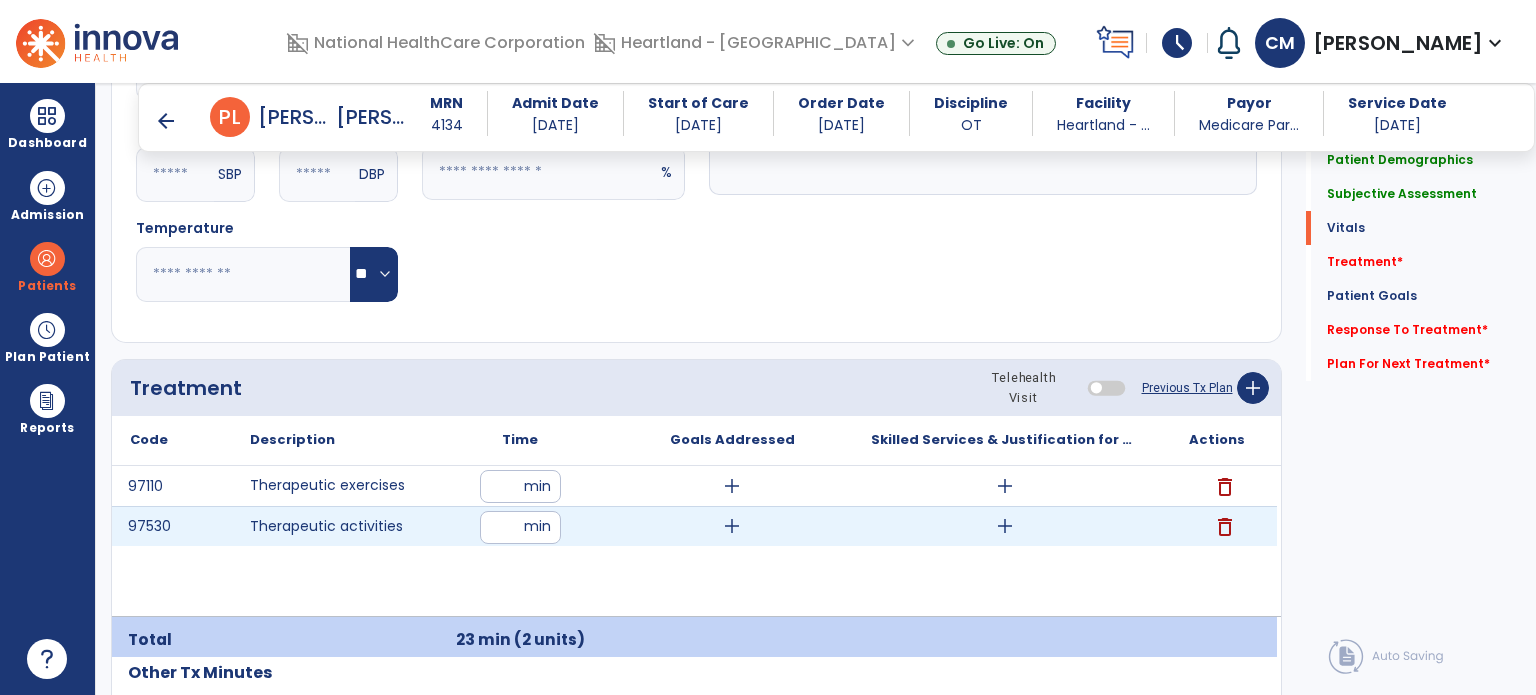 type on "**" 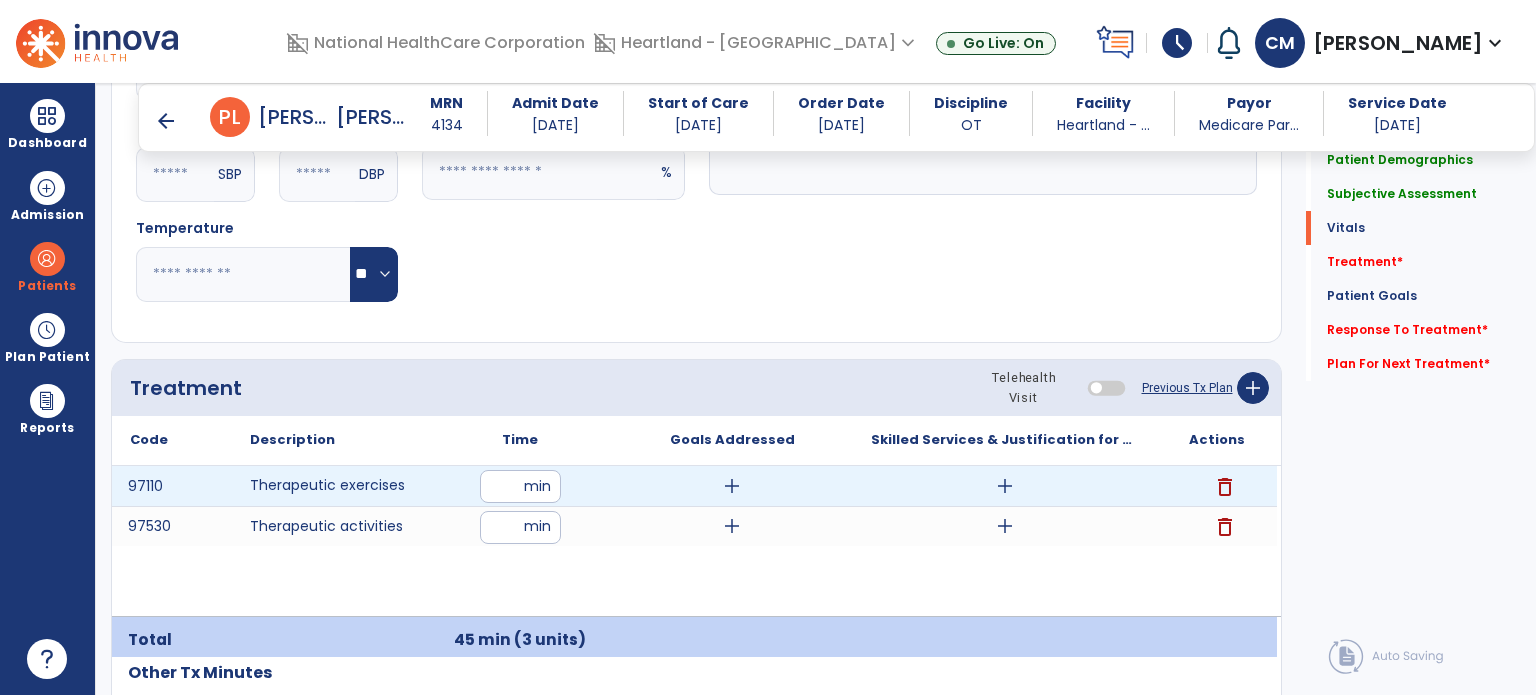 click on "add" at bounding box center (1005, 486) 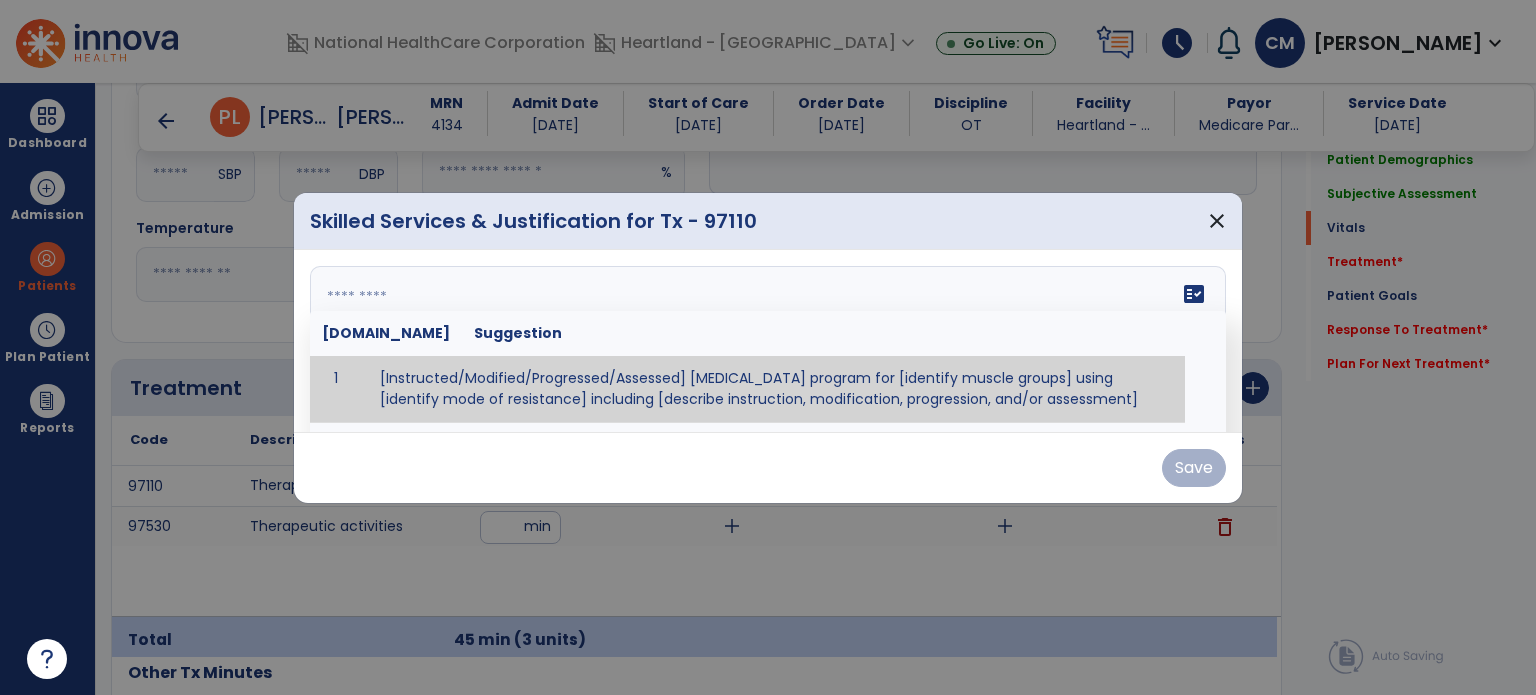 click on "fact_check  [DOMAIN_NAME] Suggestion 1 [Instructed/Modified/Progressed/Assessed] [MEDICAL_DATA] program for [identify muscle groups] using [identify mode of resistance] including [describe instruction, modification, progression, and/or assessment] 2 [Instructed/Modified/Progressed/Assessed] aerobic exercise program using [identify equipment/mode] including [describe instruction, modification,progression, and/or assessment] 3 [Instructed/Modified/Progressed/Assessed] [PROM/A/AROM/AROM] program for [identify joint movements] using [contract-relax, over-pressure, inhibitory techniques, other] 4 [Assessed/Tested] aerobic capacity with administration of [aerobic capacity test]" at bounding box center [768, 341] 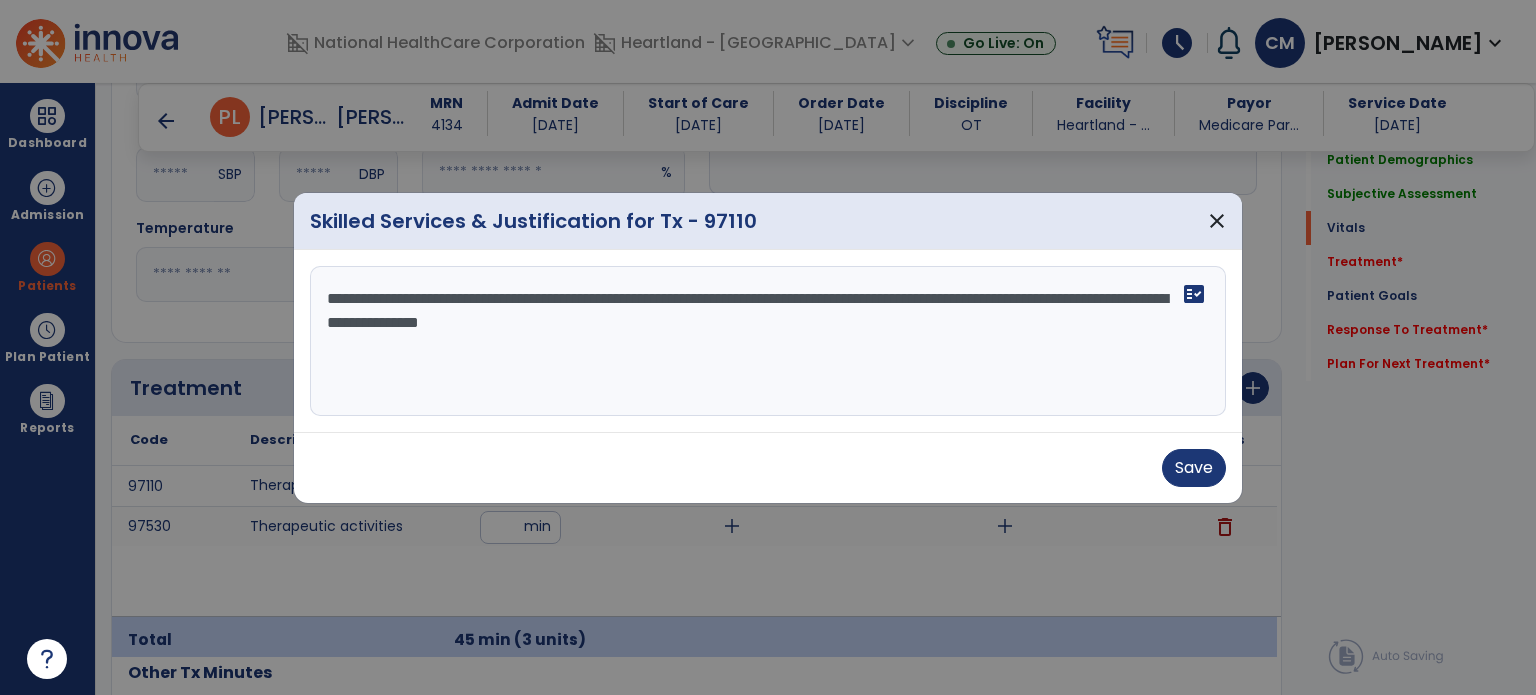 click on "**********" at bounding box center [768, 341] 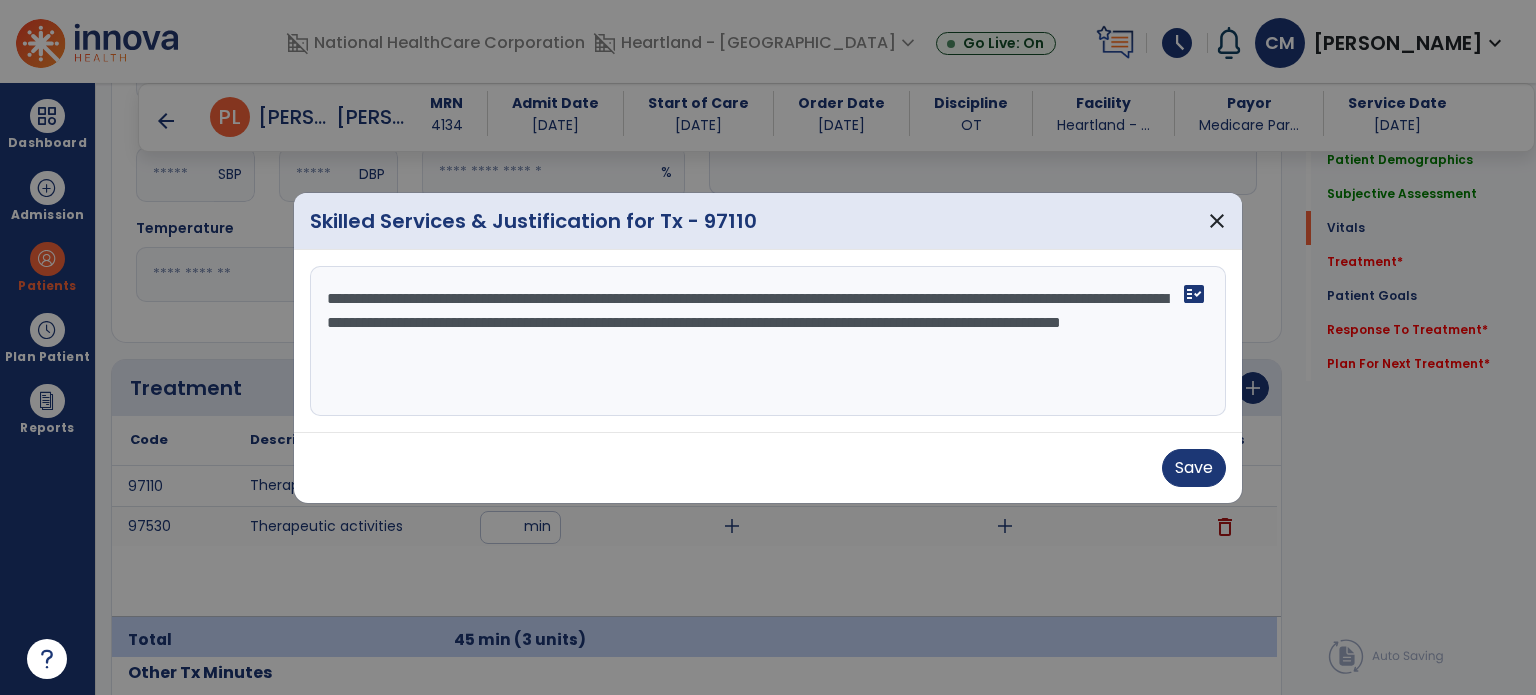 click on "**********" at bounding box center [768, 341] 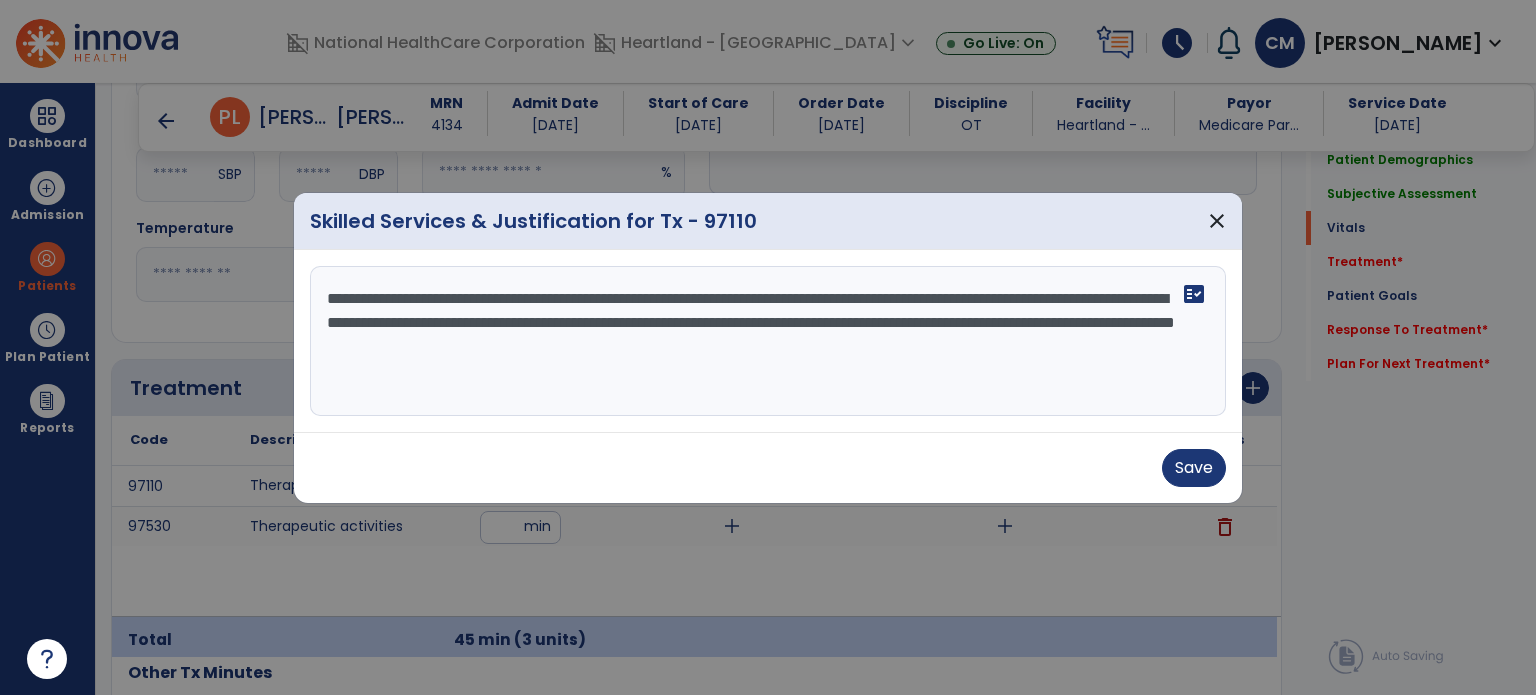type on "**********" 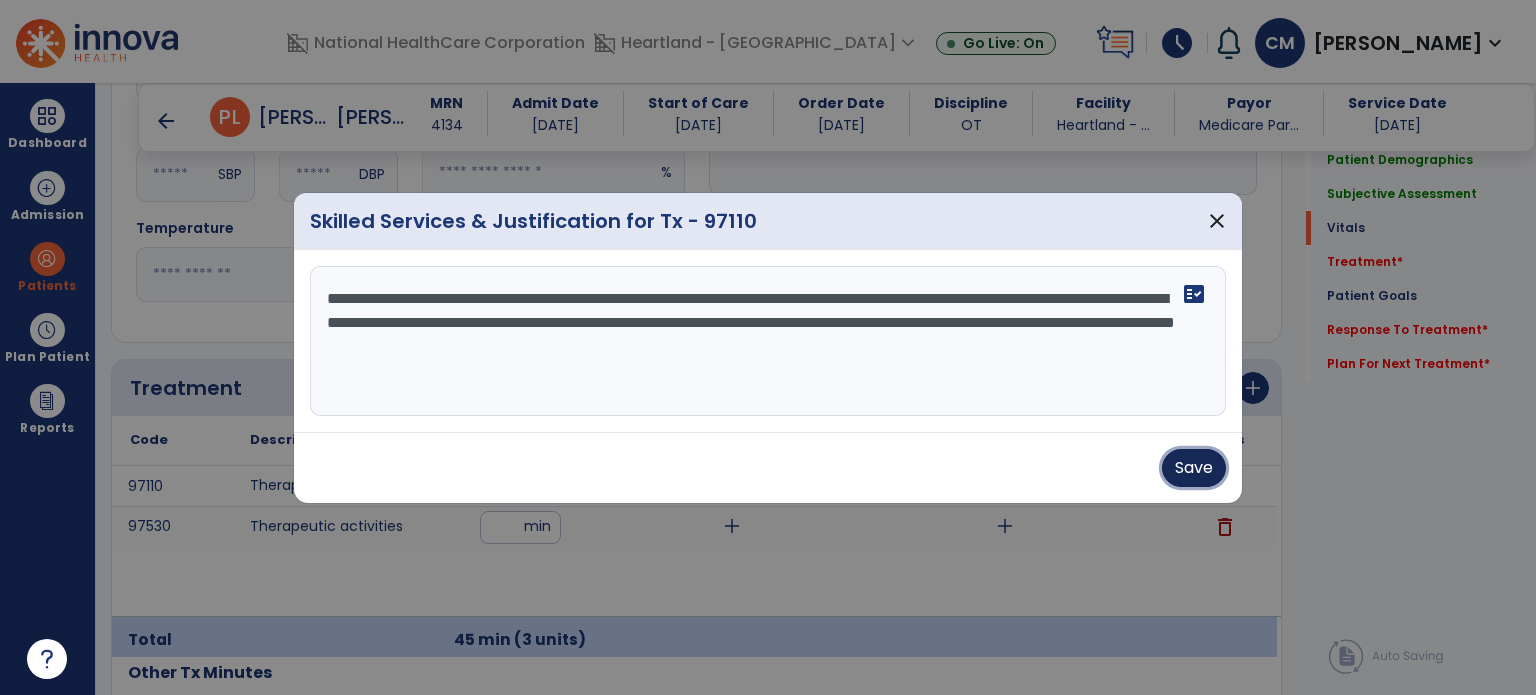 click on "Save" at bounding box center [1194, 468] 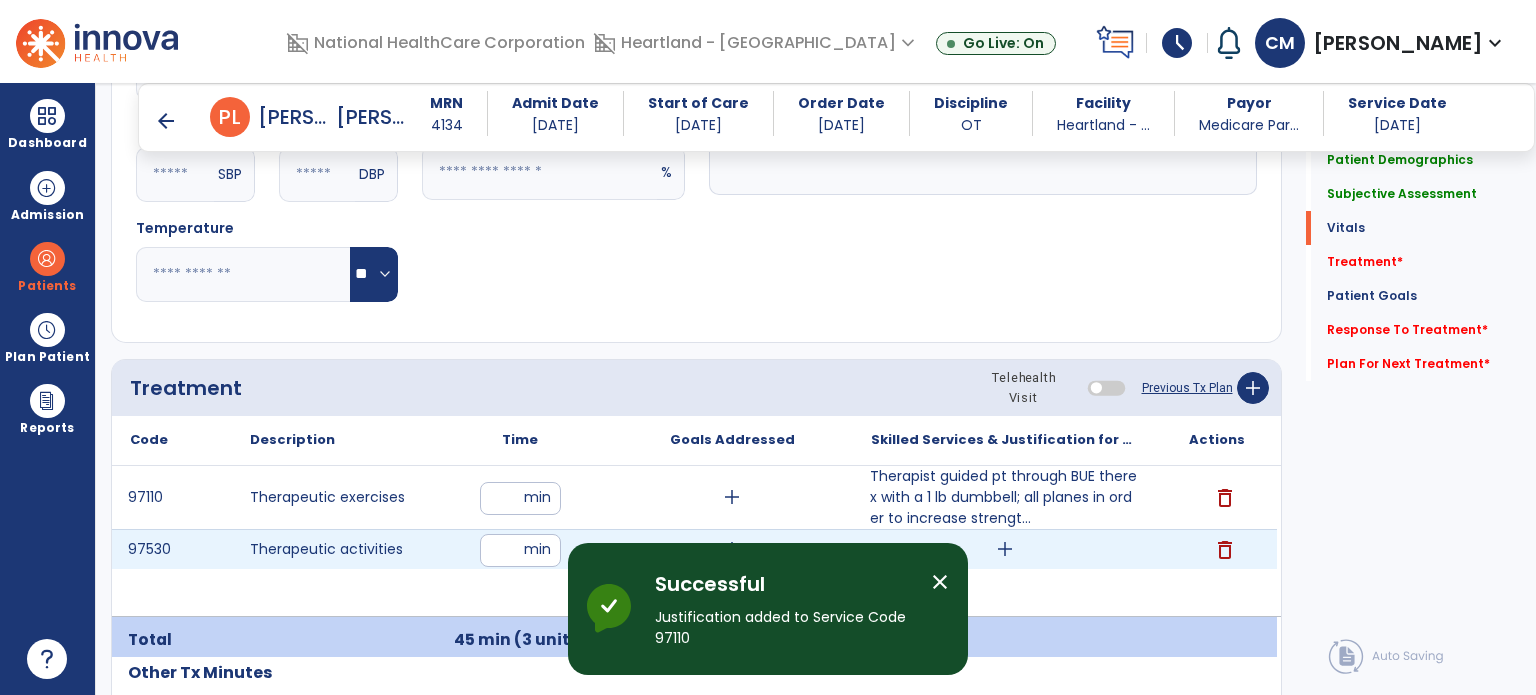 click on "add" at bounding box center (1005, 549) 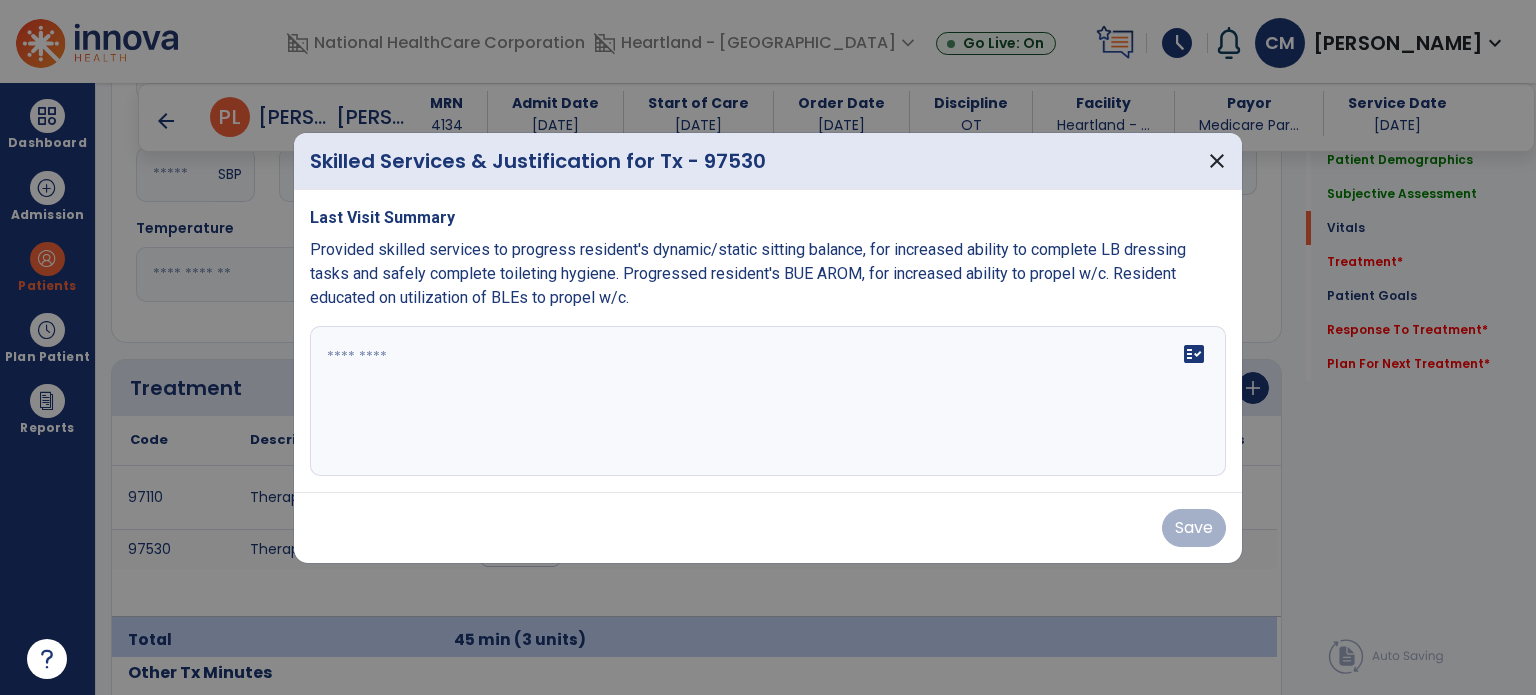 click on "fact_check" at bounding box center (768, 401) 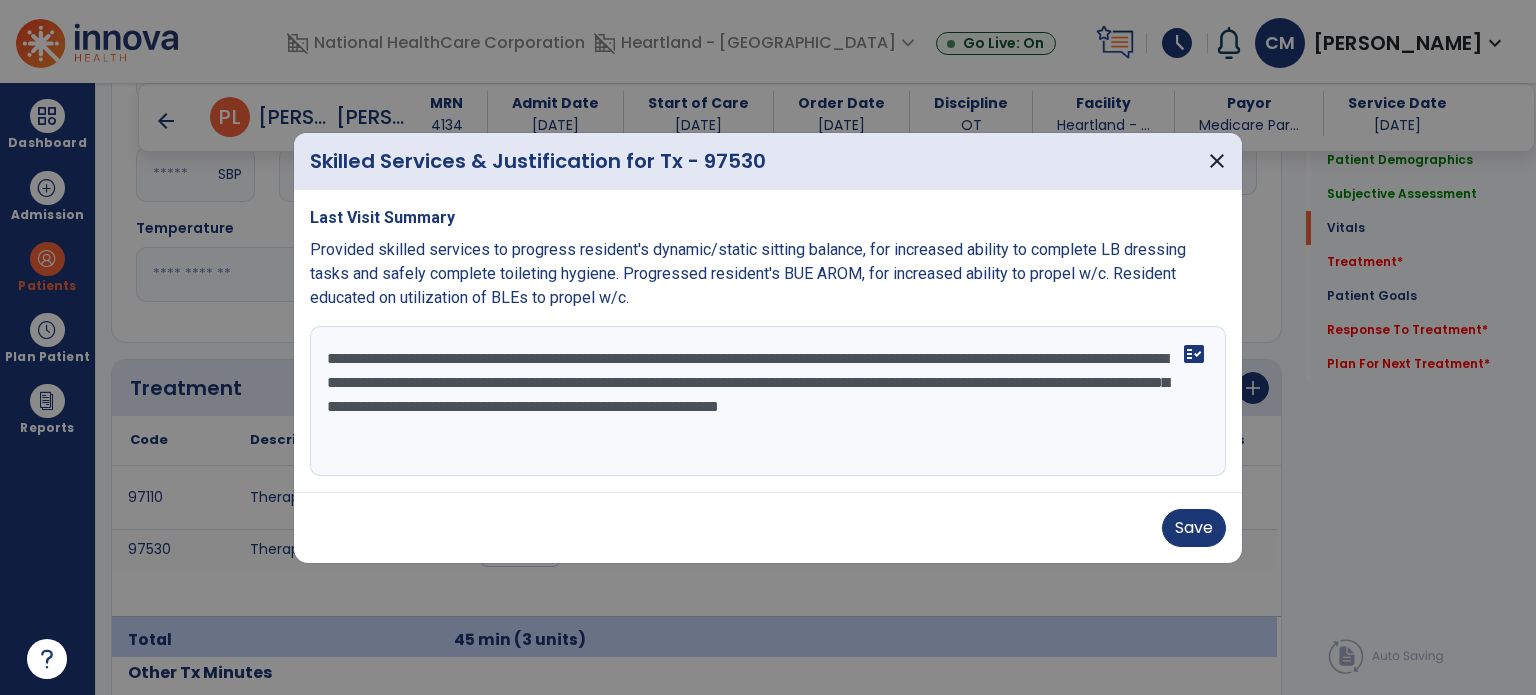 type on "**********" 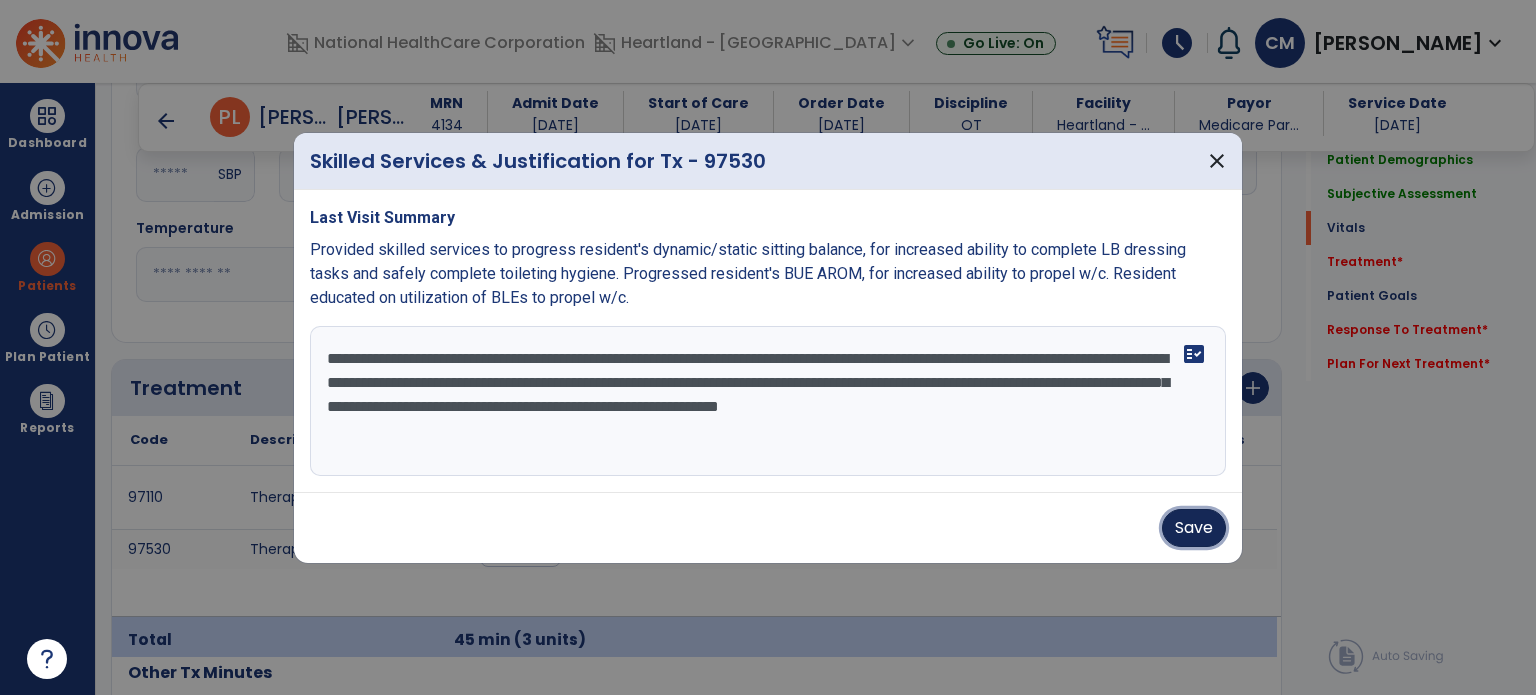 click on "Save" at bounding box center [1194, 528] 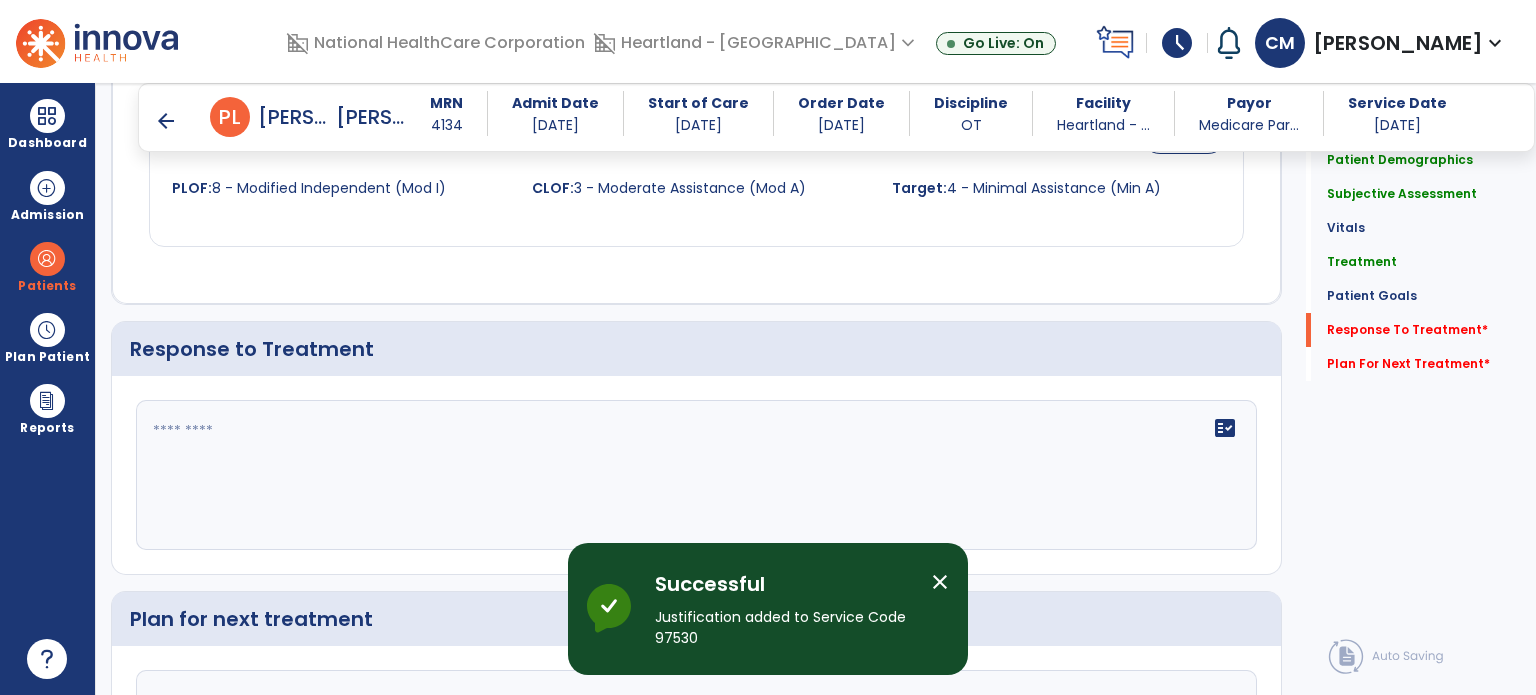 scroll, scrollTop: 2645, scrollLeft: 0, axis: vertical 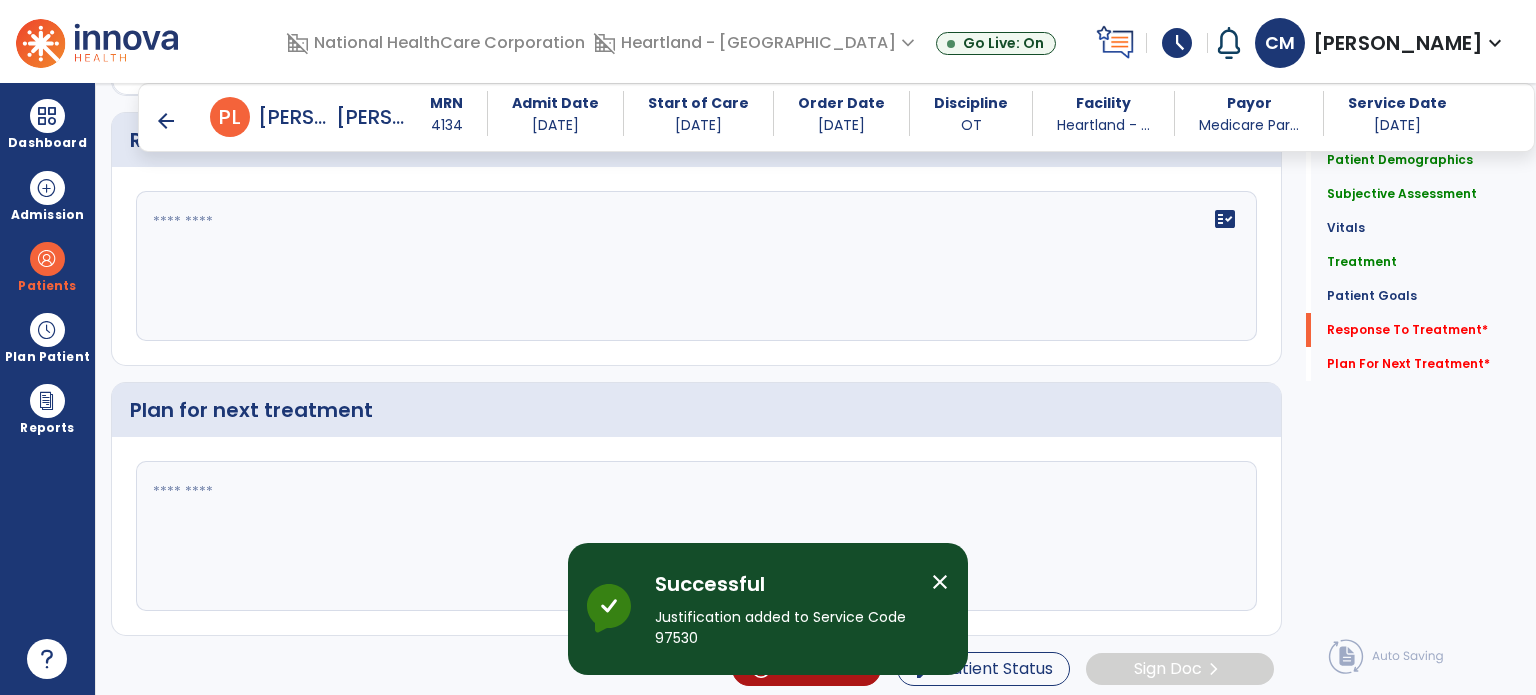 click on "fact_check" 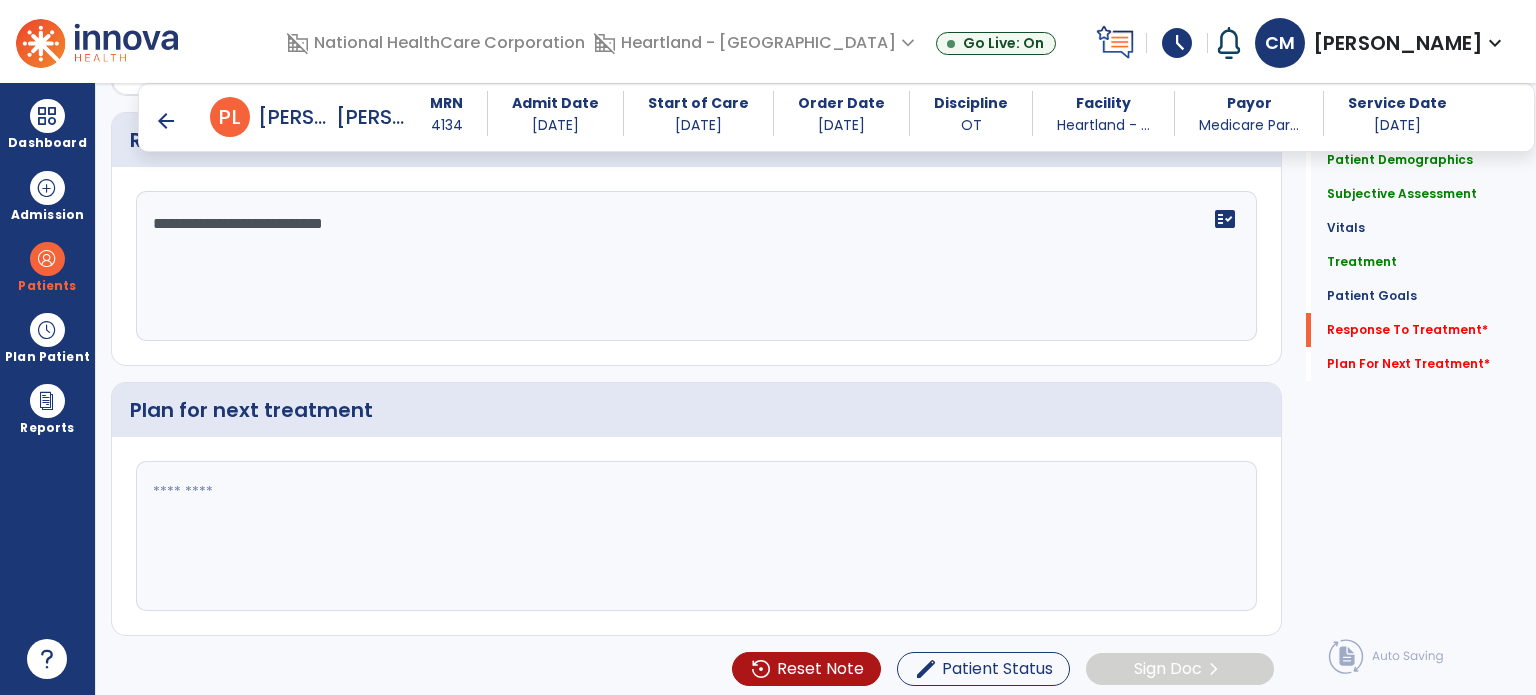 type on "**********" 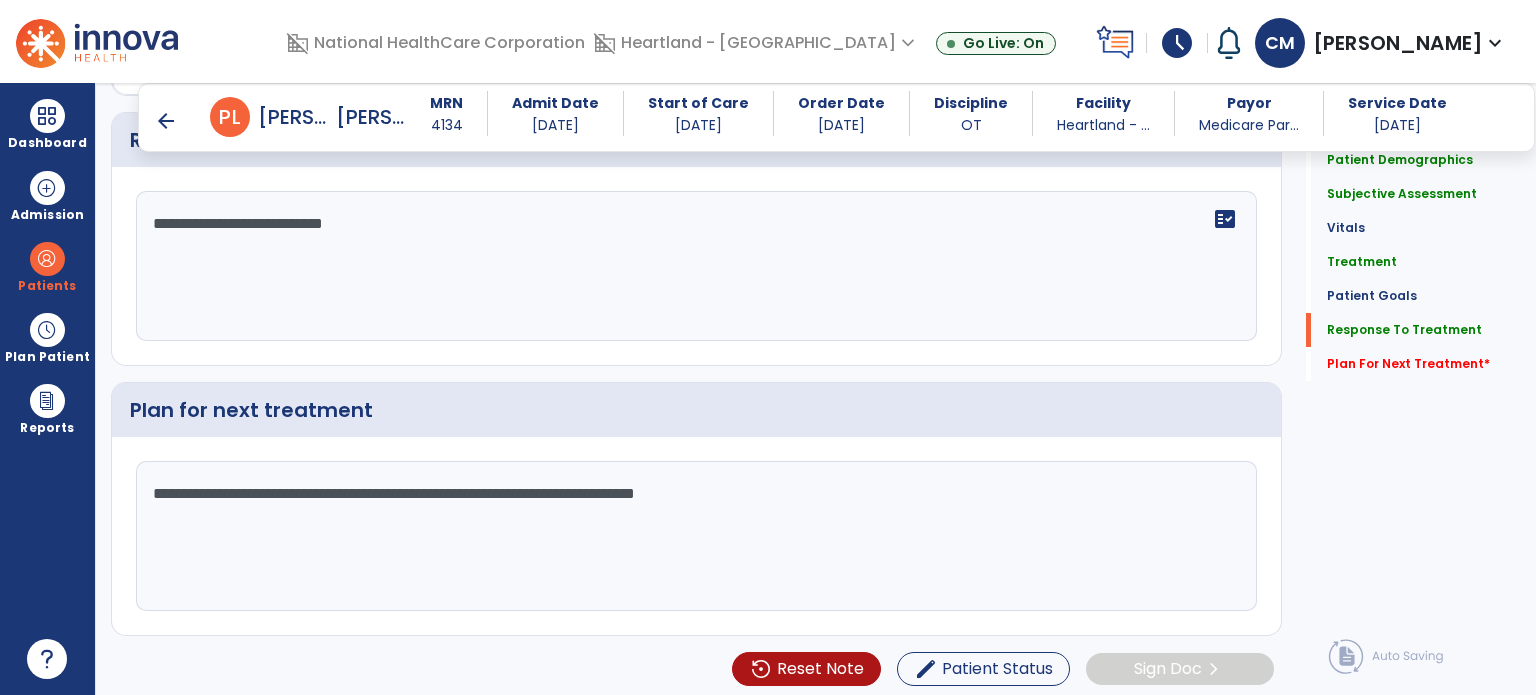 click on "**********" 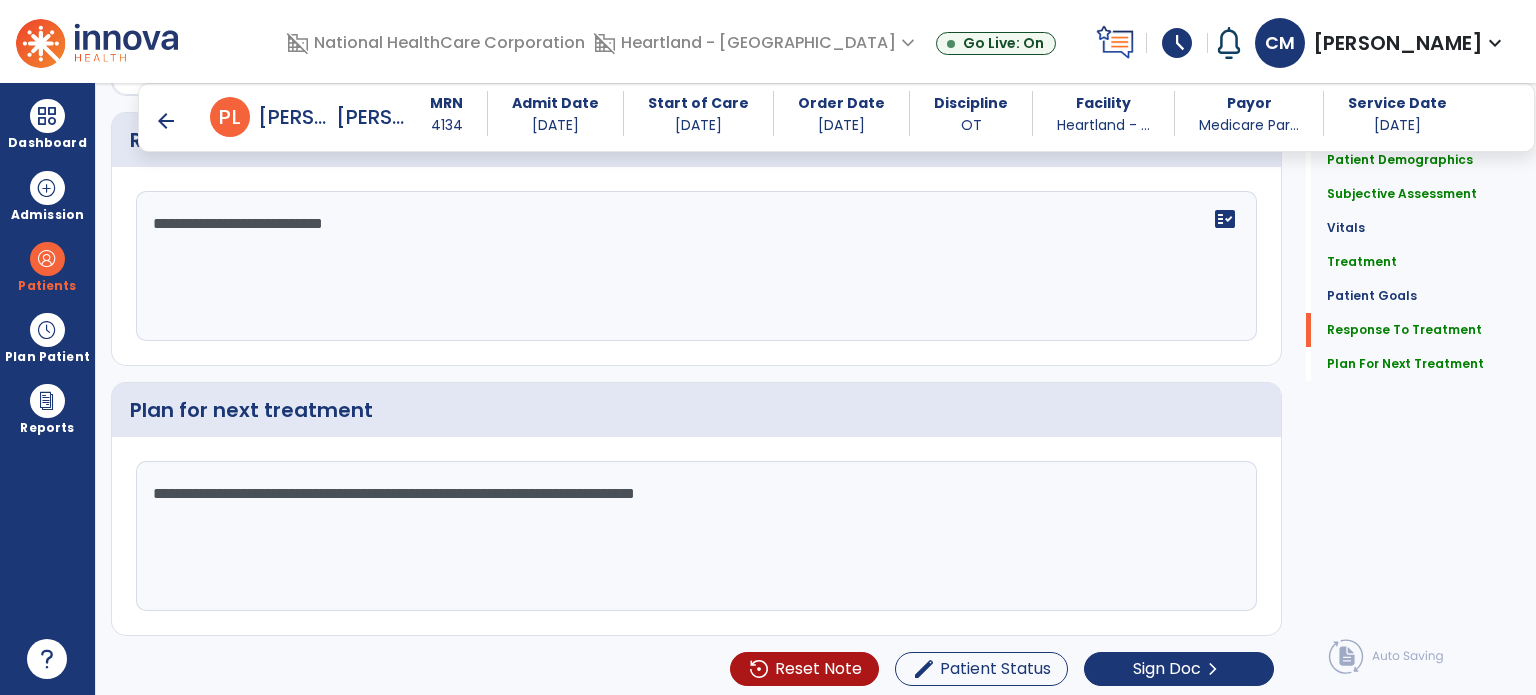 type on "**********" 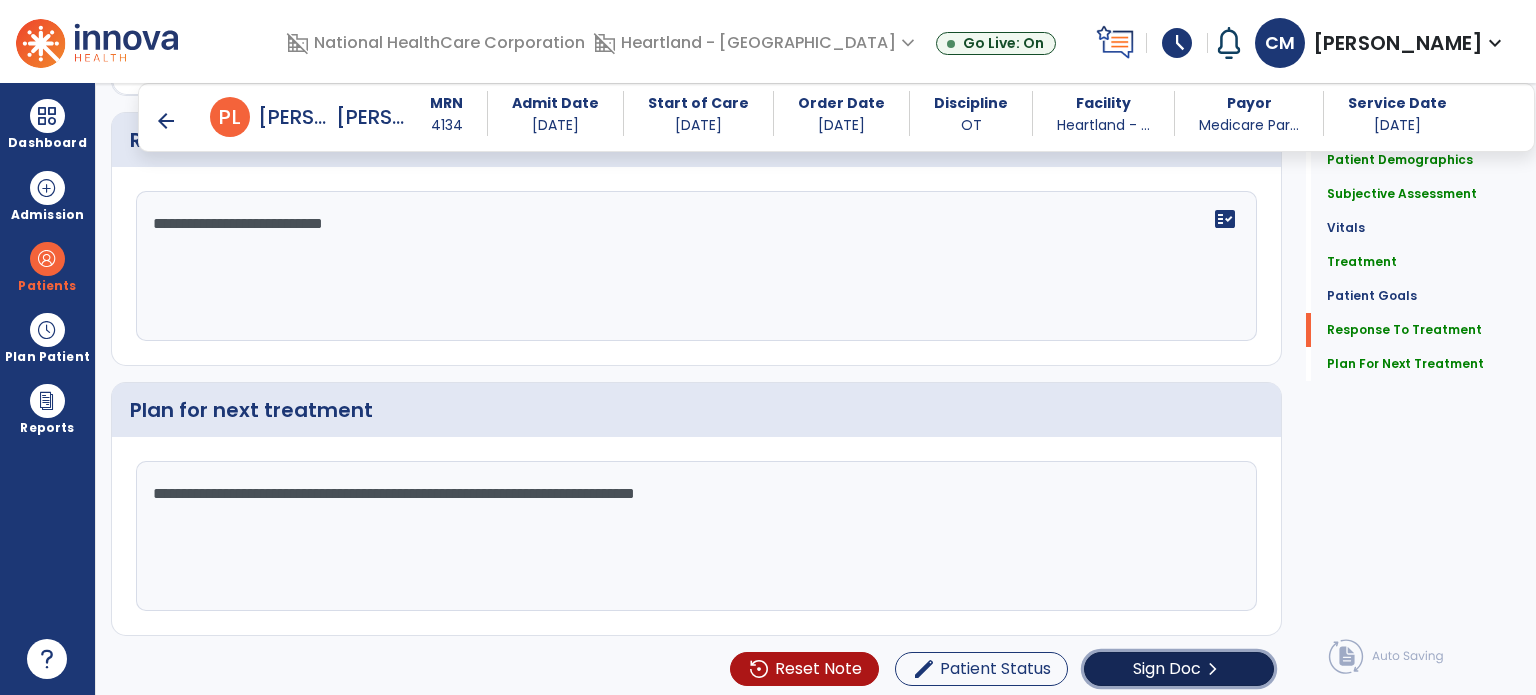click on "Sign Doc  chevron_right" 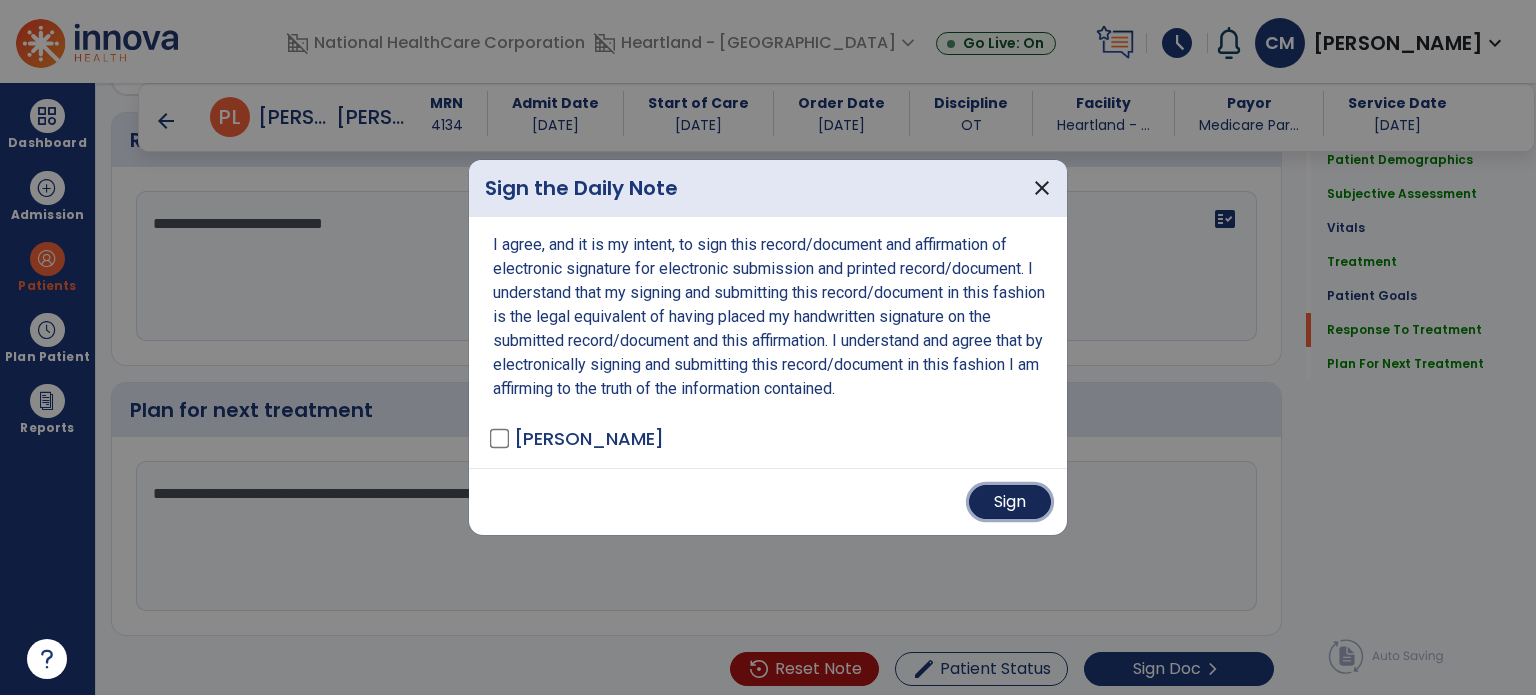 click on "Sign" at bounding box center [1010, 502] 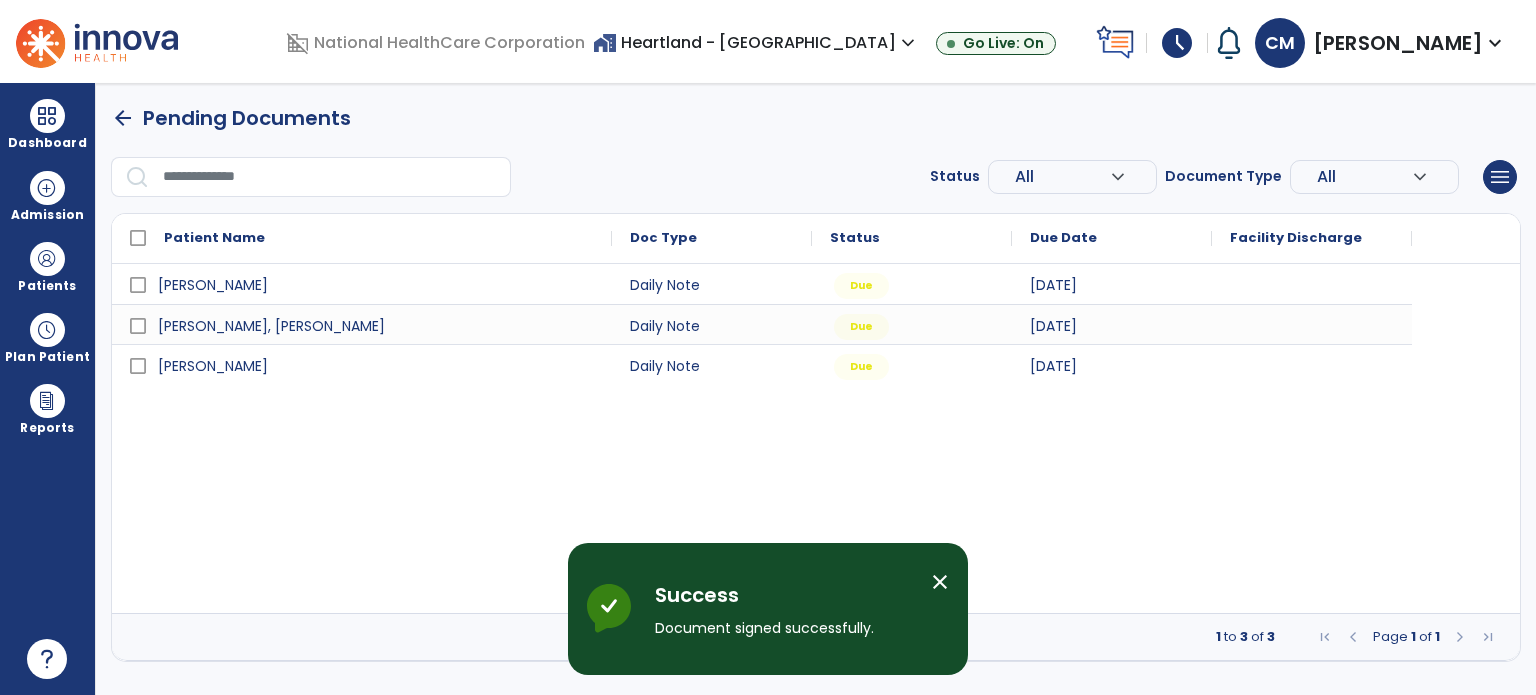 scroll, scrollTop: 0, scrollLeft: 0, axis: both 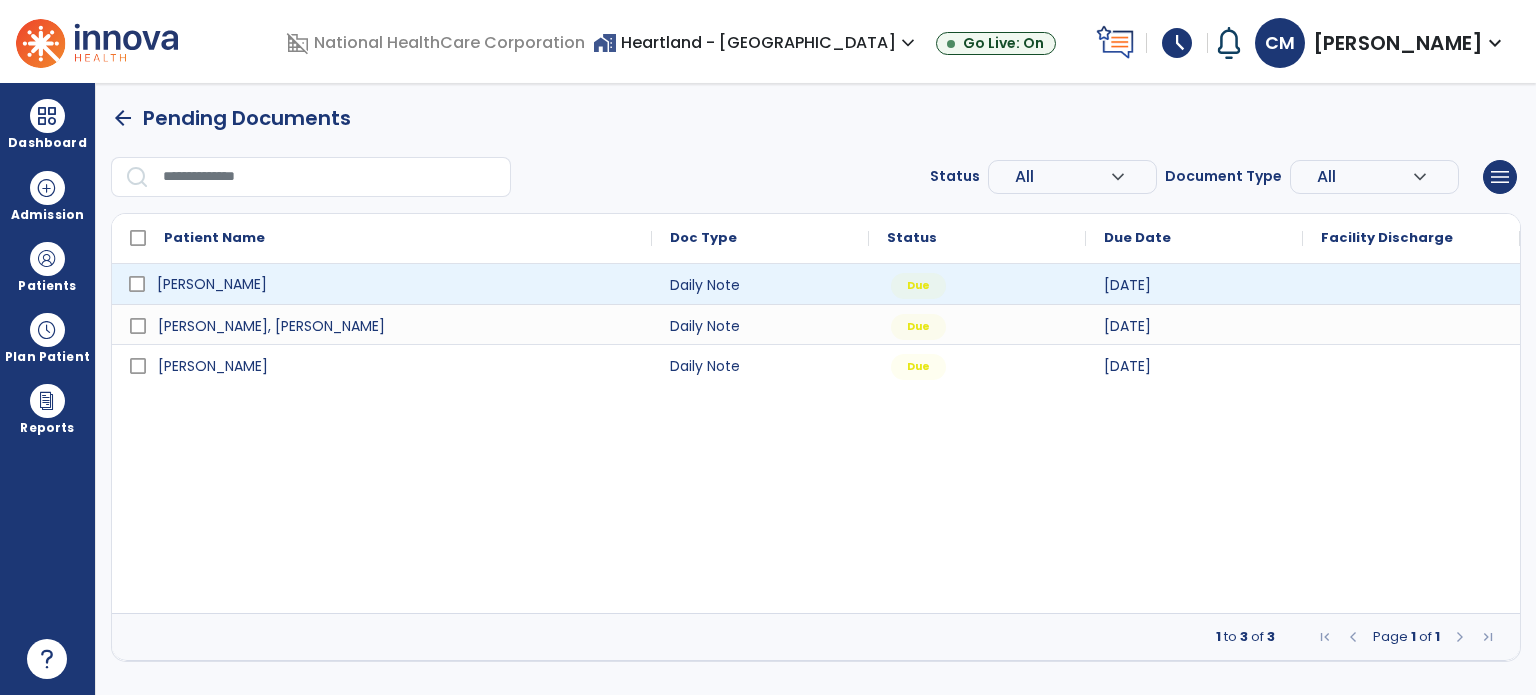 click on "[PERSON_NAME]" at bounding box center (212, 284) 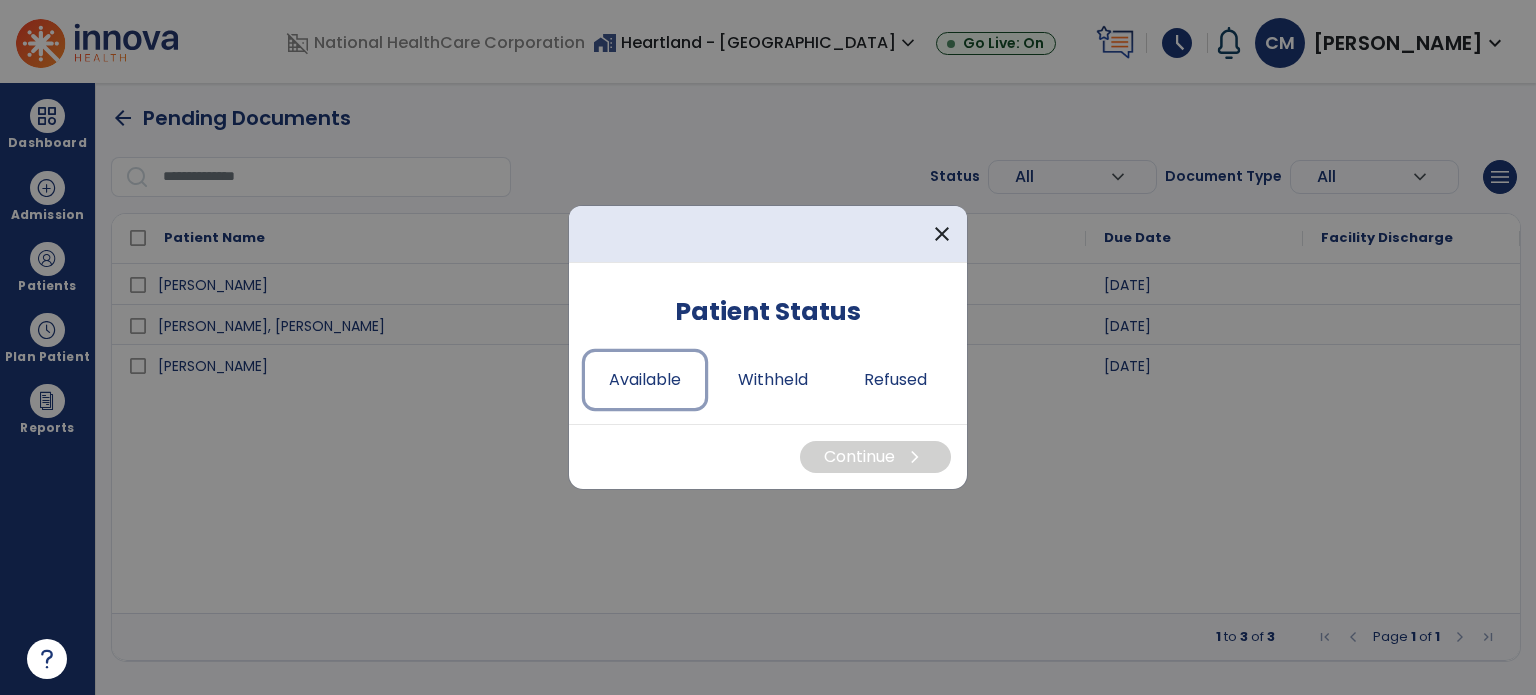 click on "Available" at bounding box center [645, 380] 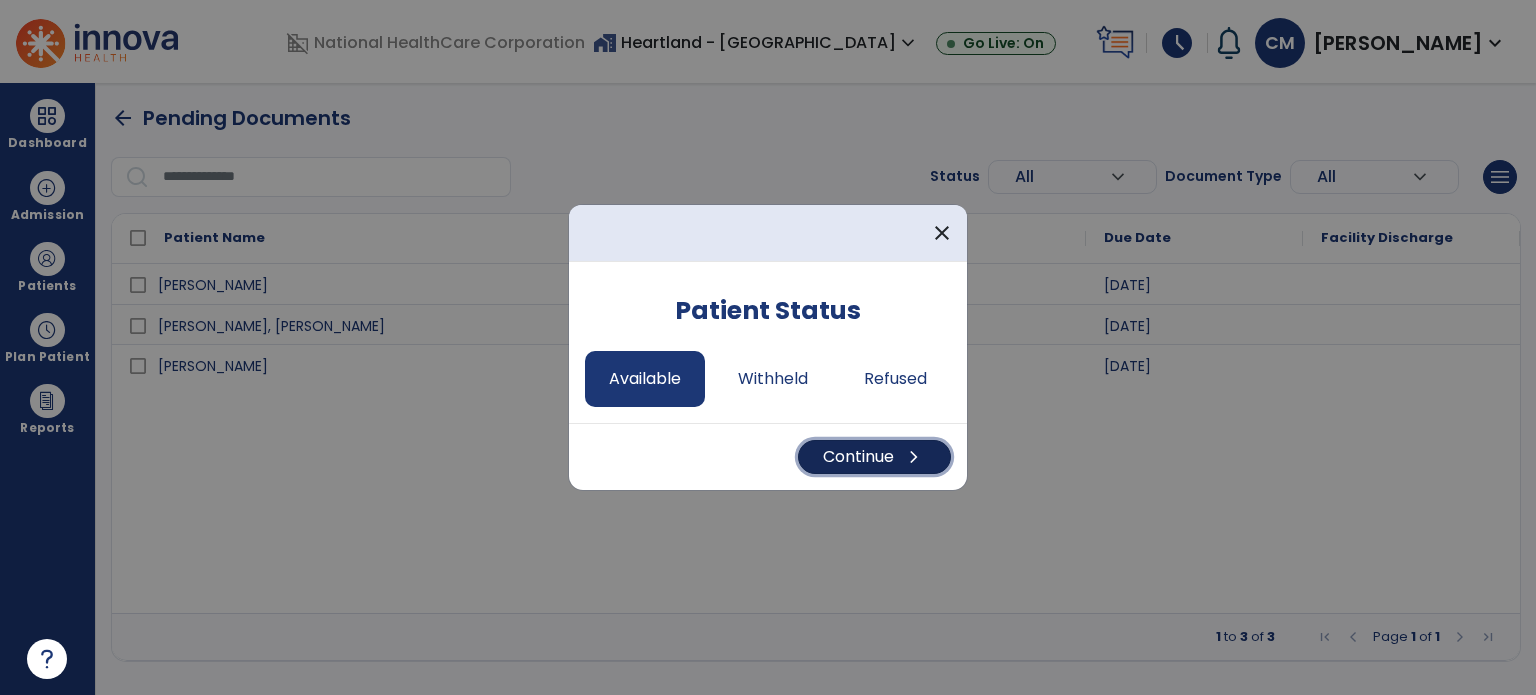click on "Continue   chevron_right" at bounding box center [874, 457] 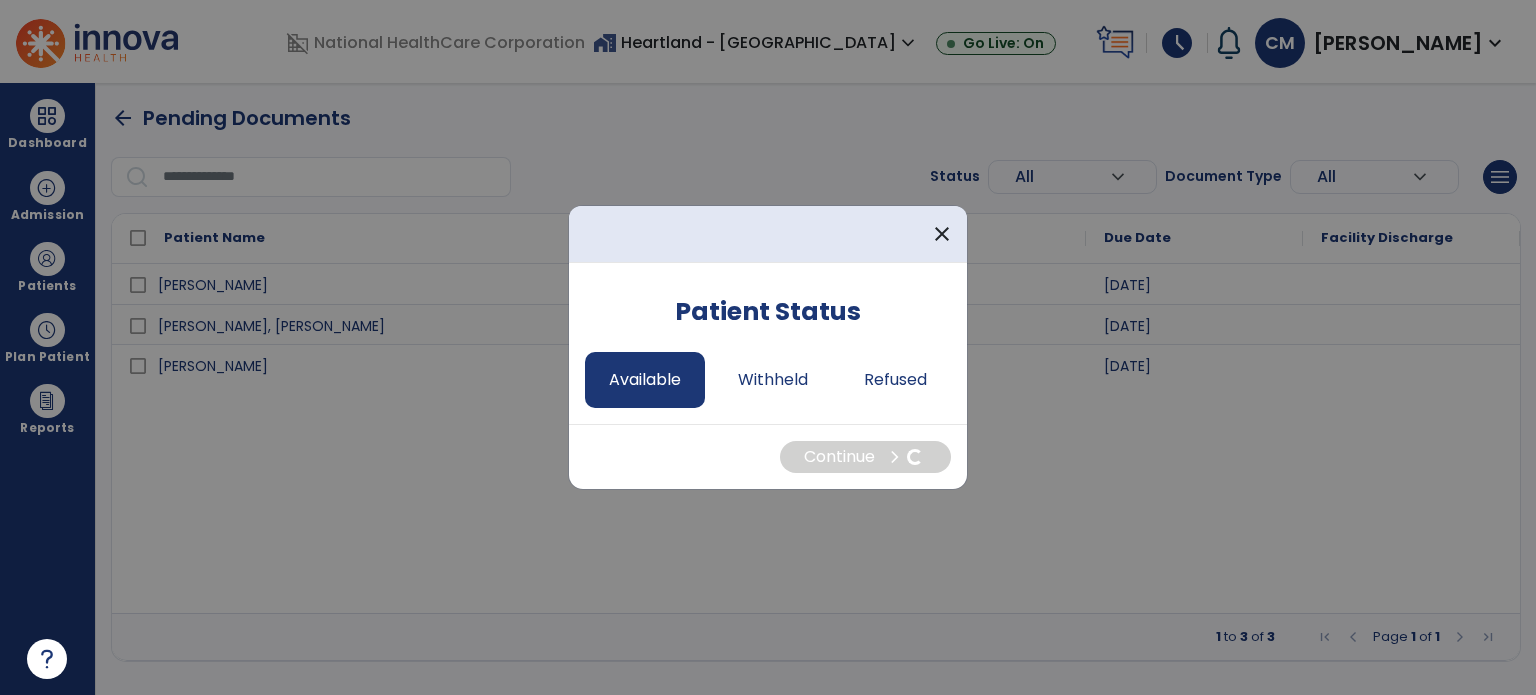 select on "*" 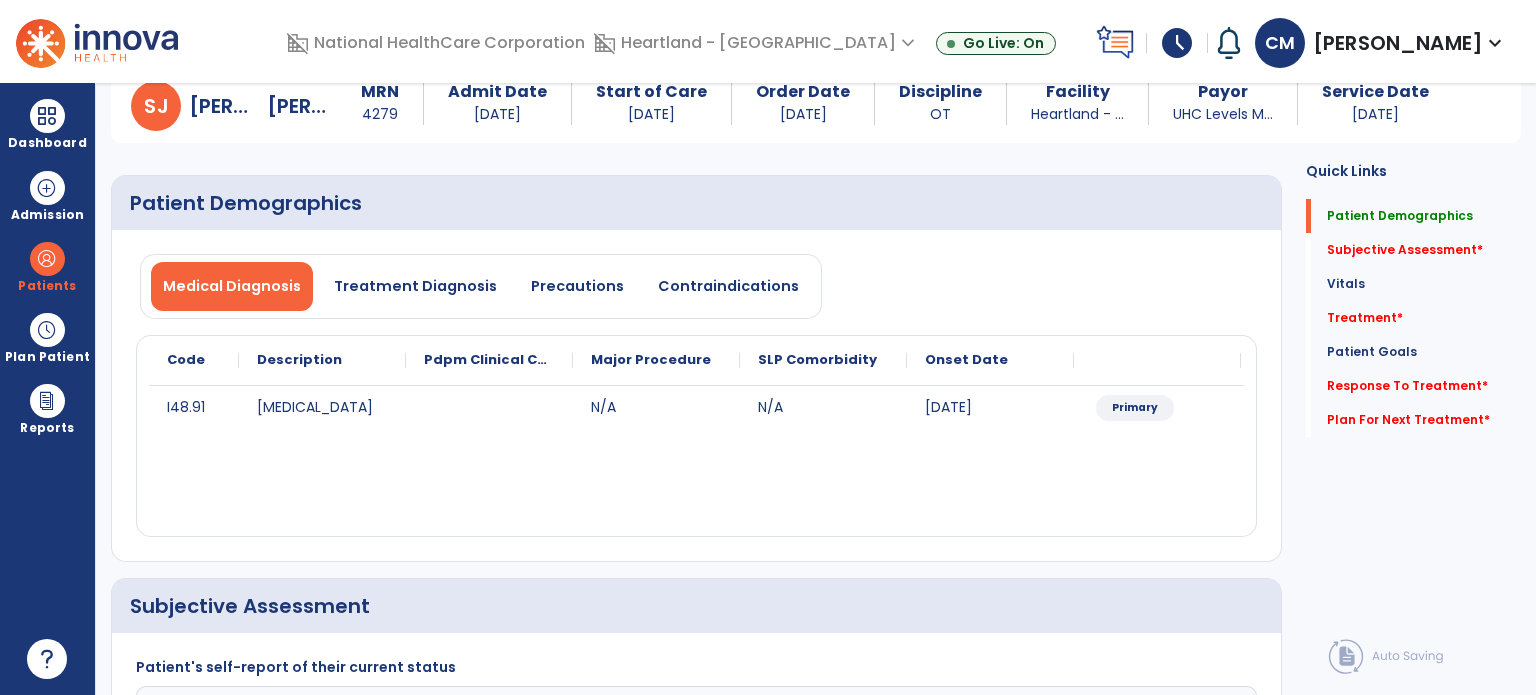 scroll, scrollTop: 200, scrollLeft: 0, axis: vertical 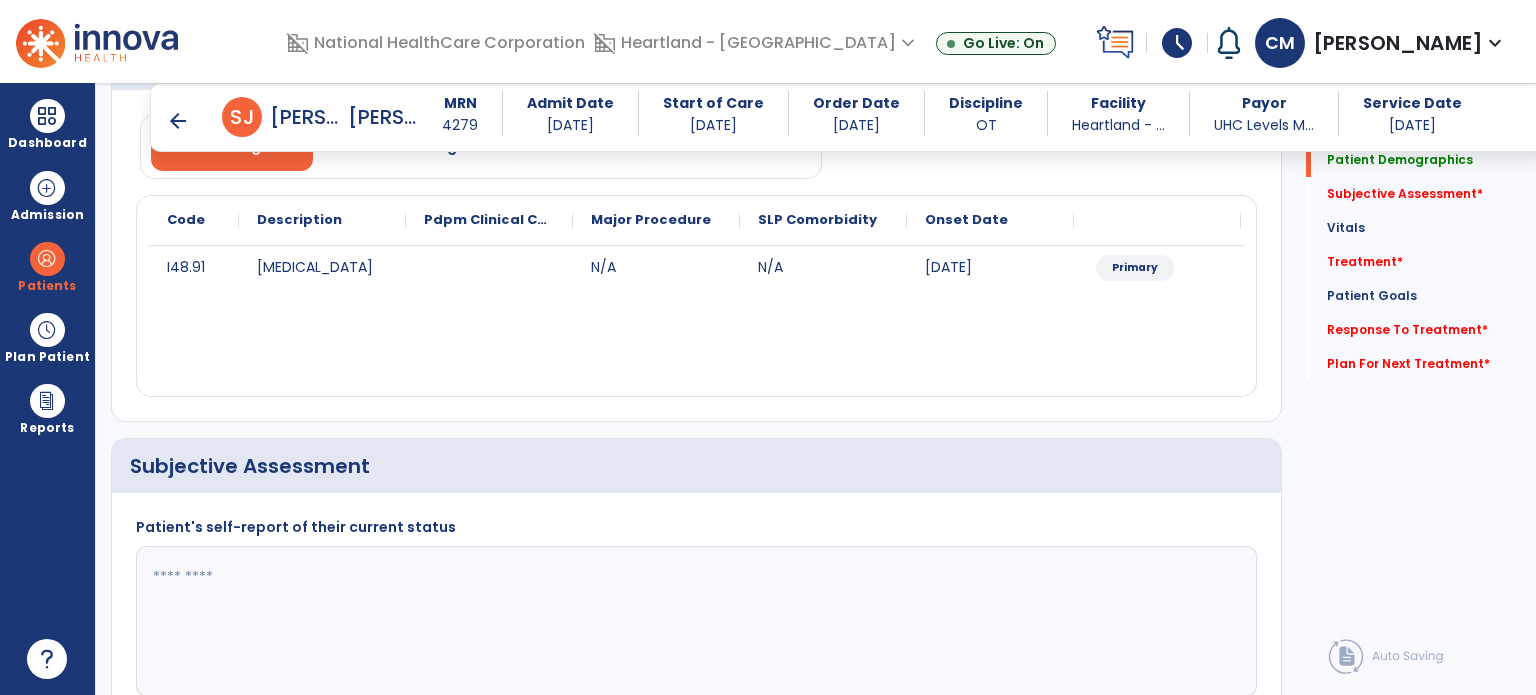 click 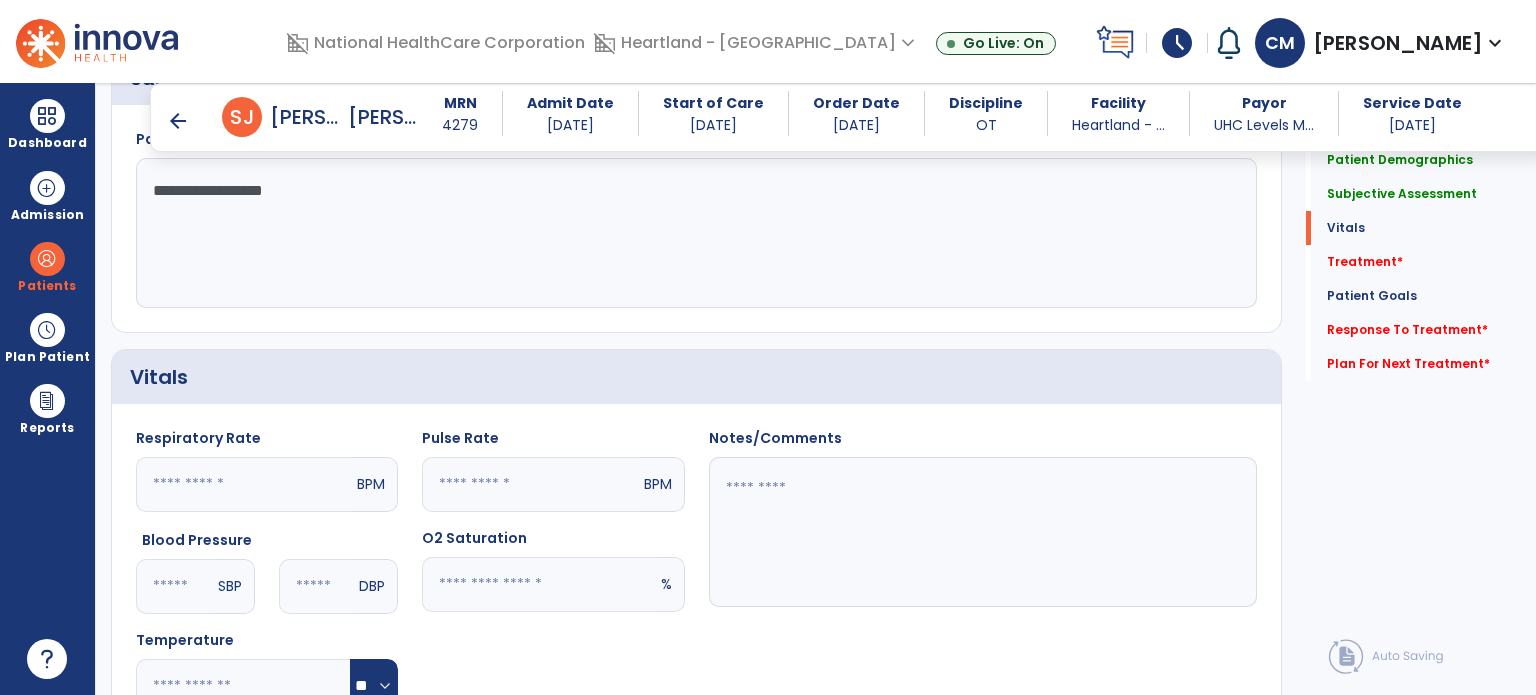 scroll, scrollTop: 600, scrollLeft: 0, axis: vertical 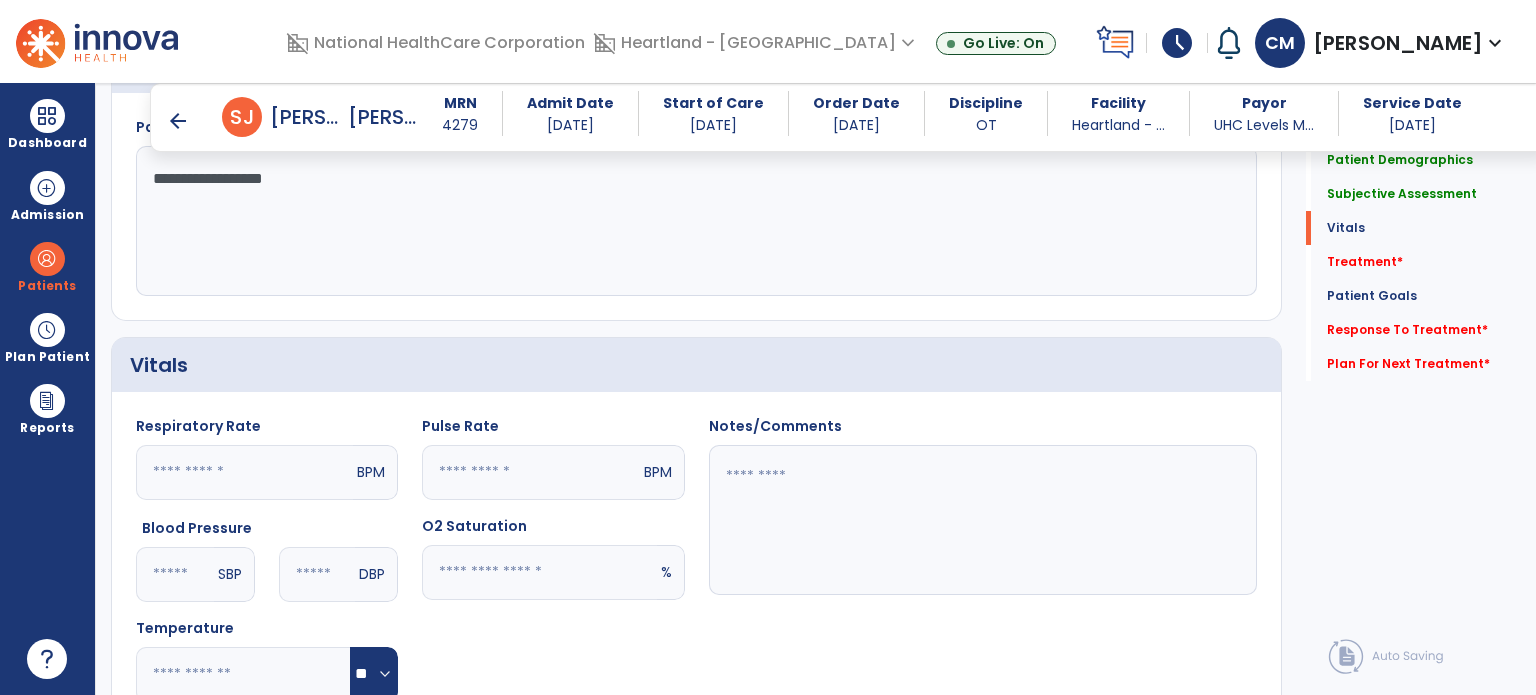 type on "**********" 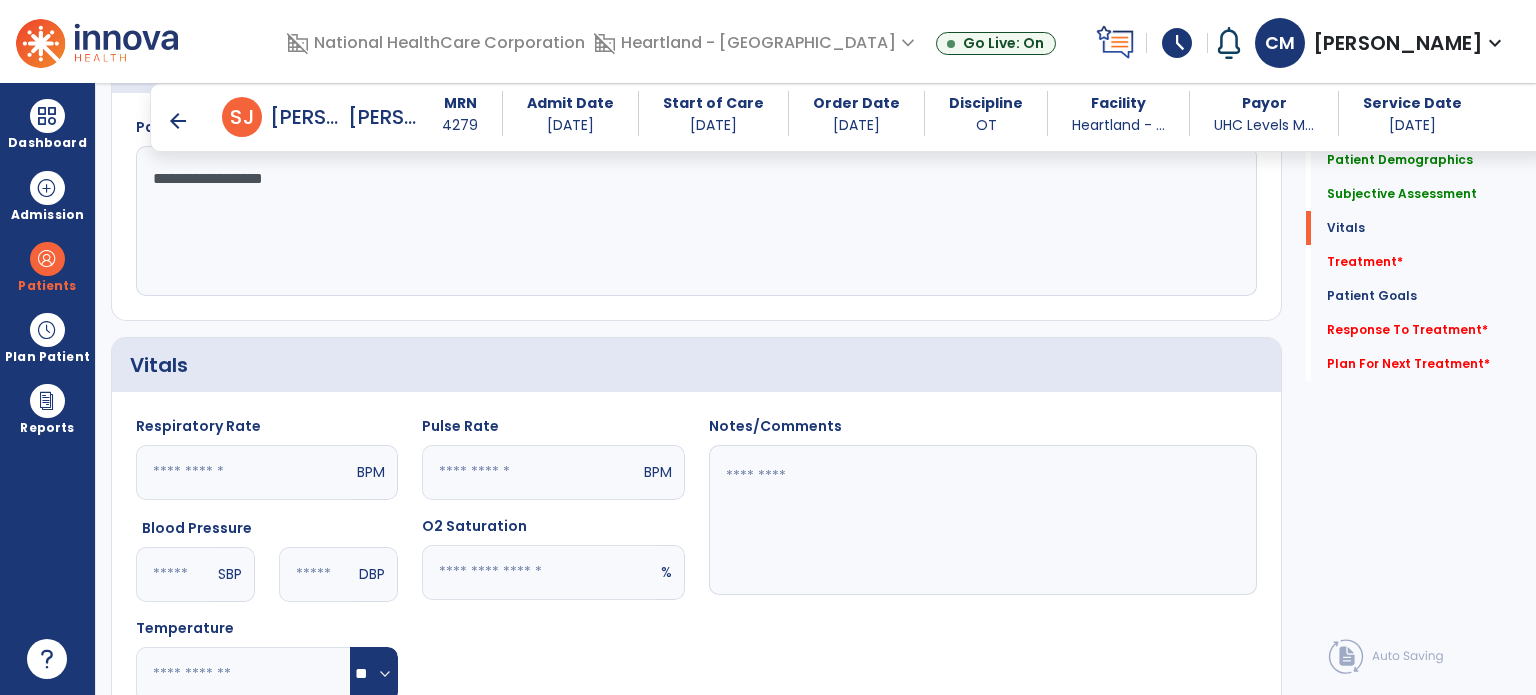 click 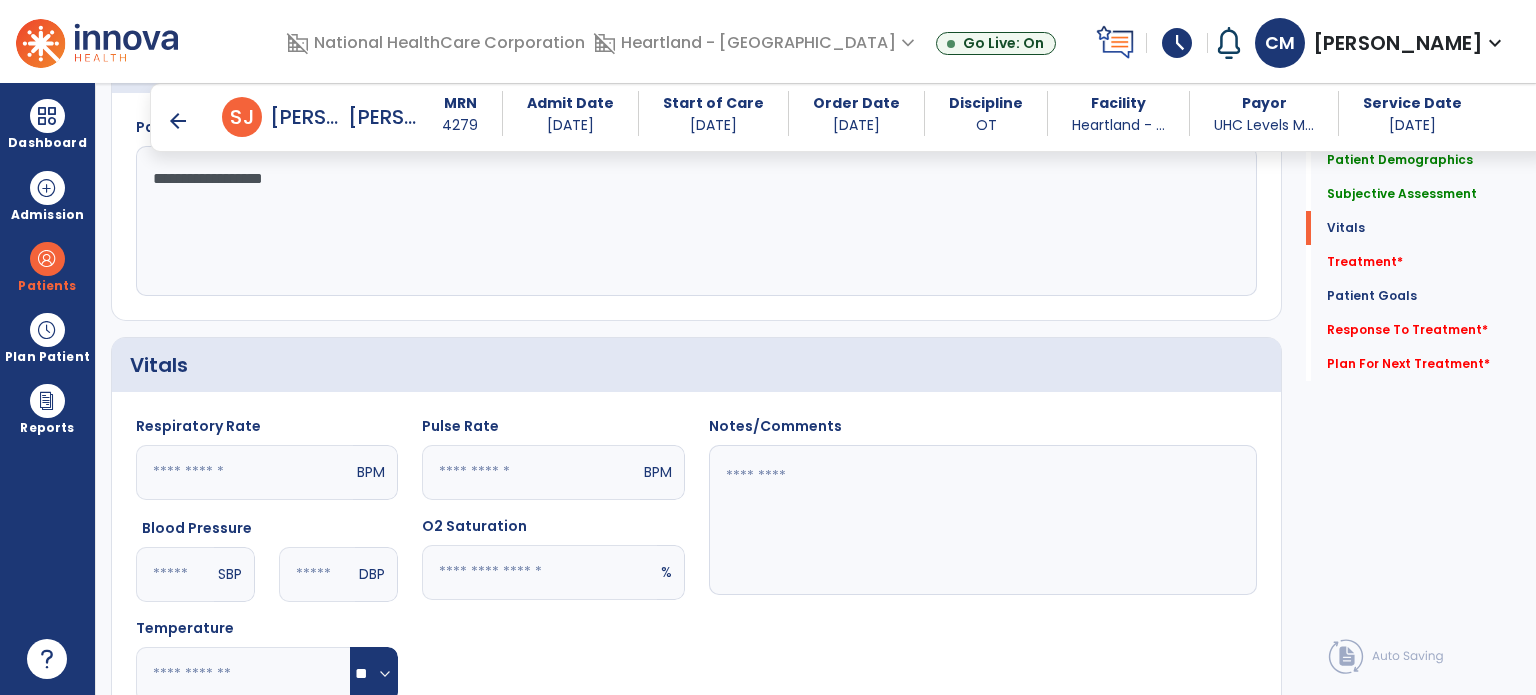 click 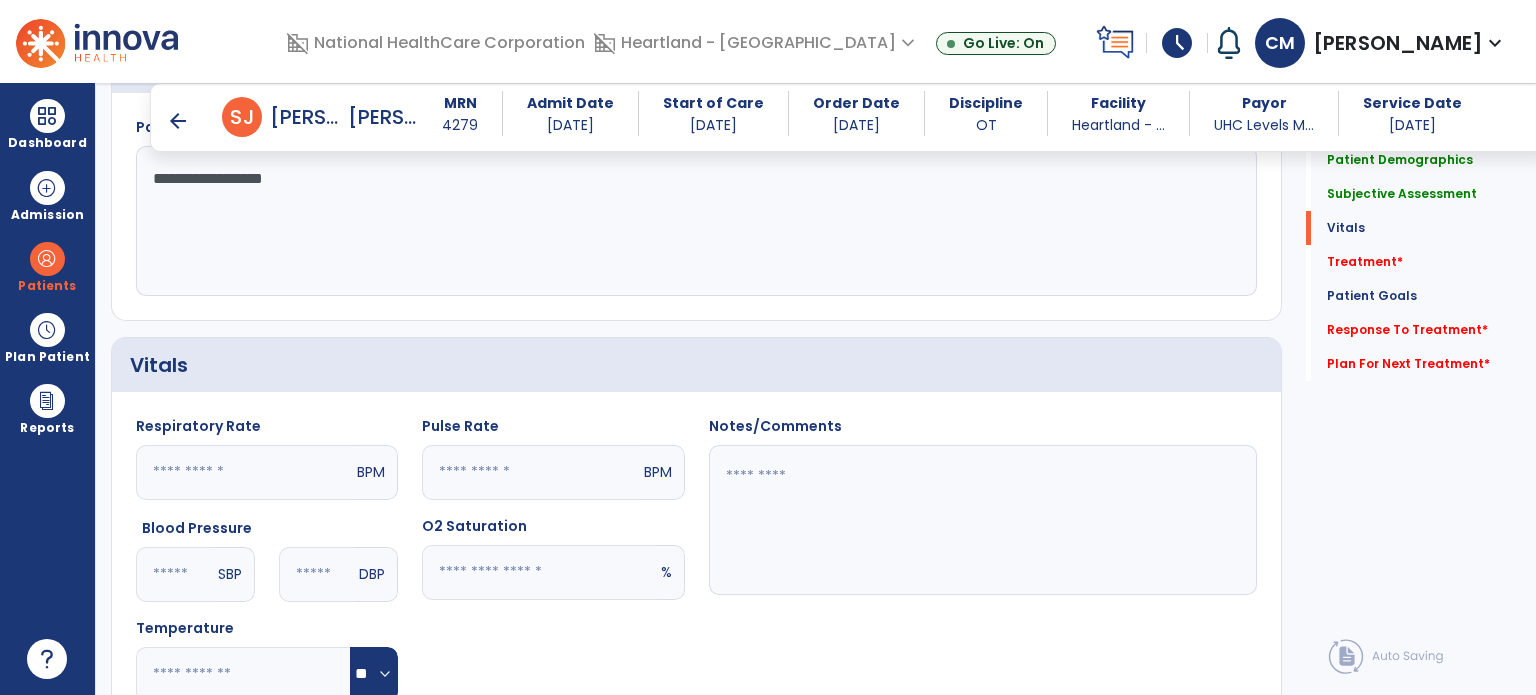 click 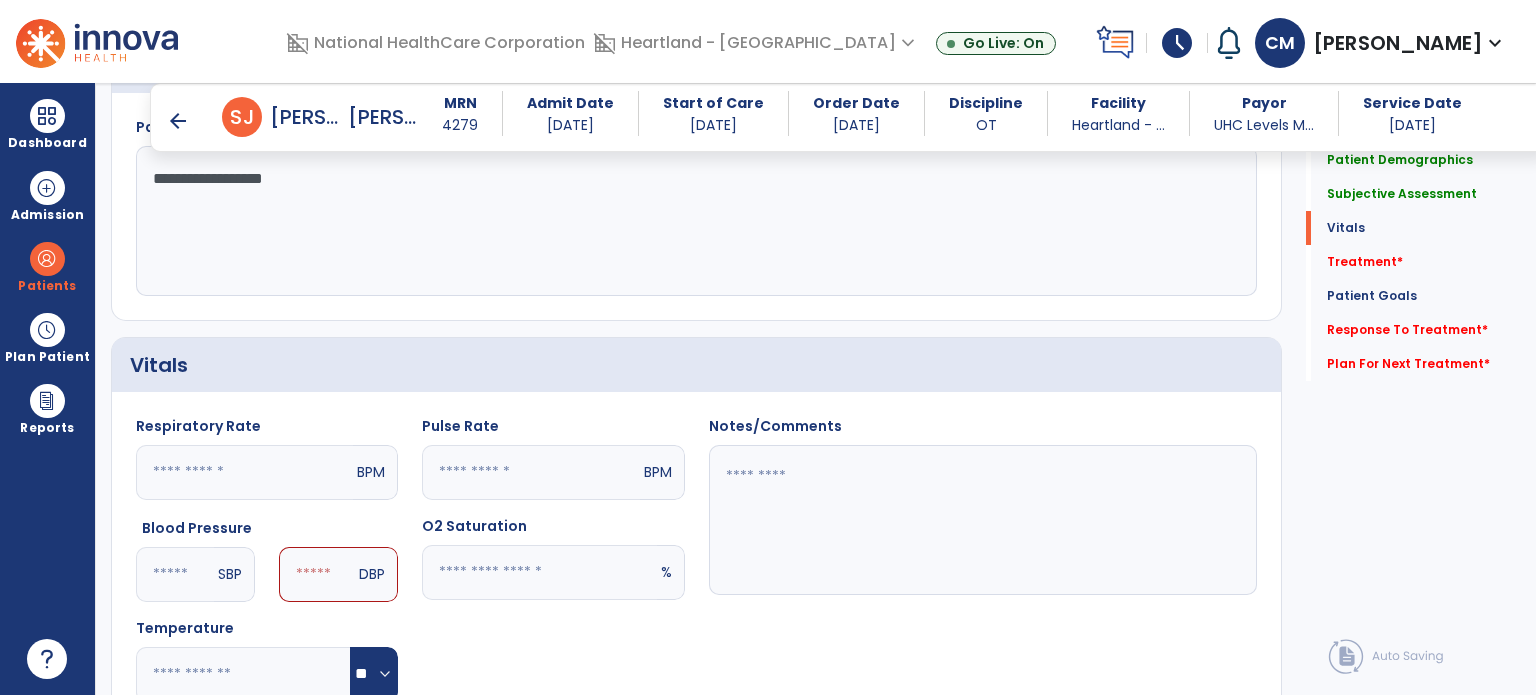 type on "***" 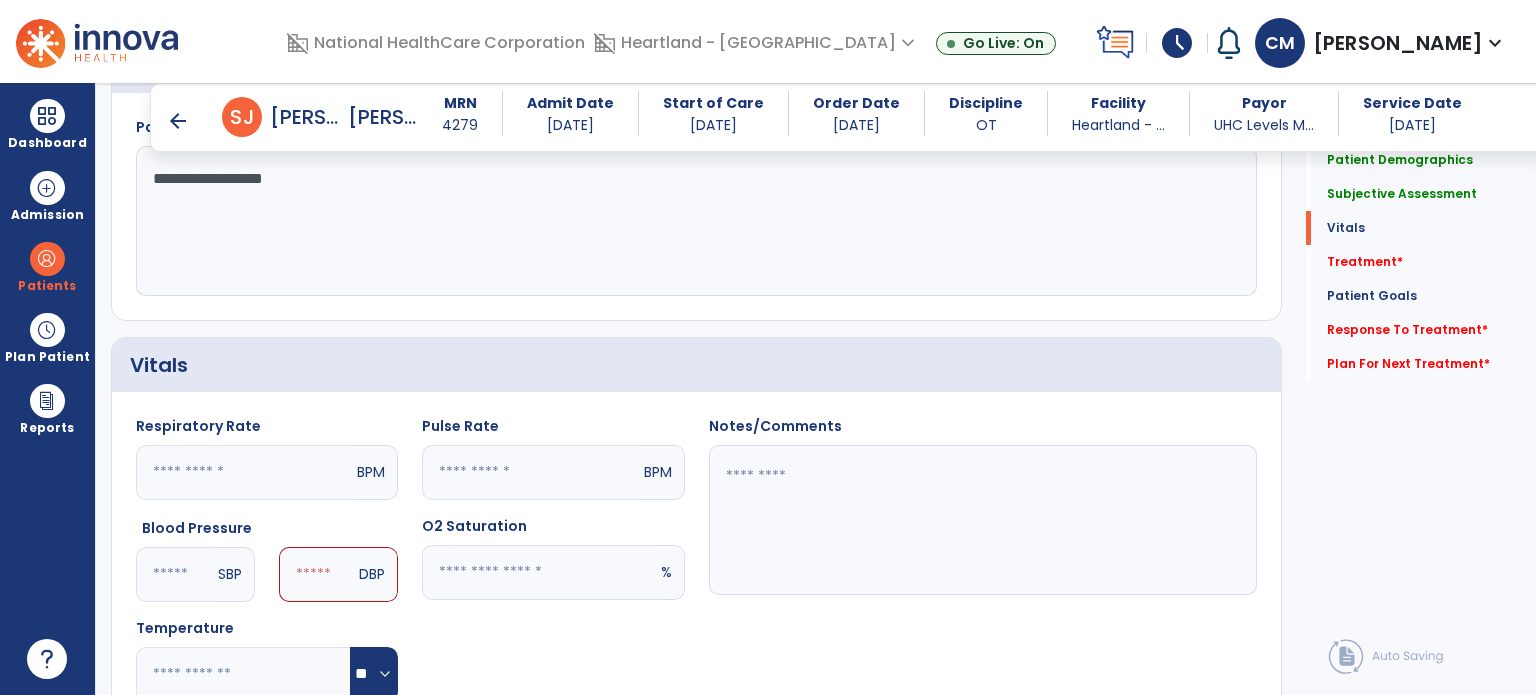click 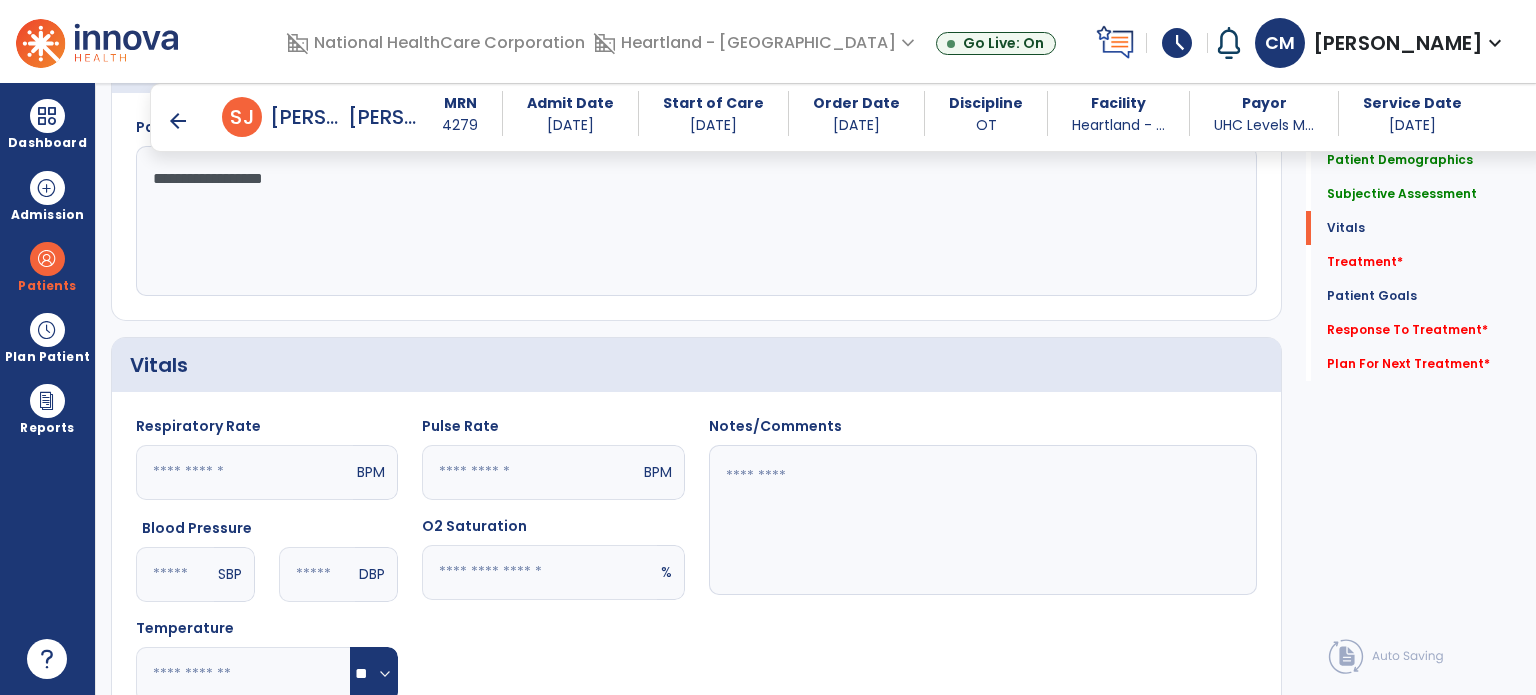 type on "**" 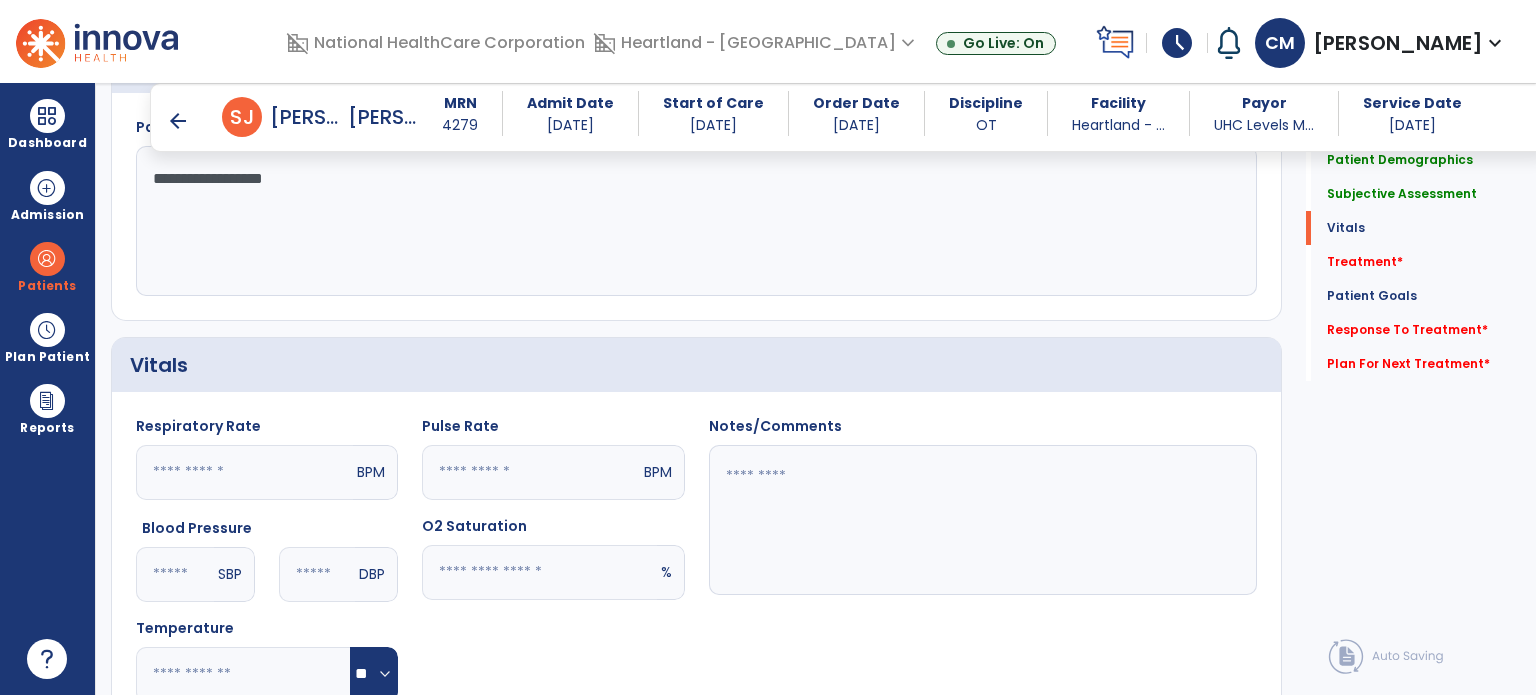 click 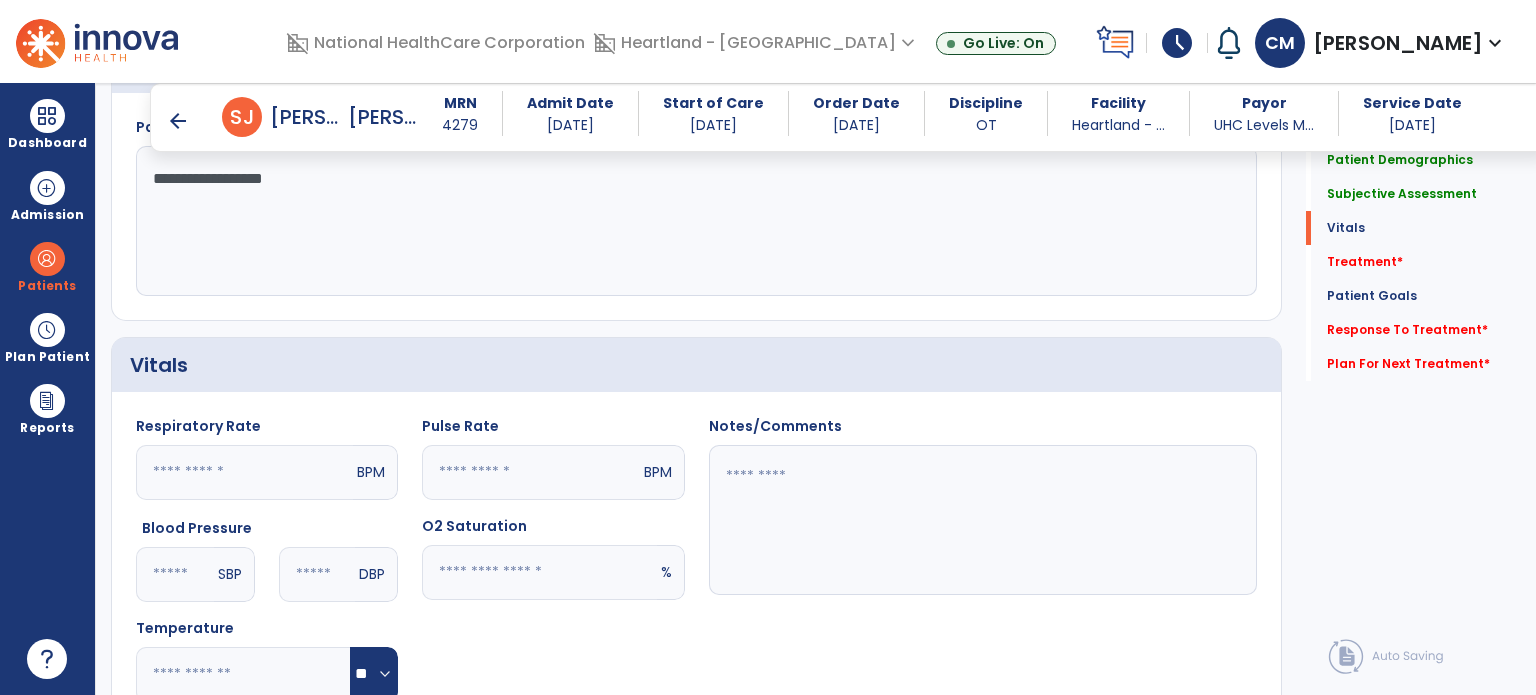 type on "**" 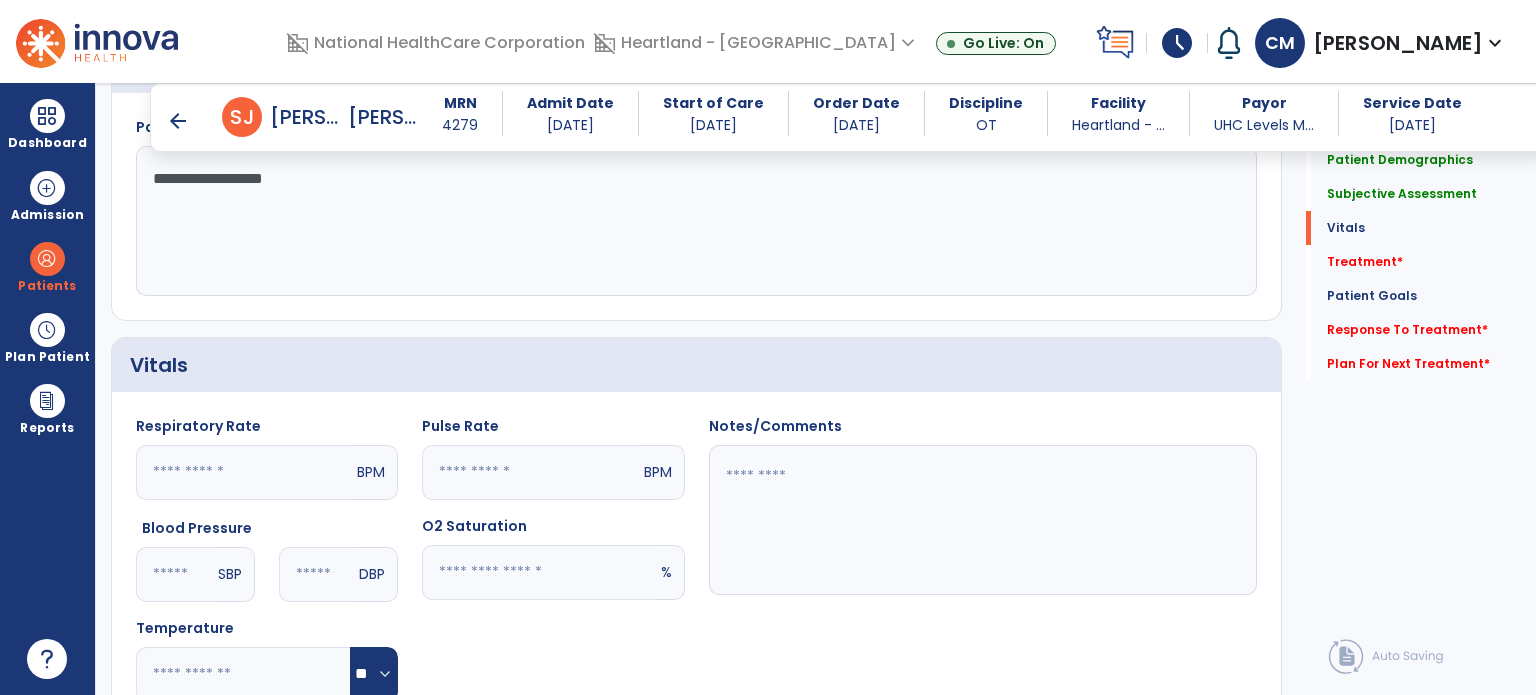 click 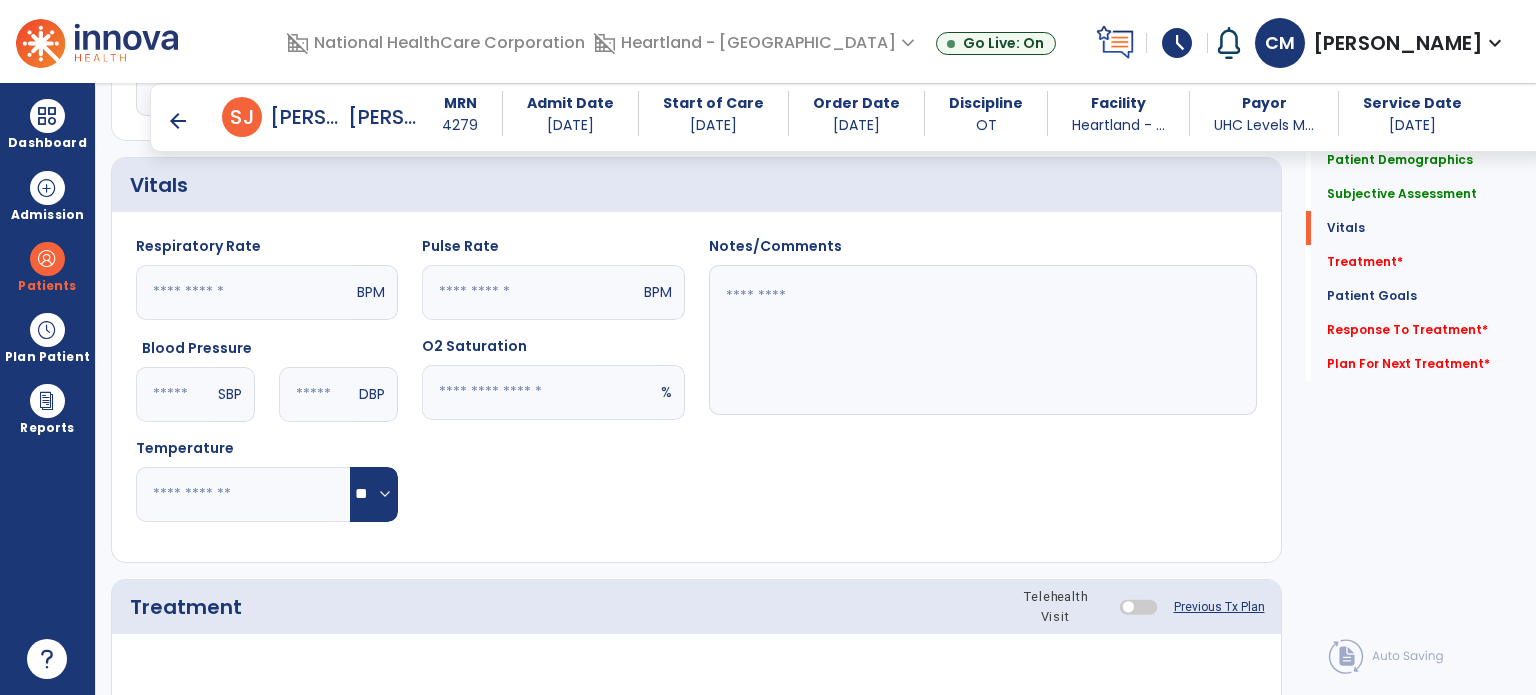 scroll, scrollTop: 900, scrollLeft: 0, axis: vertical 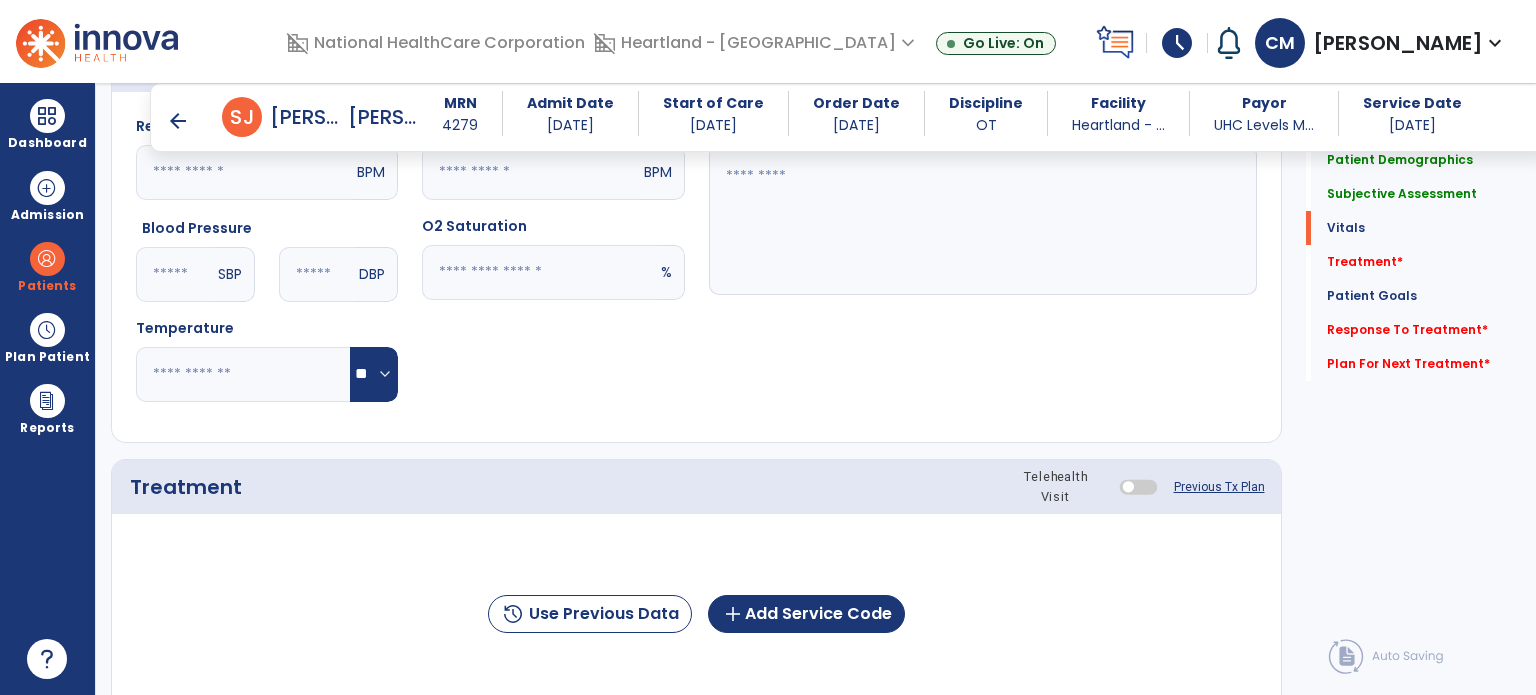 type on "****" 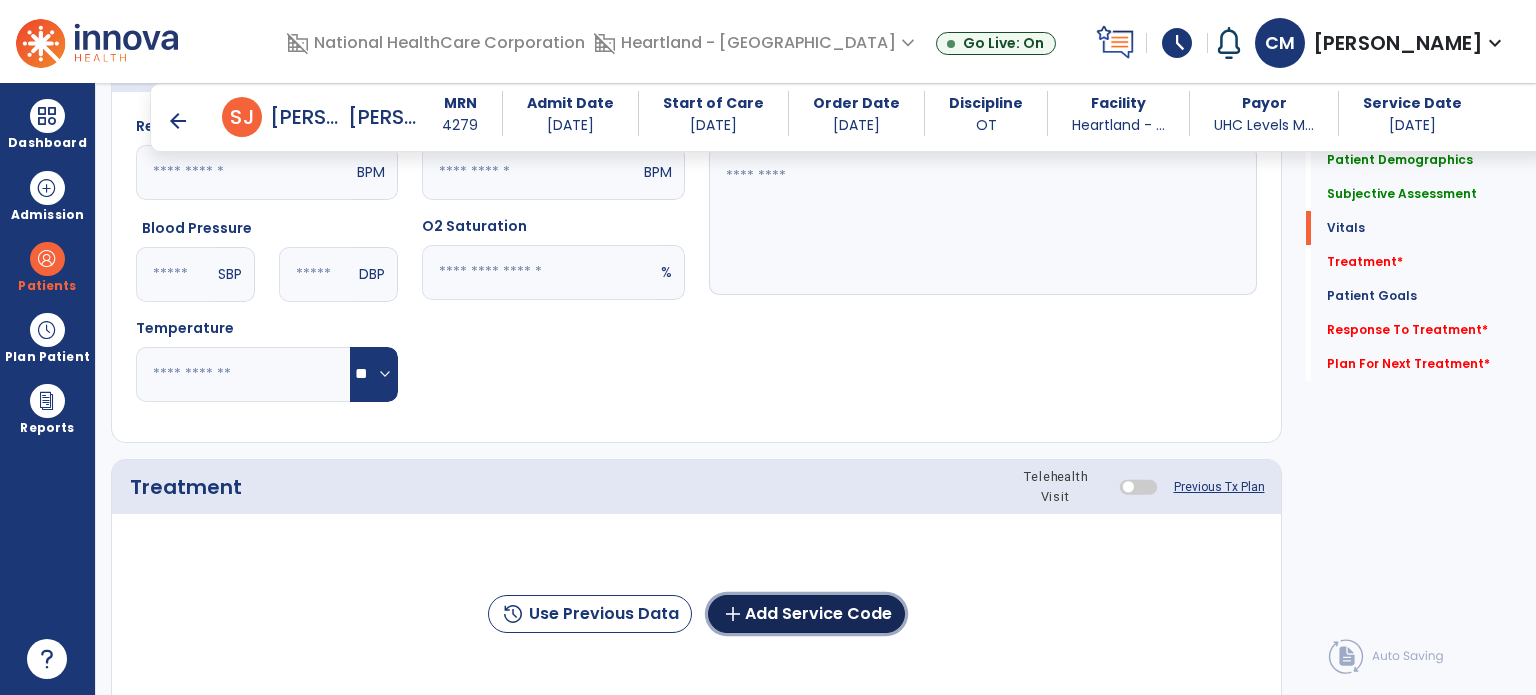 click on "add" 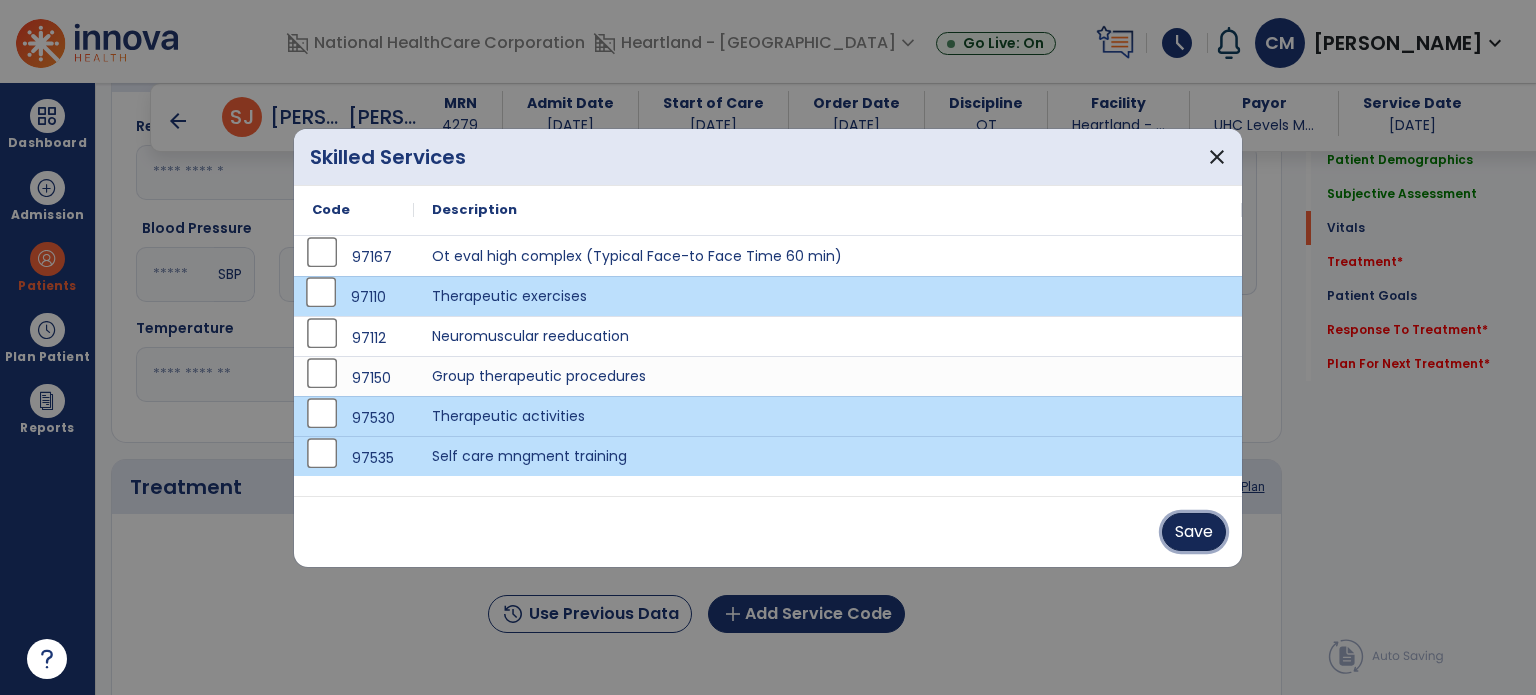 click on "Save" at bounding box center (1194, 532) 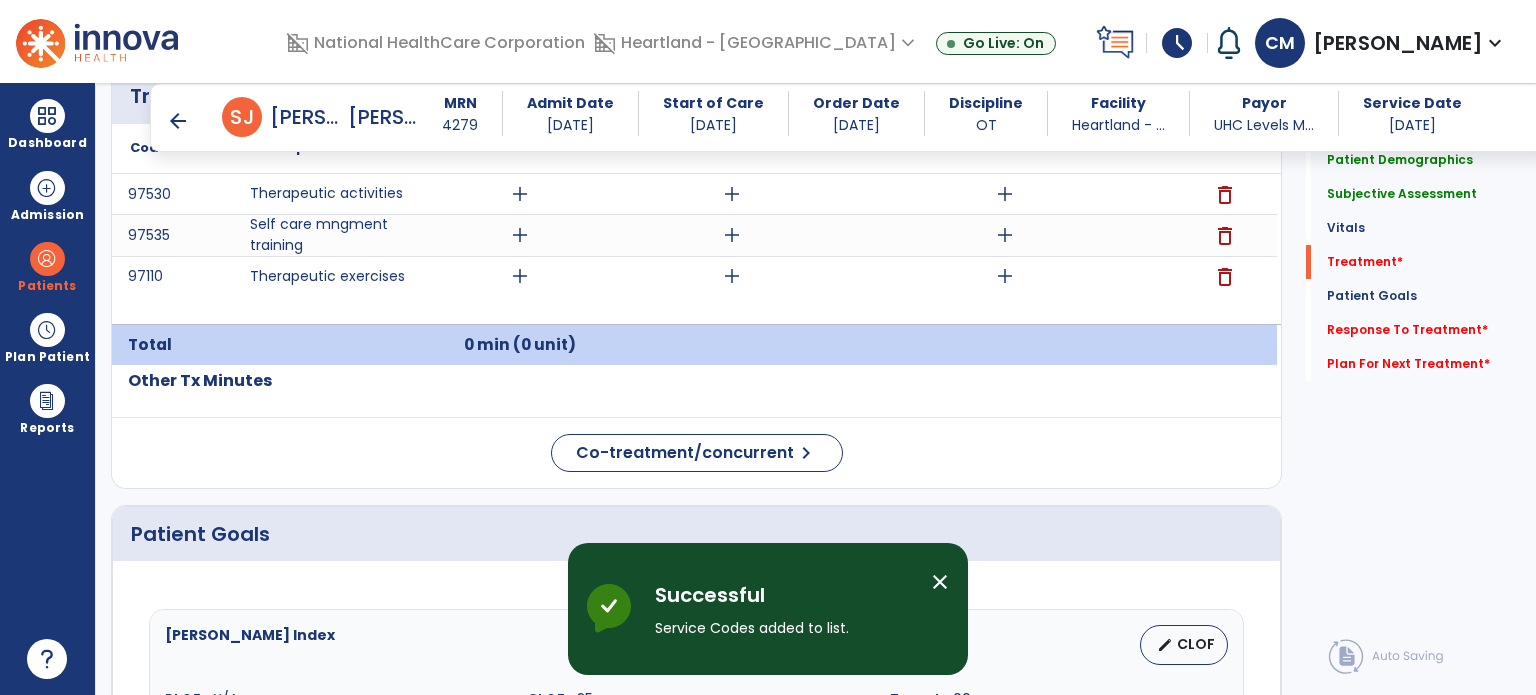 scroll, scrollTop: 1400, scrollLeft: 0, axis: vertical 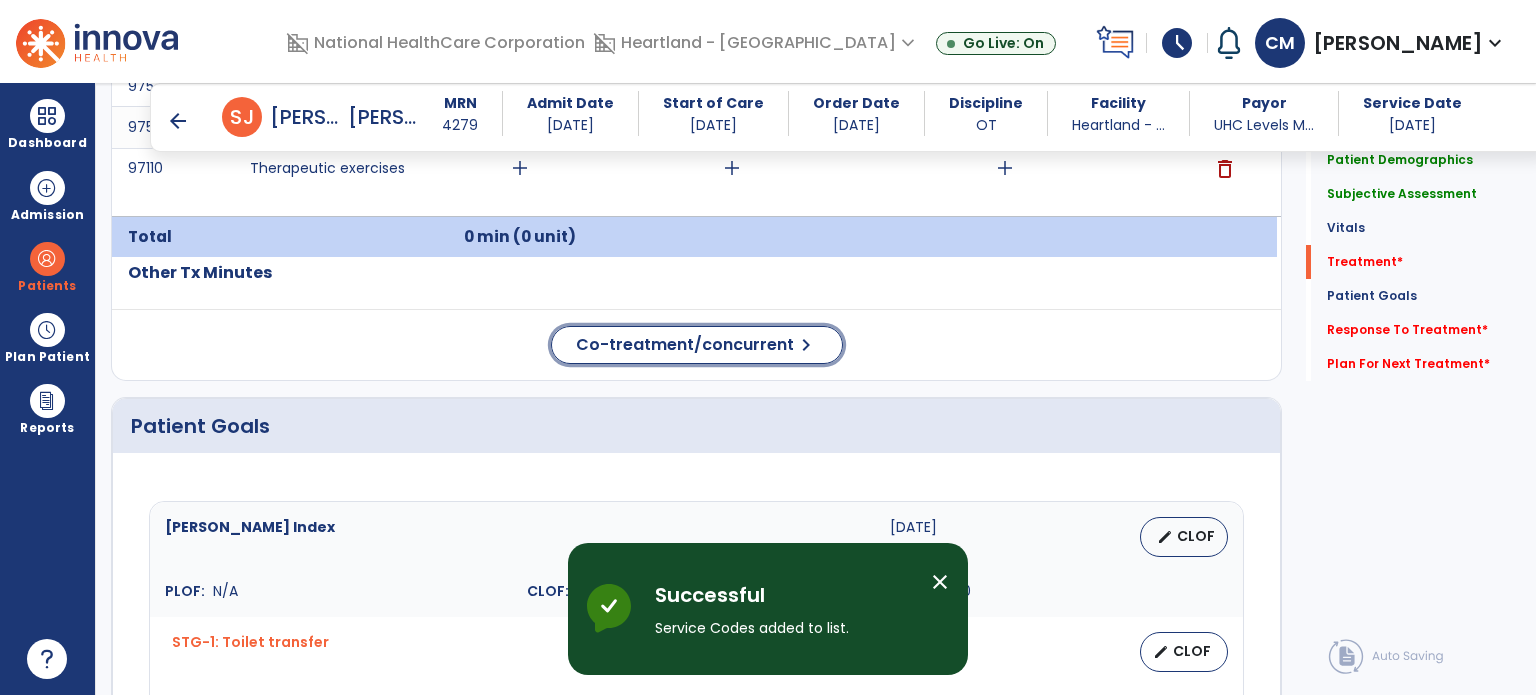 click on "Co-treatment/concurrent" 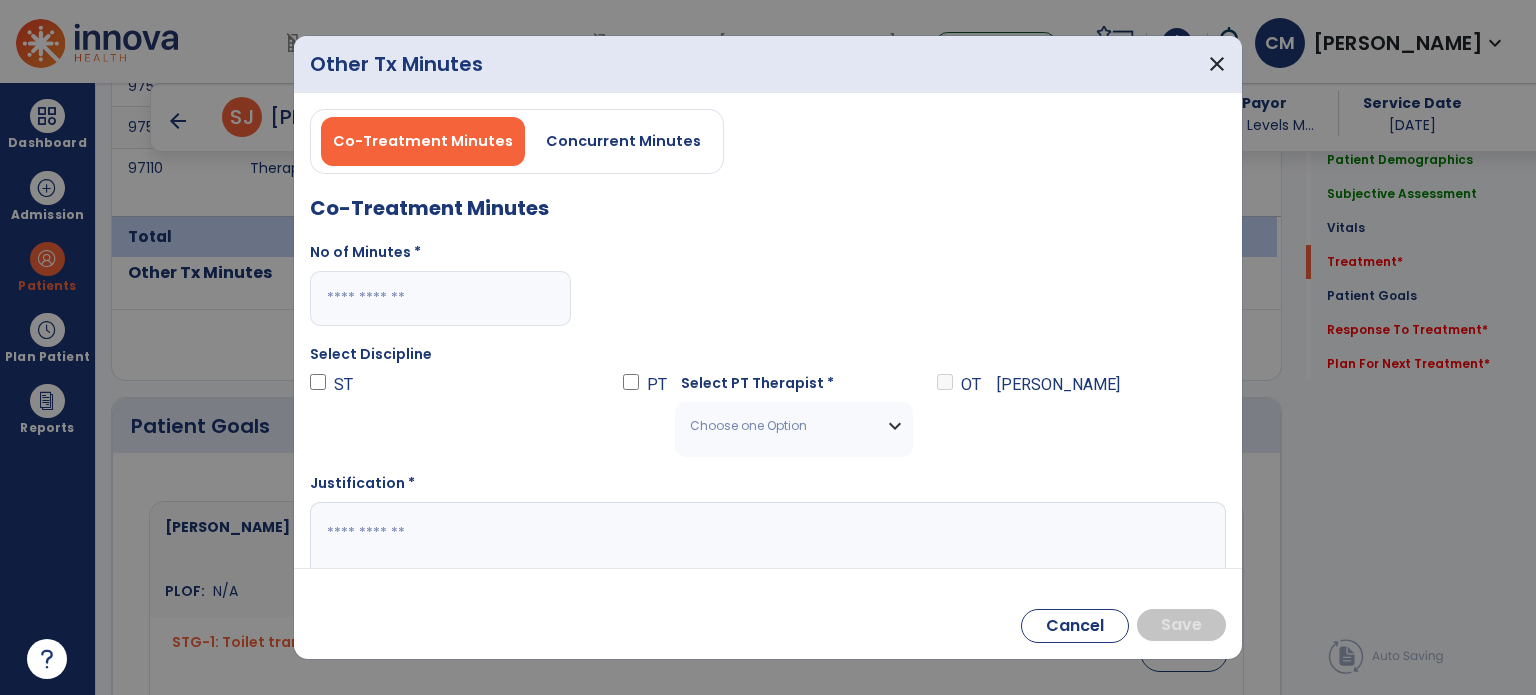 drag, startPoint x: 384, startPoint y: 299, endPoint x: 389, endPoint y: 289, distance: 11.18034 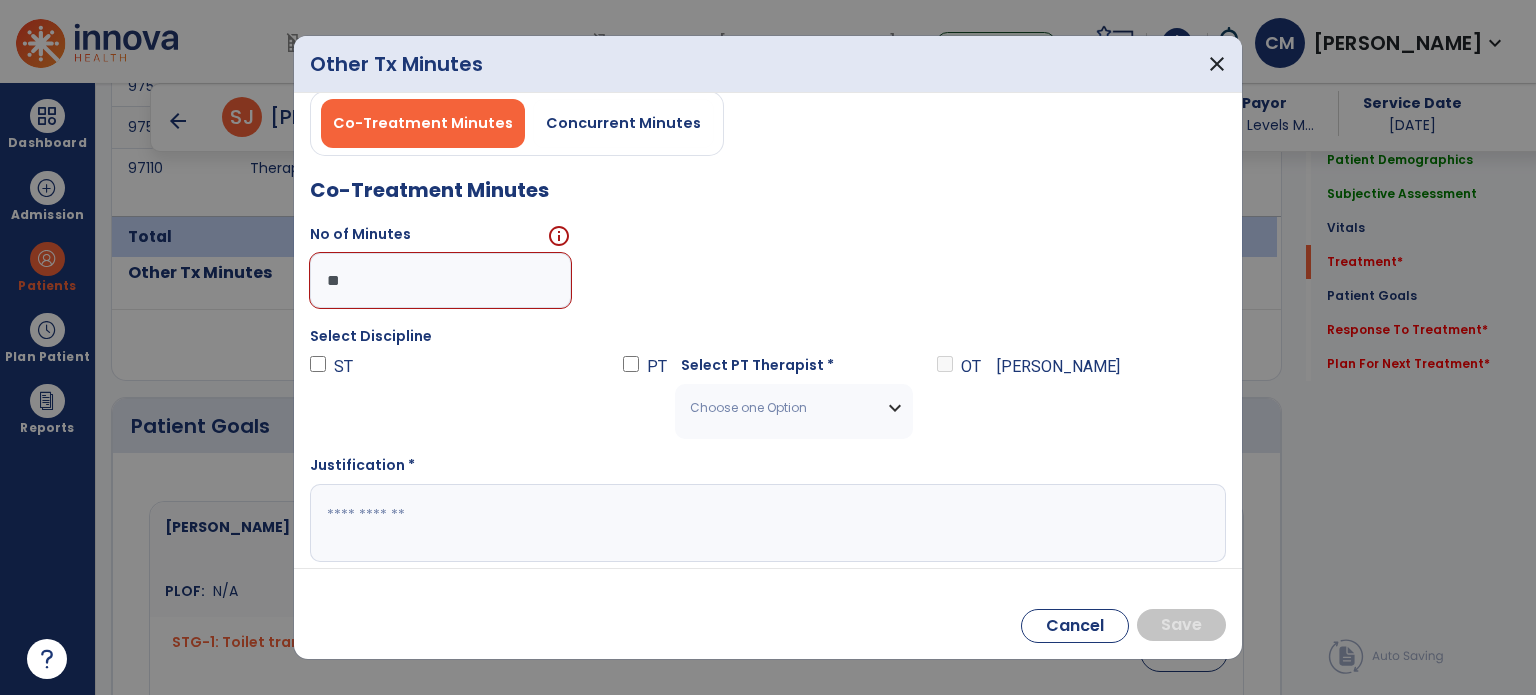 scroll, scrollTop: 26, scrollLeft: 0, axis: vertical 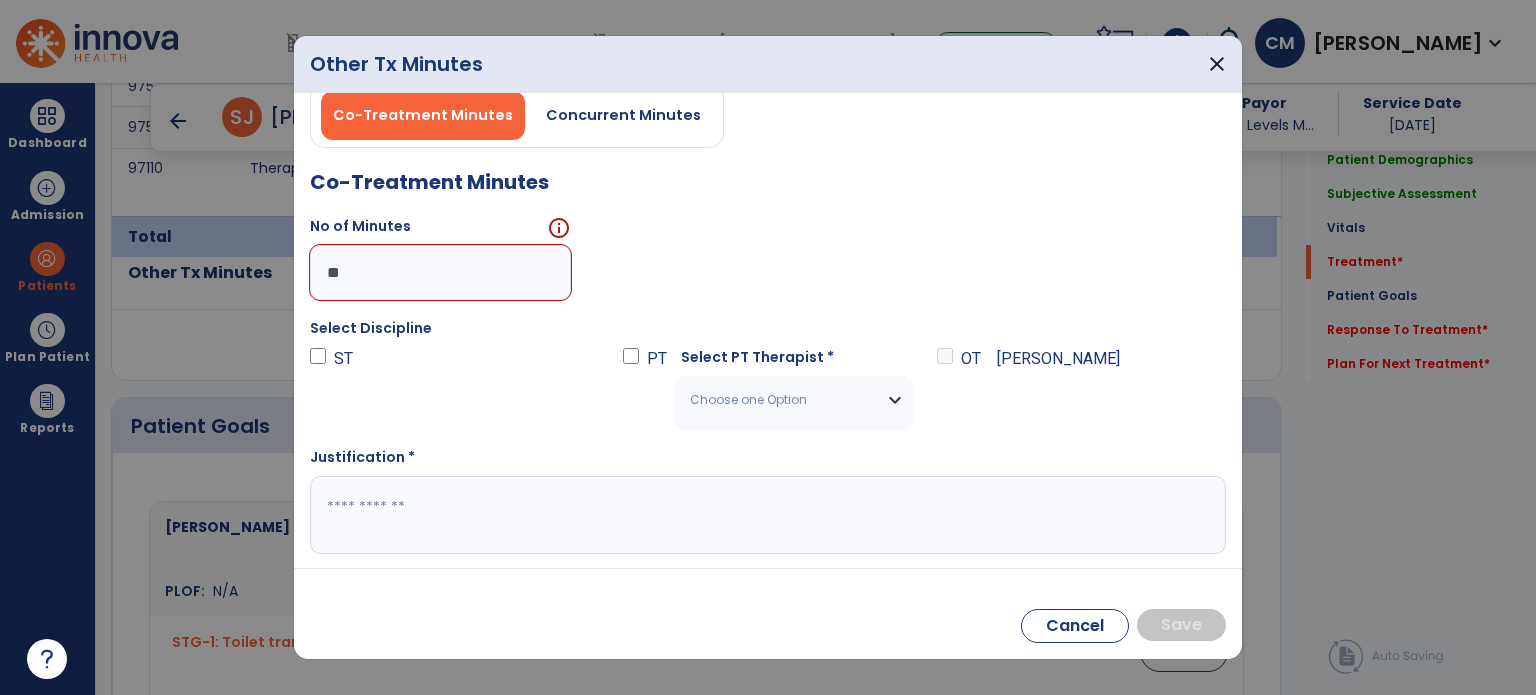 type on "**" 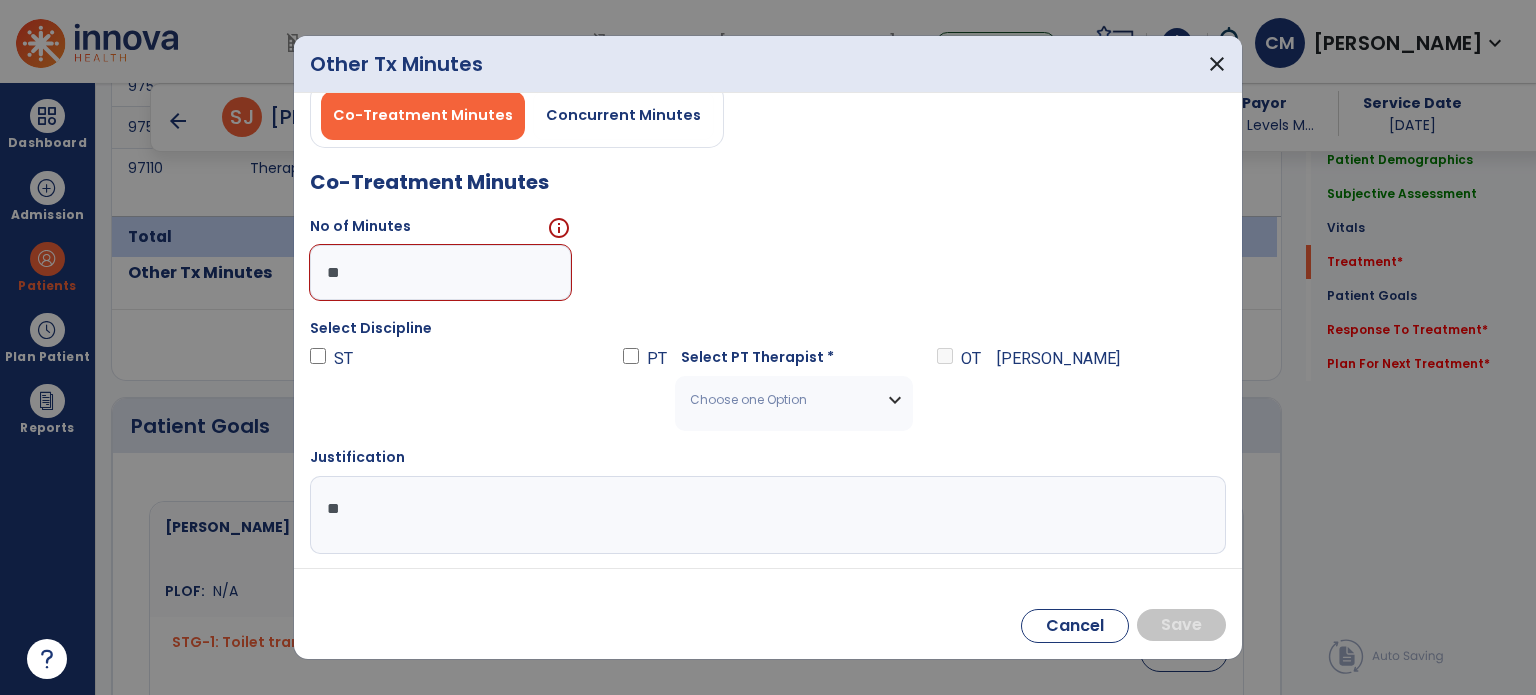 type on "*" 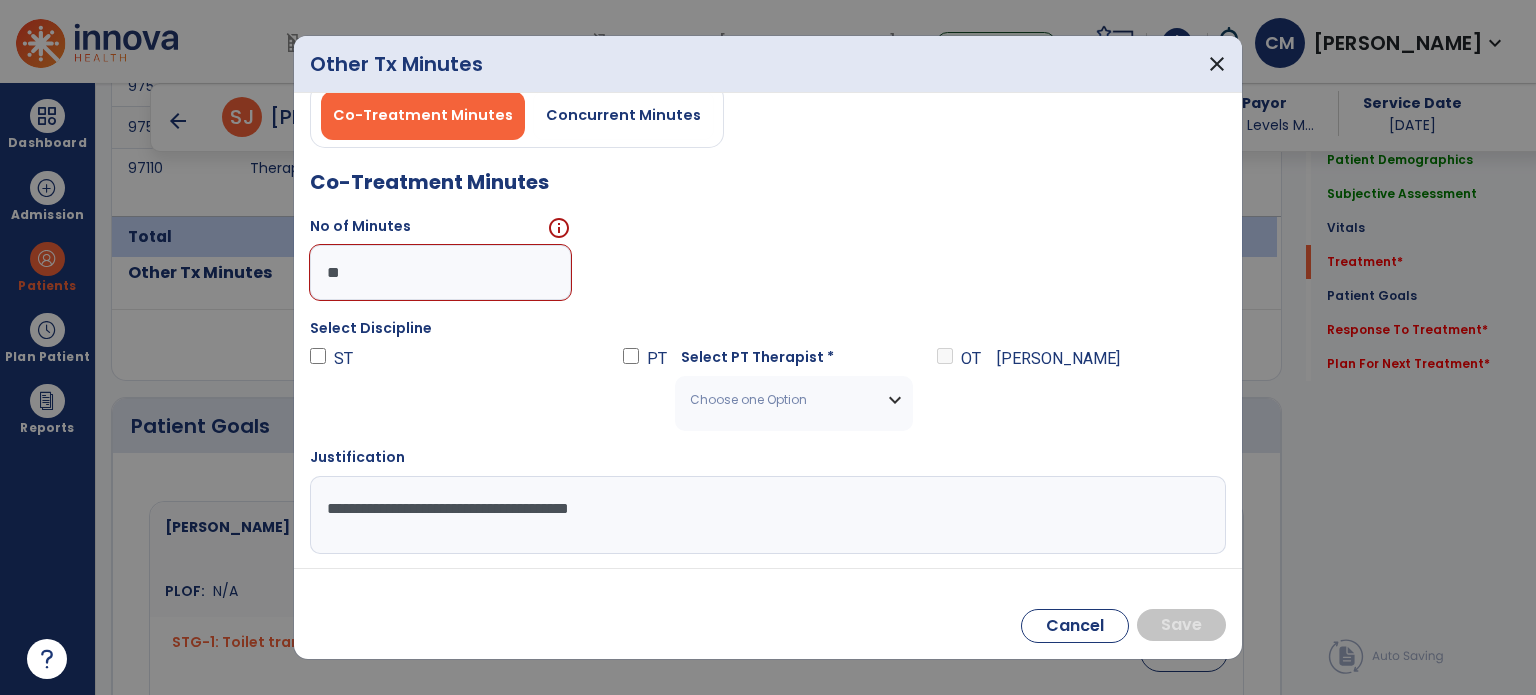 click on "**********" at bounding box center [766, 515] 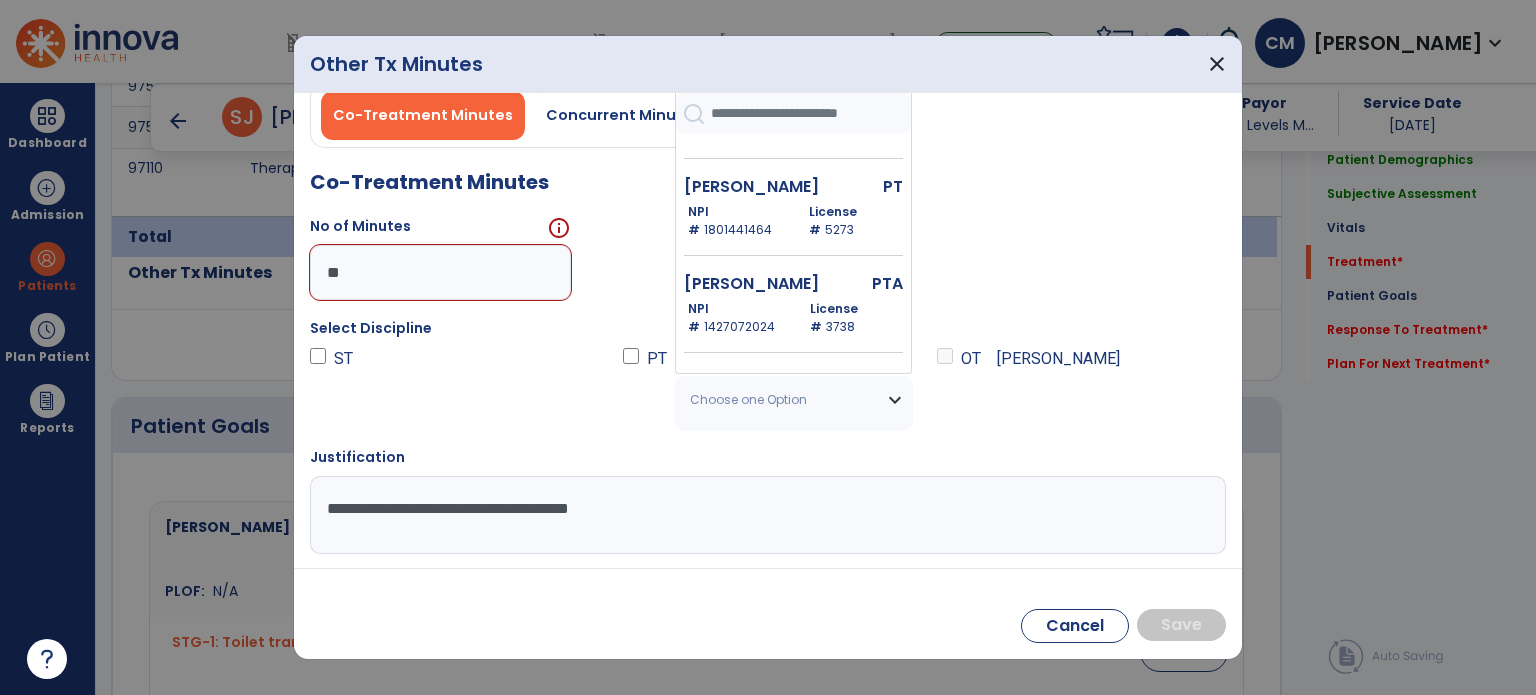 scroll, scrollTop: 1033, scrollLeft: 0, axis: vertical 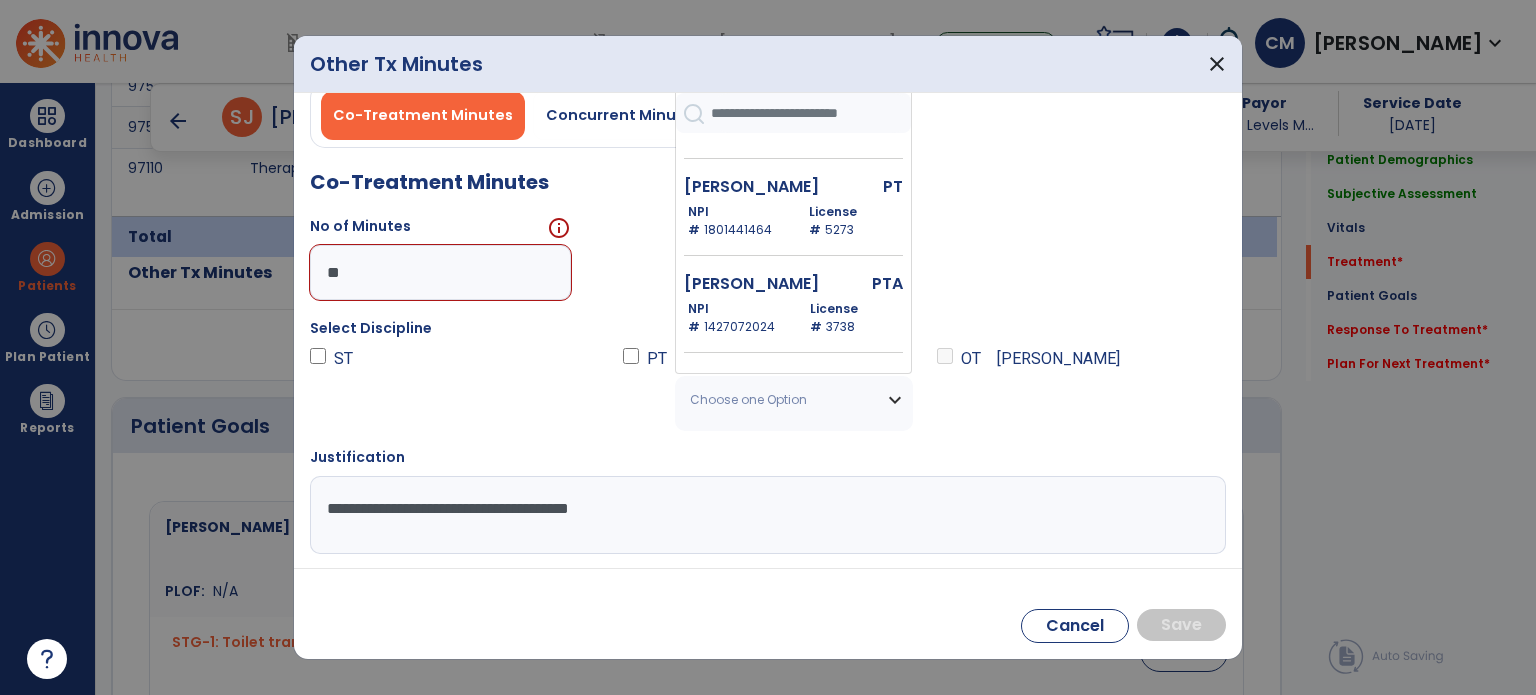 click on "NPI #  [US_HEALTHCARE_NPI]" at bounding box center (737, 318) 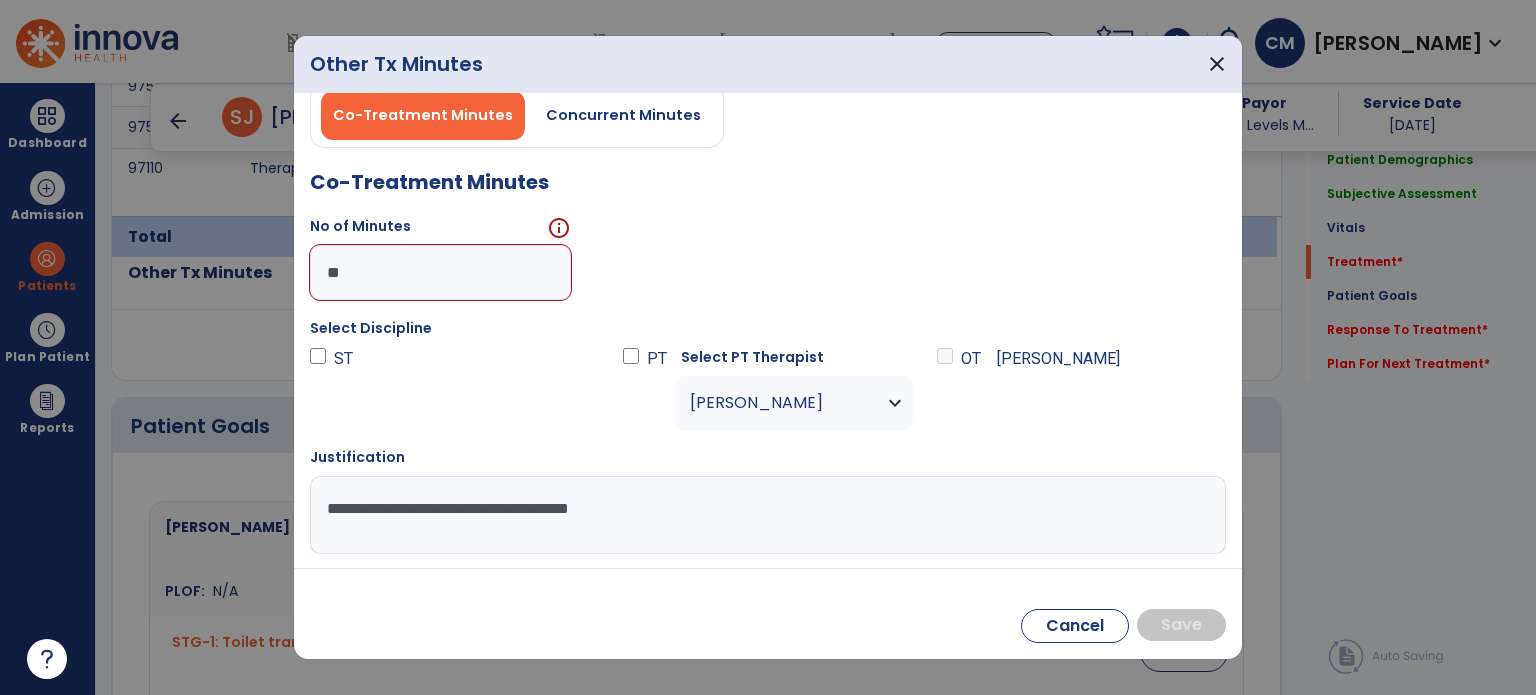 click on "**********" at bounding box center [766, 515] 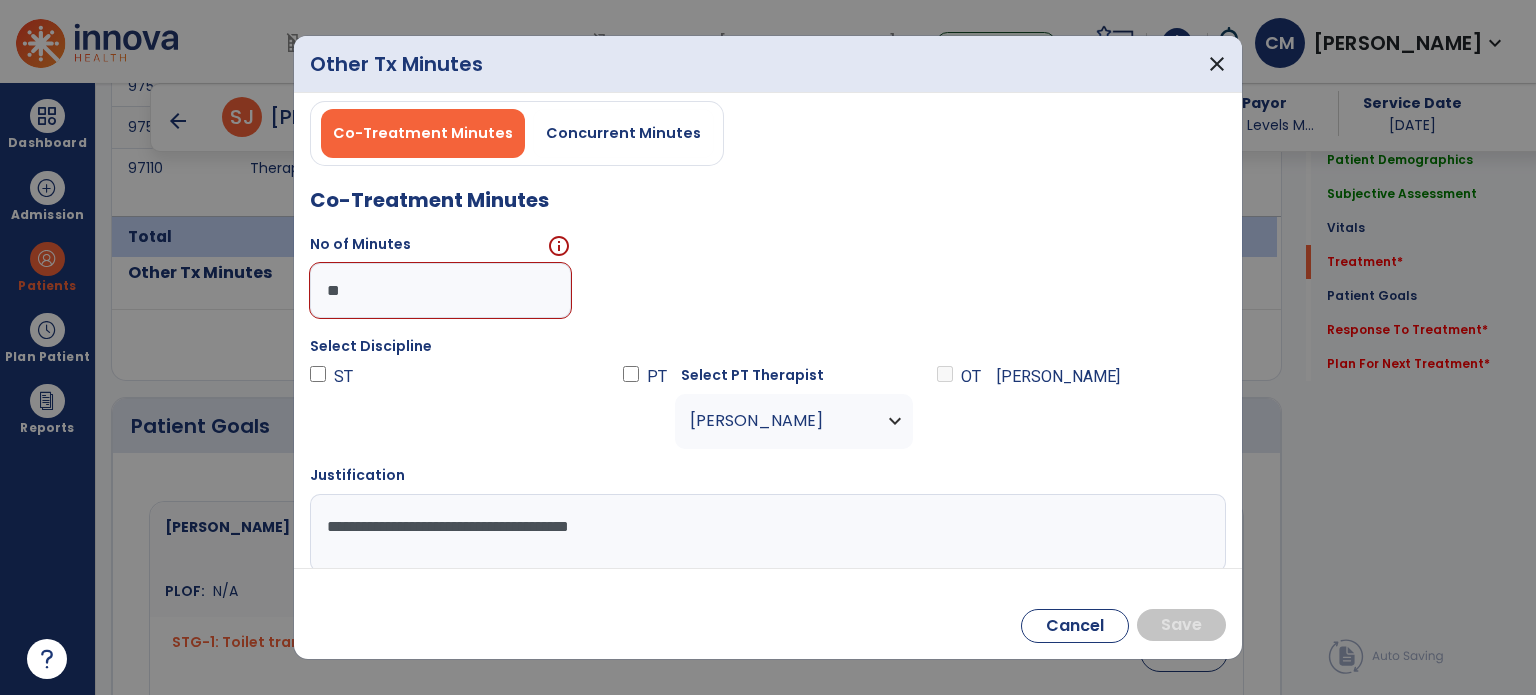 scroll, scrollTop: 0, scrollLeft: 0, axis: both 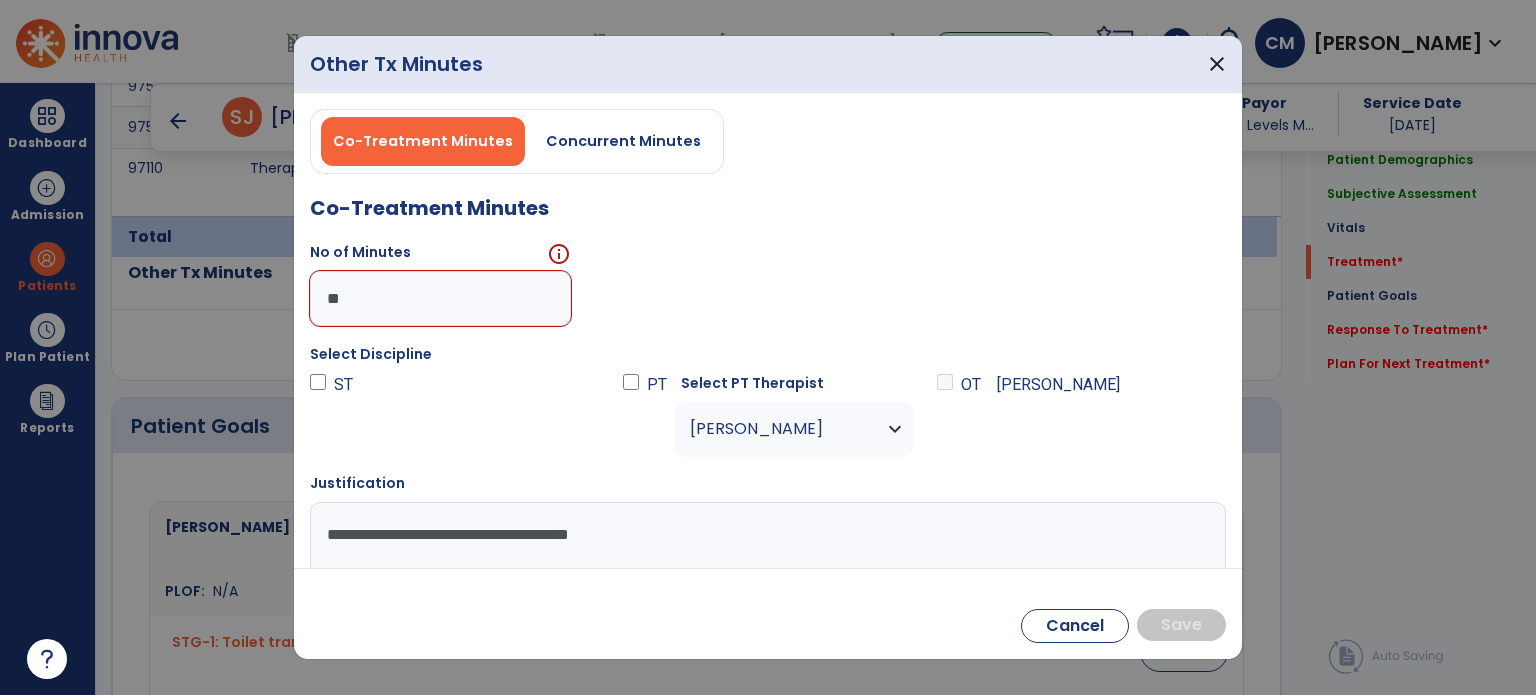 drag, startPoint x: 411, startPoint y: 302, endPoint x: 287, endPoint y: 272, distance: 127.57743 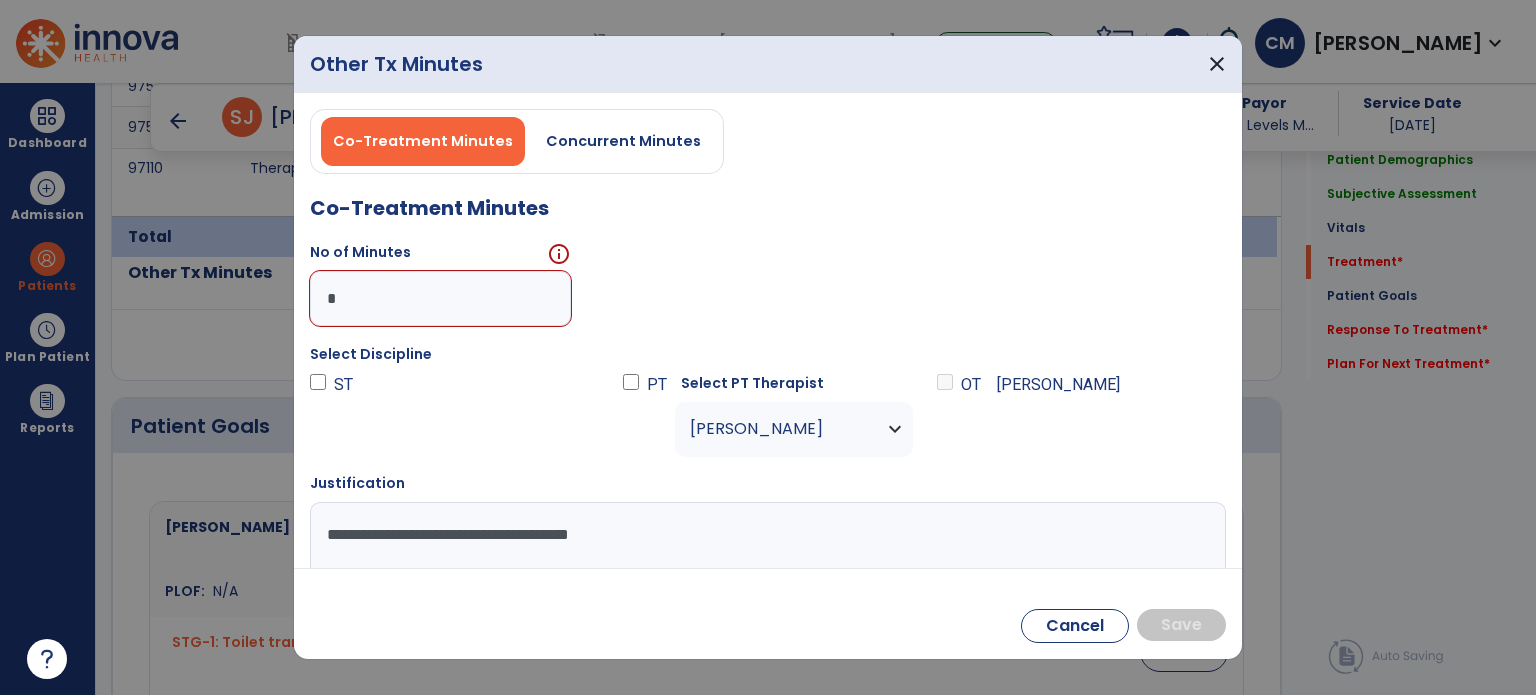 type on "**" 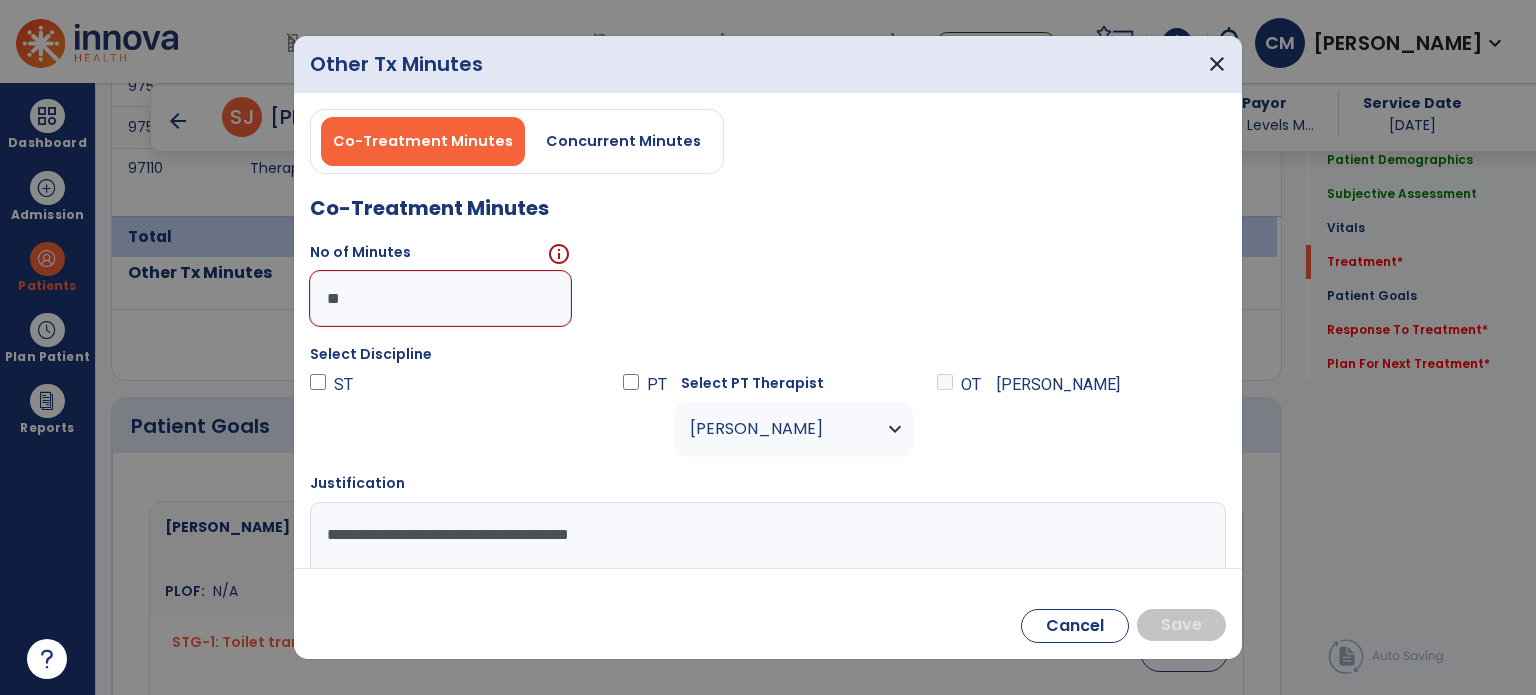 click on "**********" at bounding box center [768, 389] 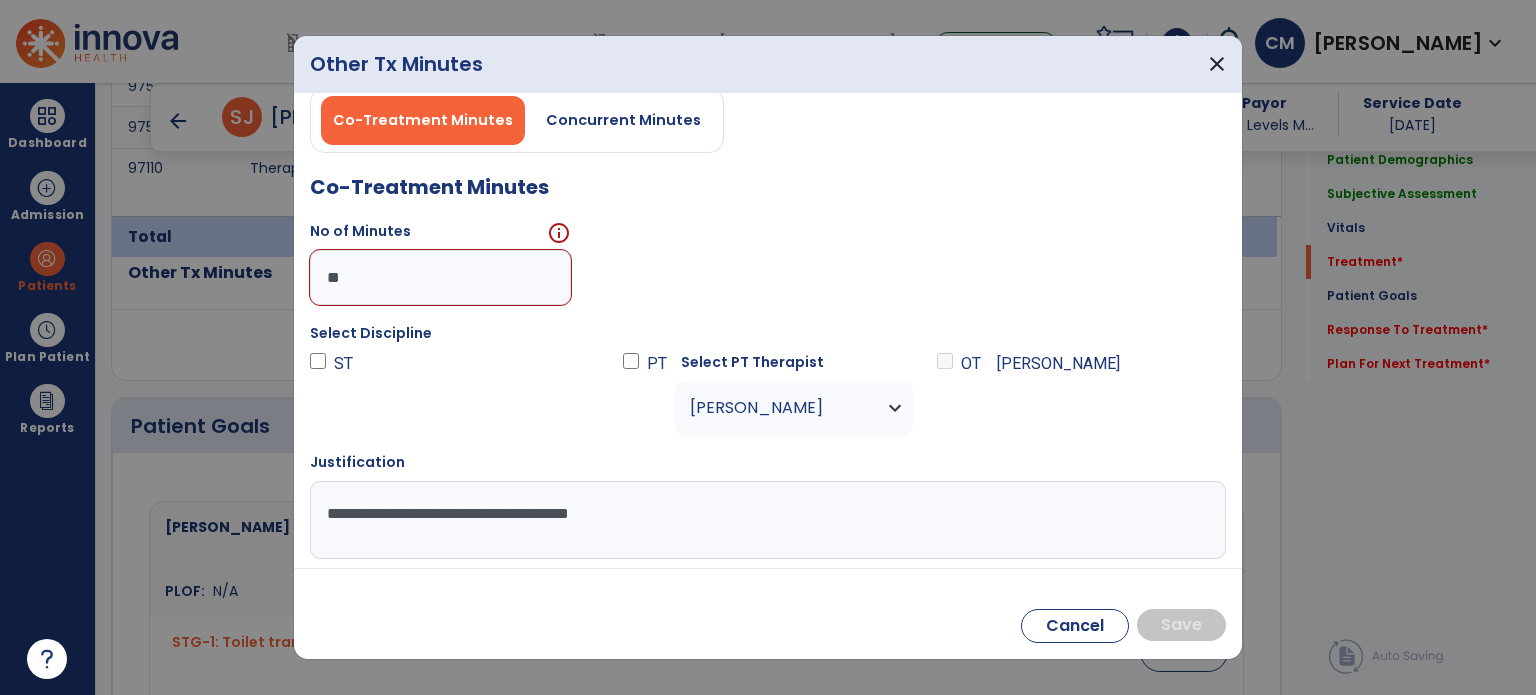 scroll, scrollTop: 26, scrollLeft: 0, axis: vertical 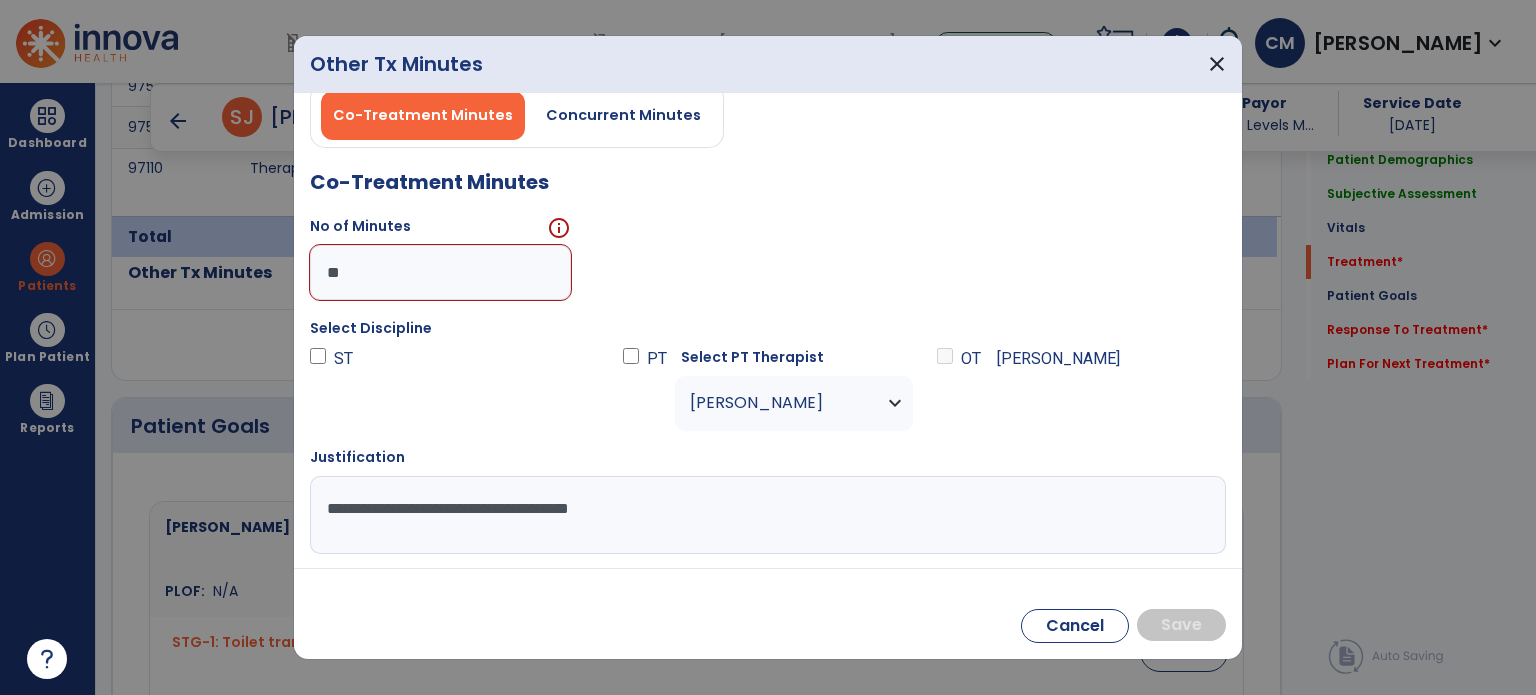 click at bounding box center [768, 347] 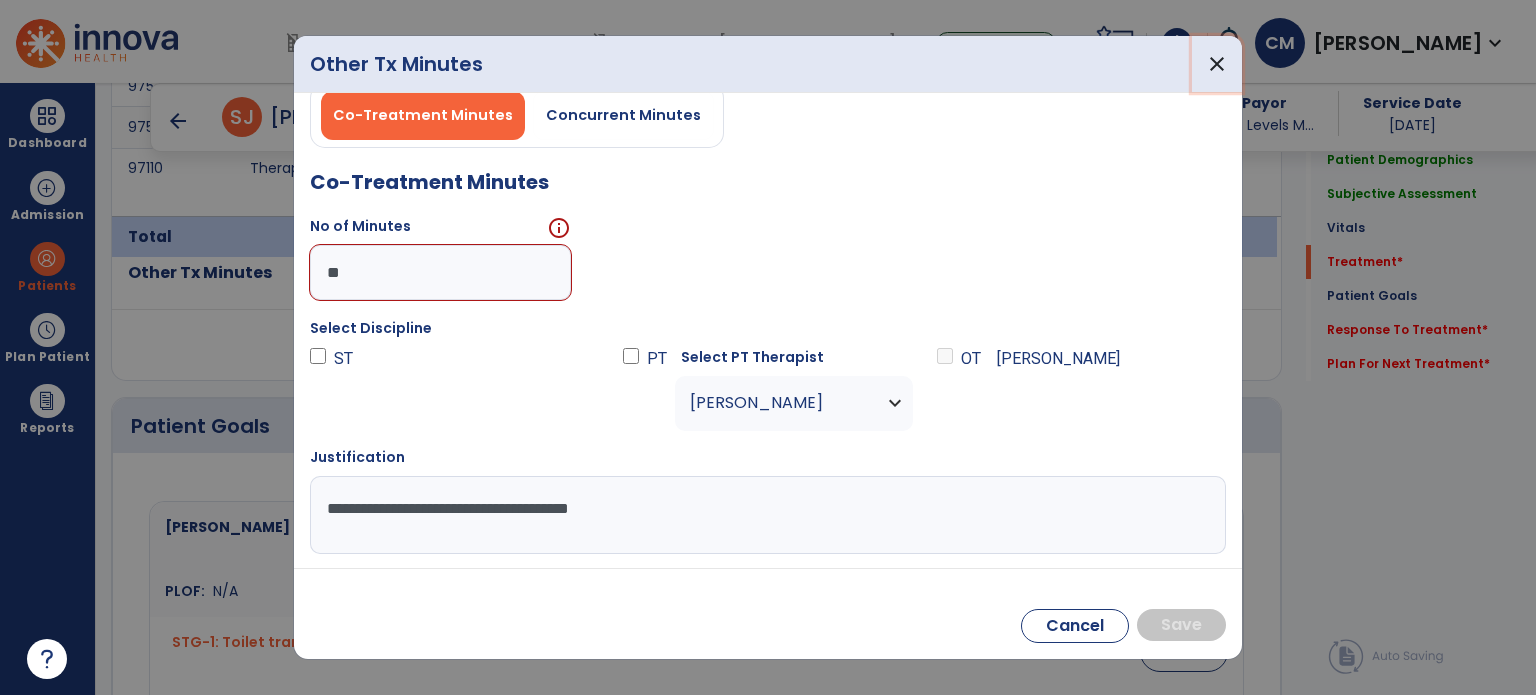 click on "close" at bounding box center [1217, 64] 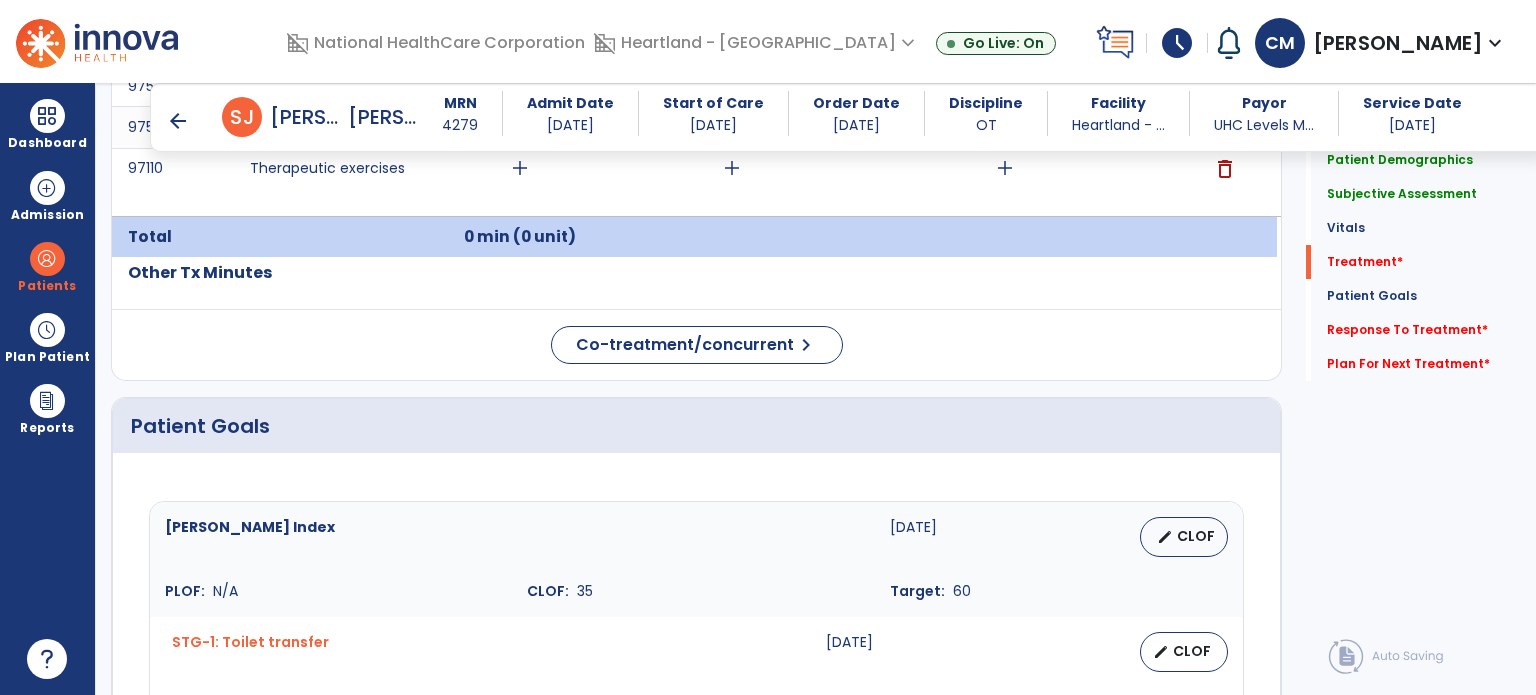 scroll, scrollTop: 1100, scrollLeft: 0, axis: vertical 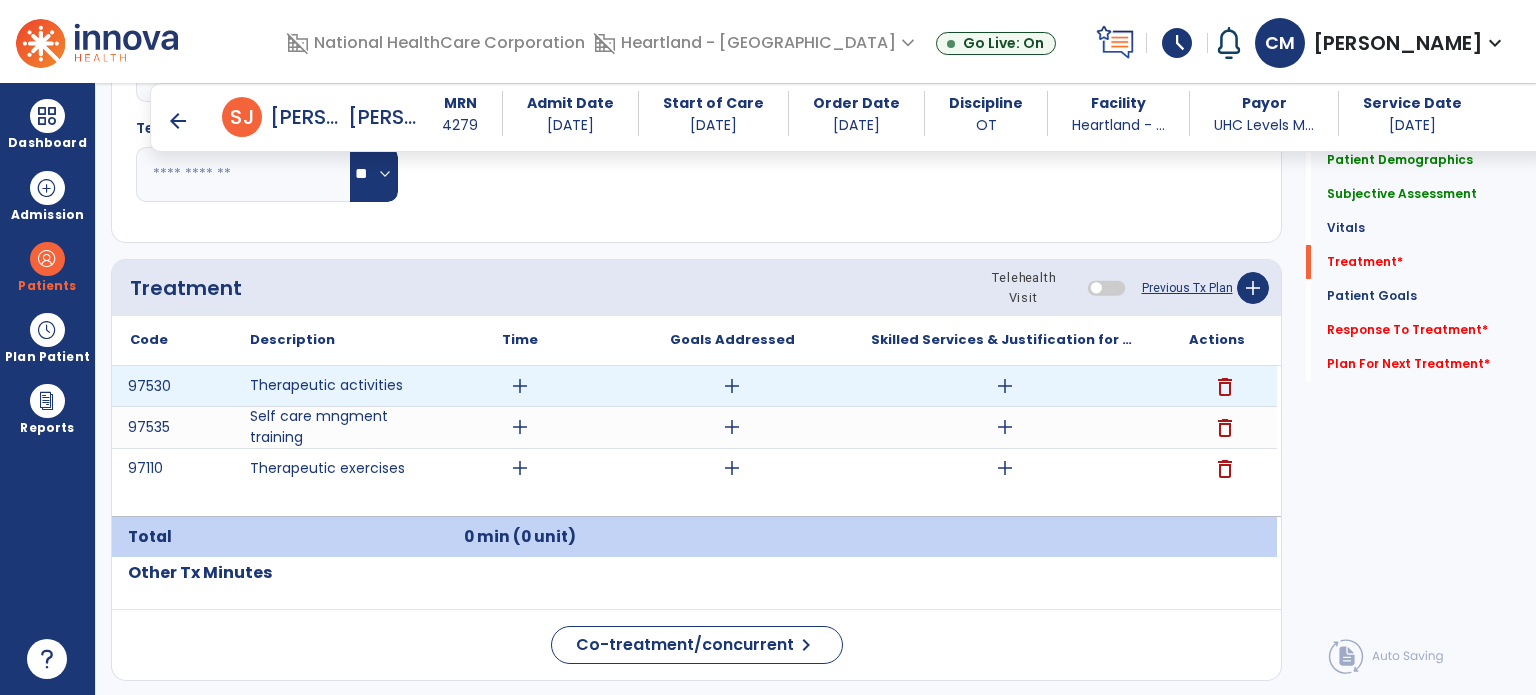 click on "add" at bounding box center [520, 386] 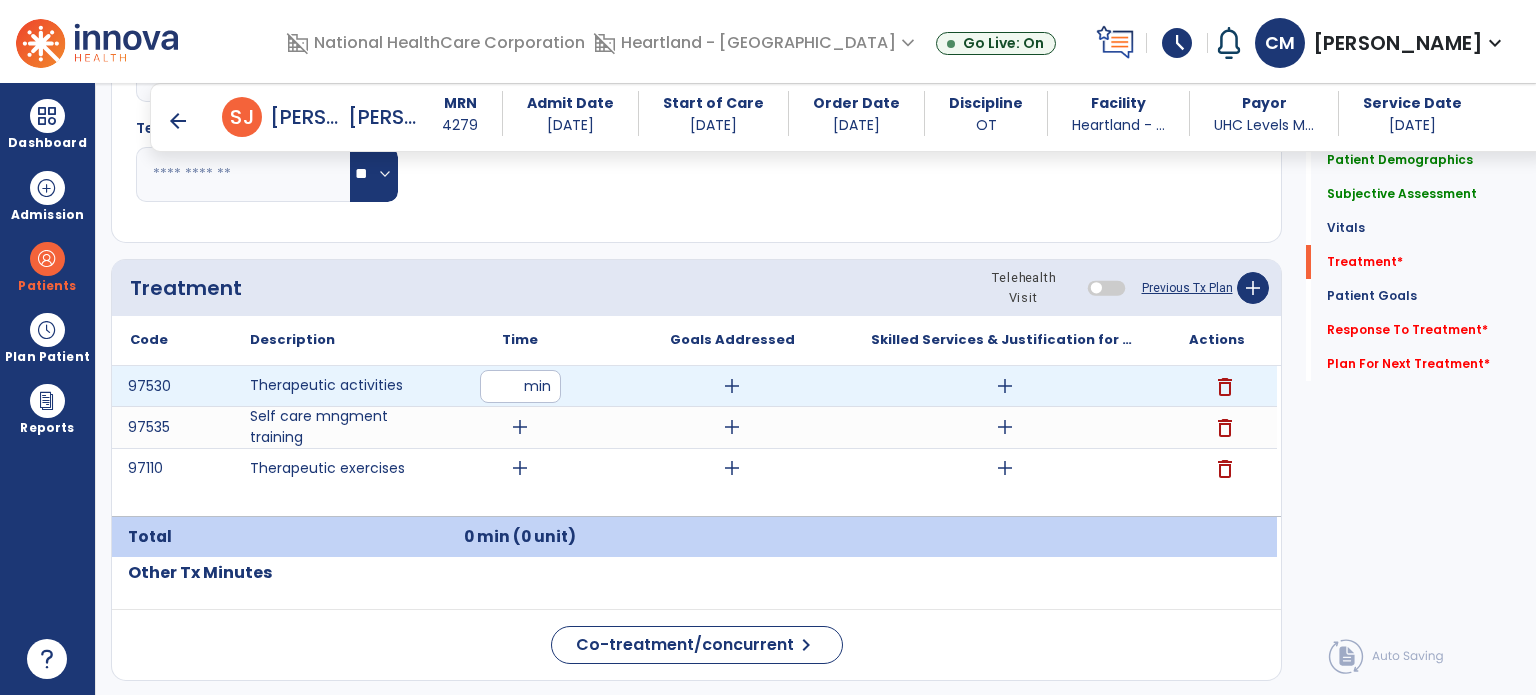 type on "**" 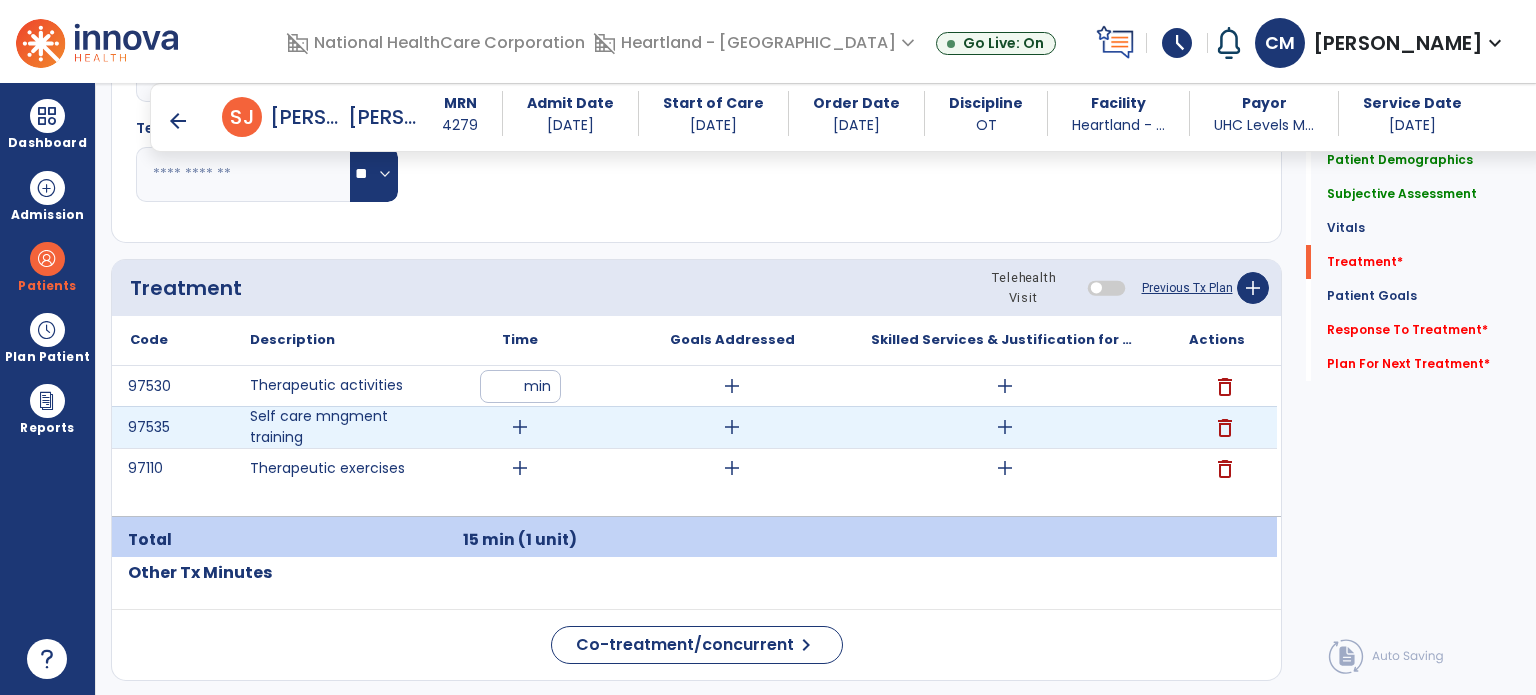 click on "add" at bounding box center [520, 427] 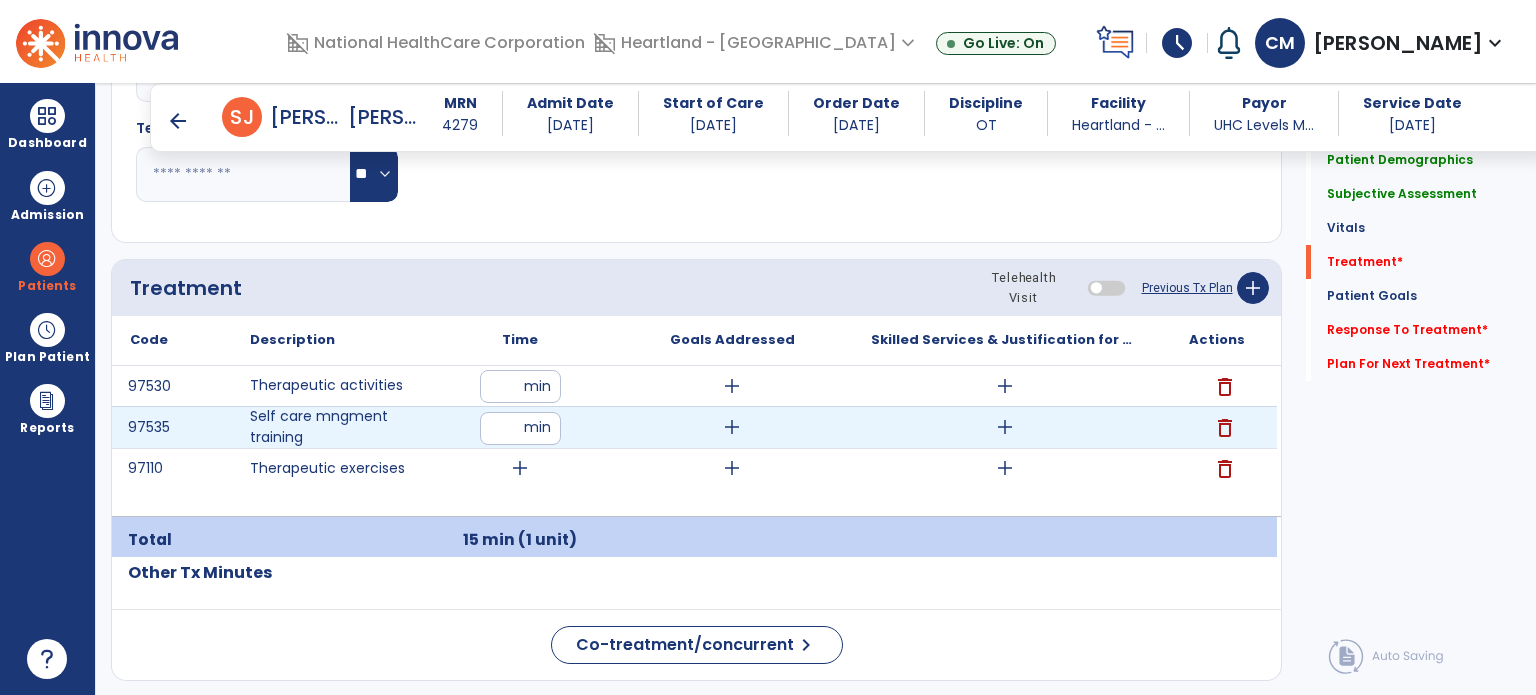 type on "**" 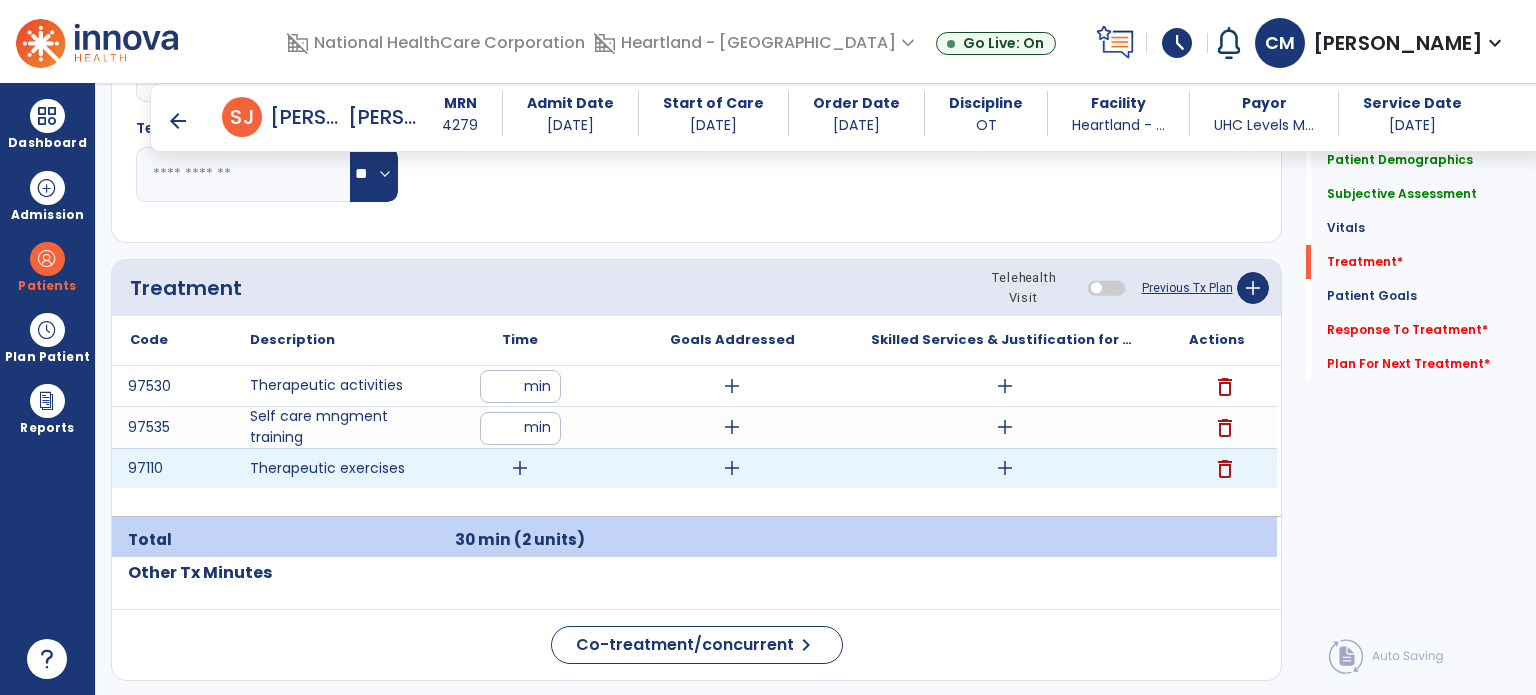 click on "add" at bounding box center [520, 468] 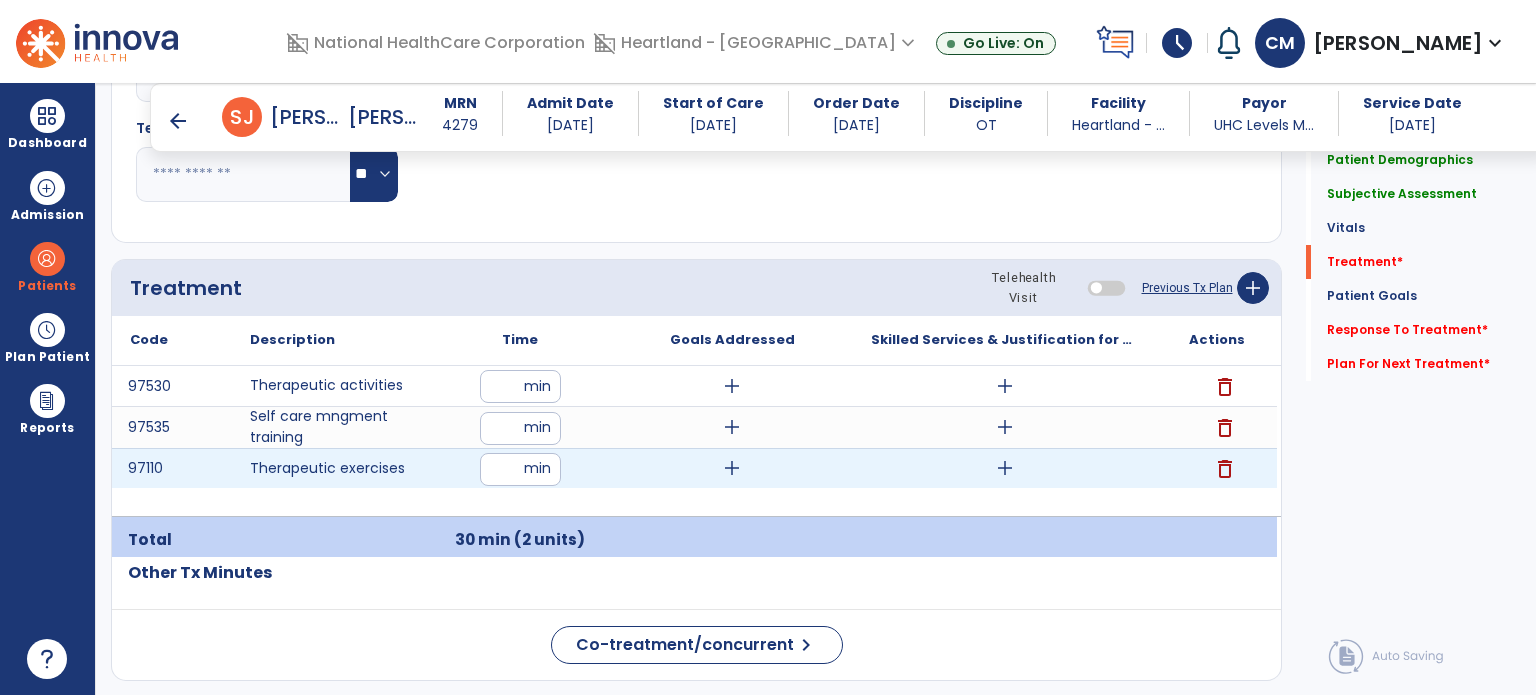 type on "**" 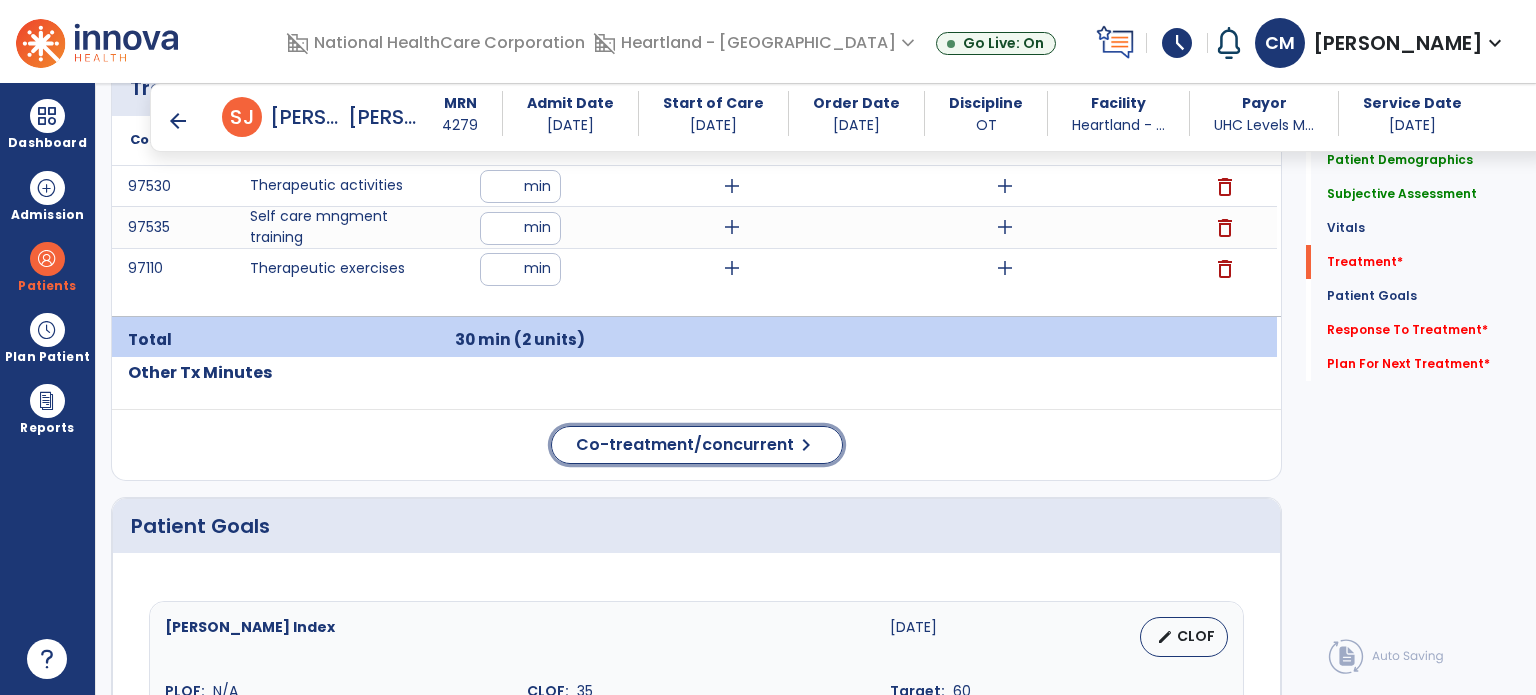click on "Co-treatment/concurrent" 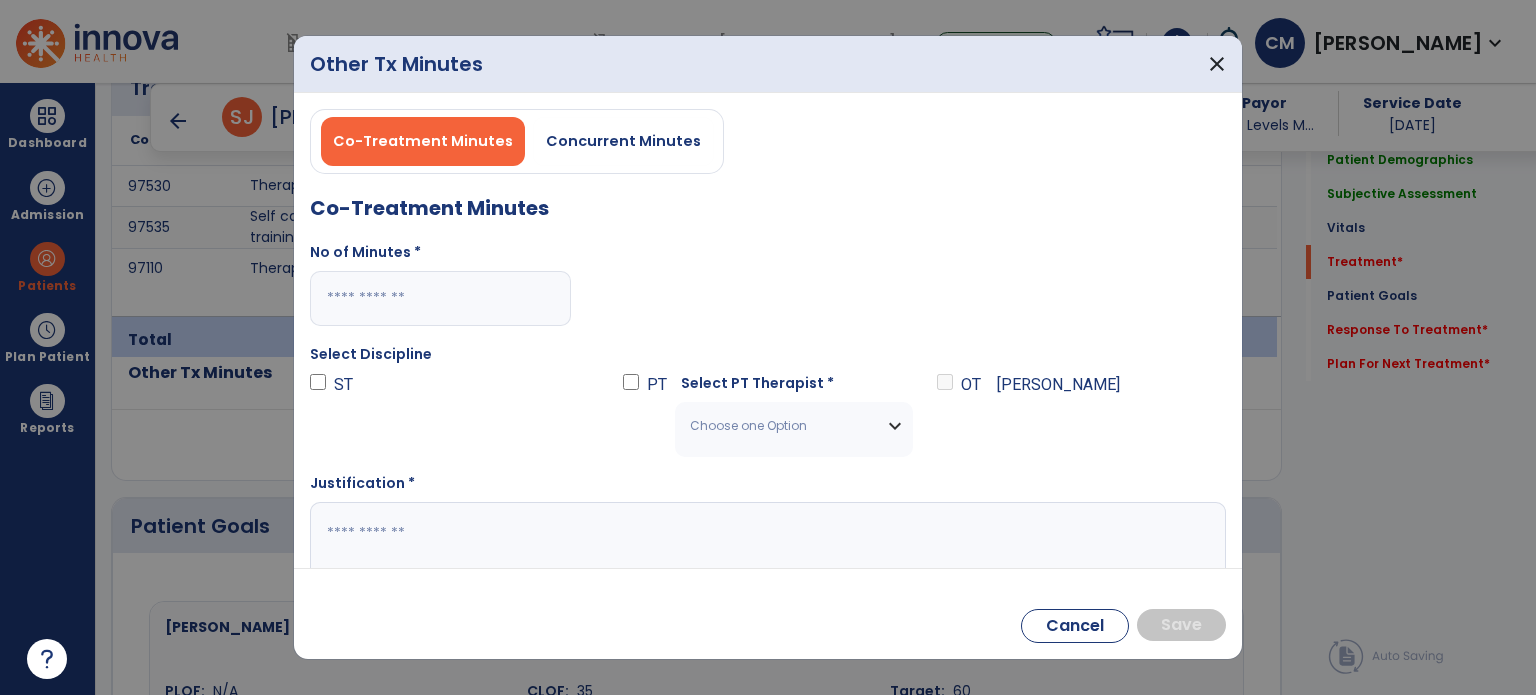 click at bounding box center [440, 298] 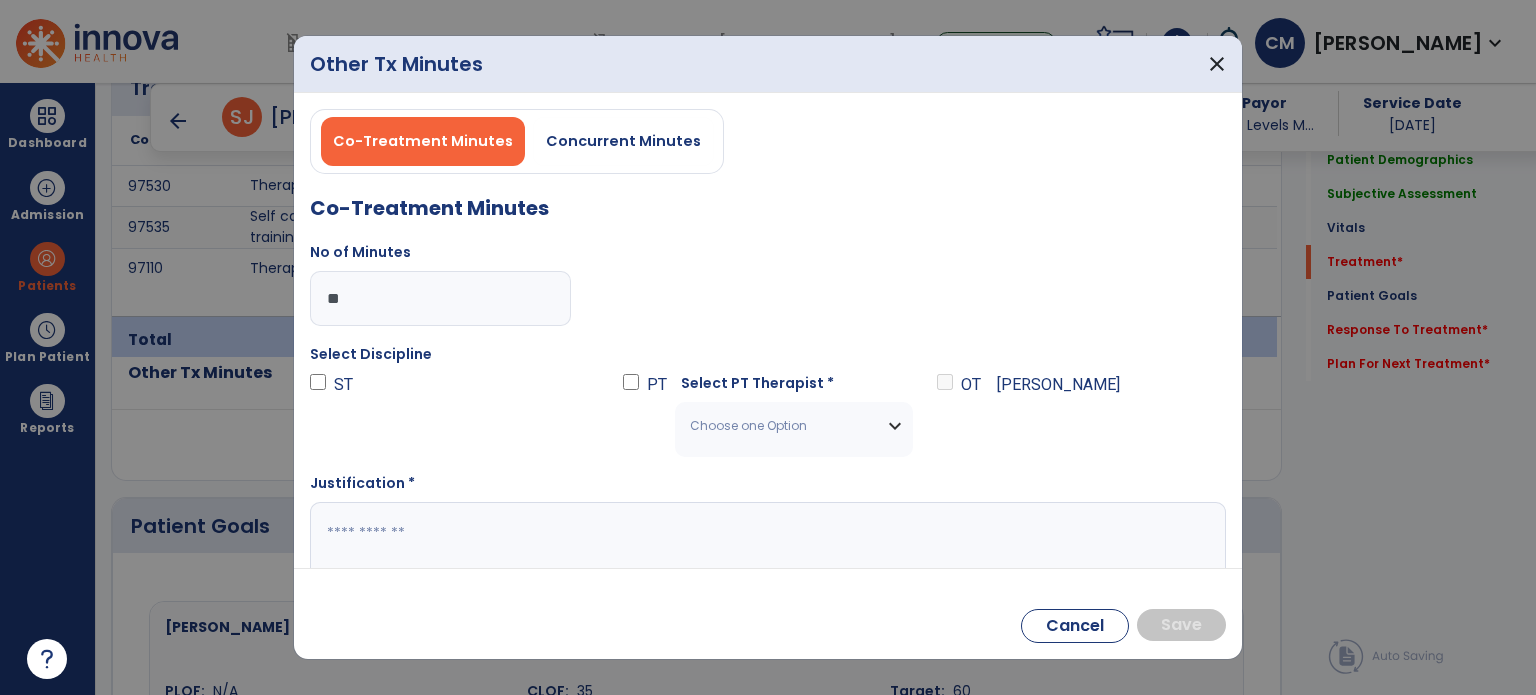 type on "**" 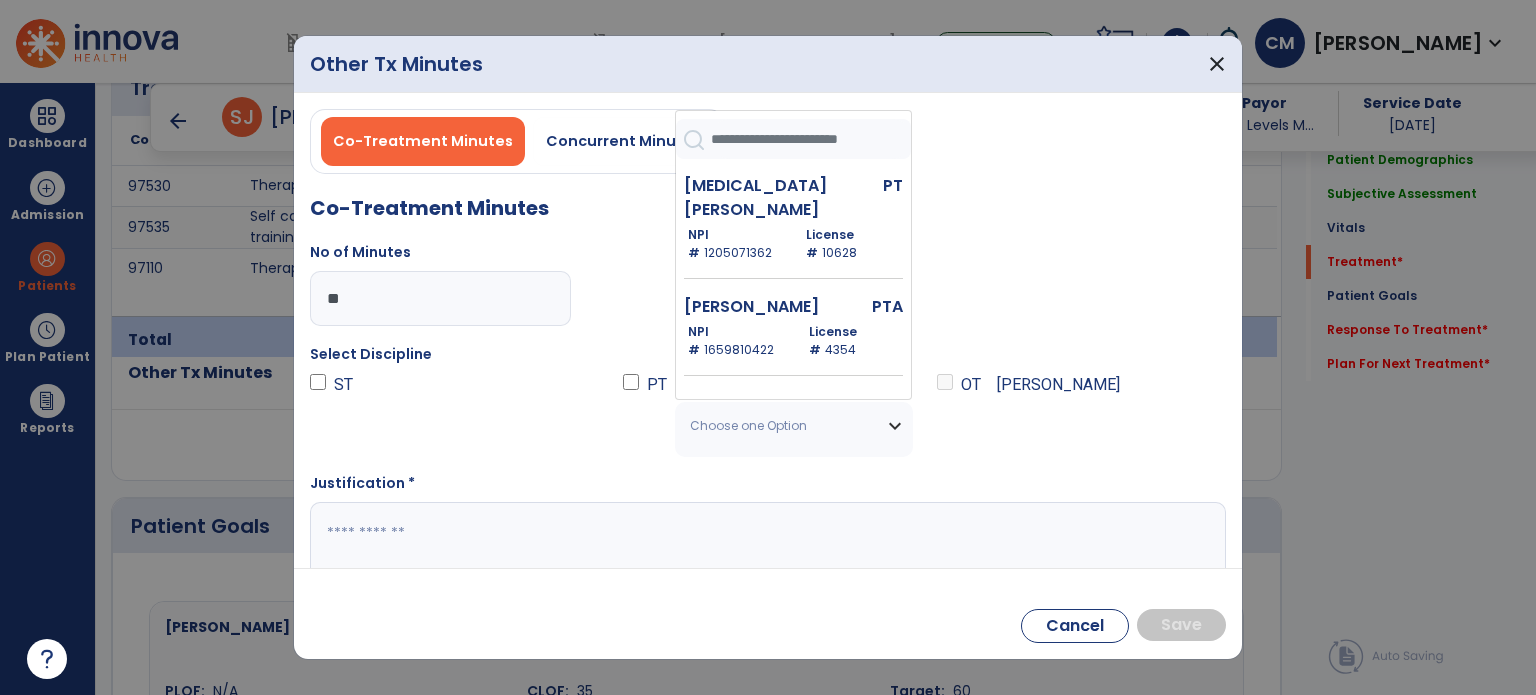 scroll, scrollTop: 1033, scrollLeft: 0, axis: vertical 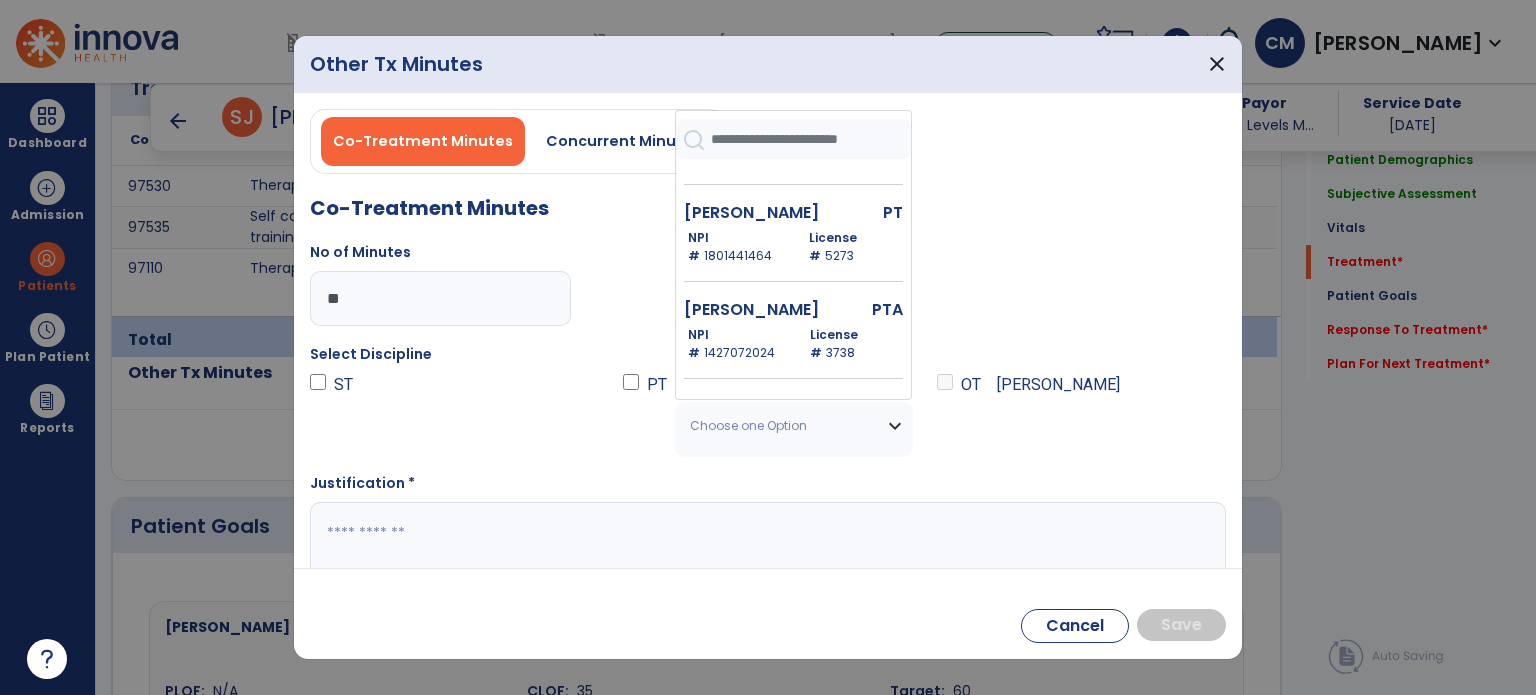 click on "NPI #  [US_HEALTHCARE_NPI]" at bounding box center (737, 344) 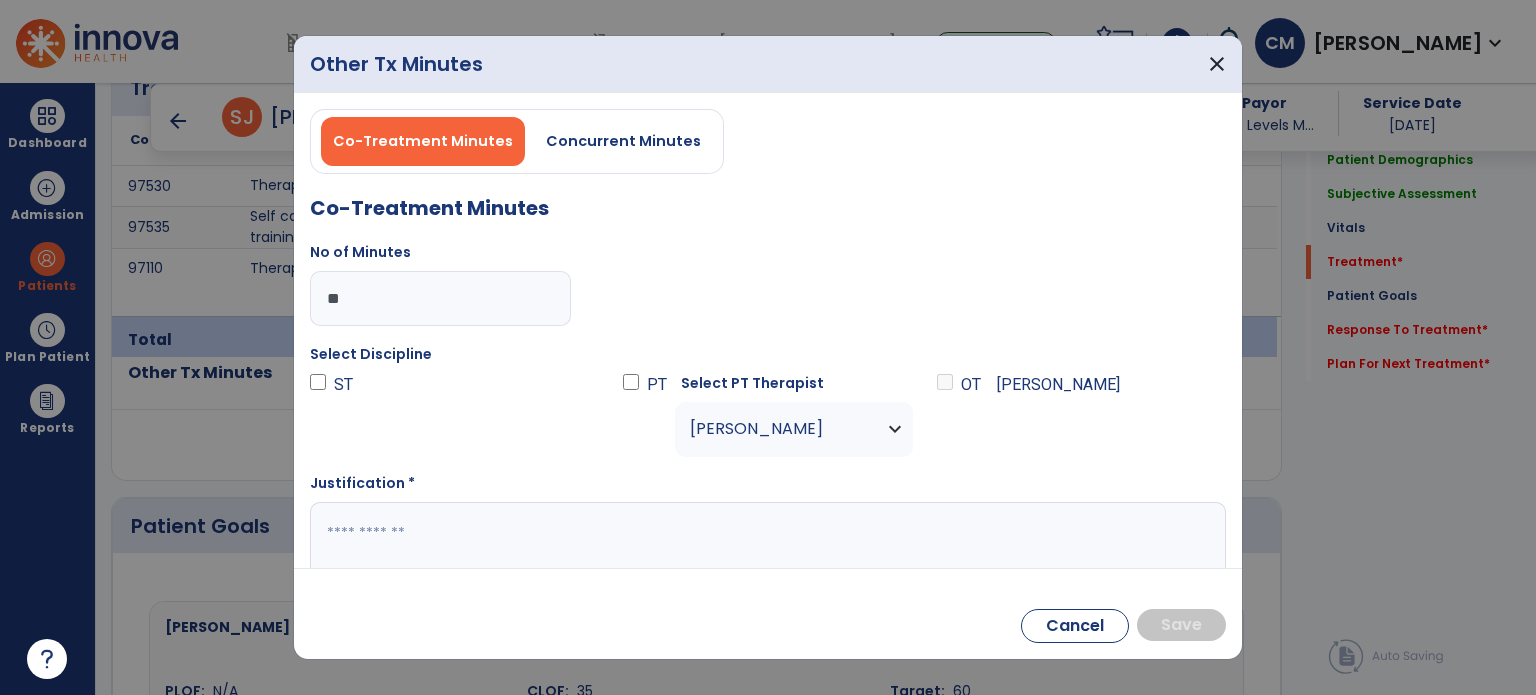 click at bounding box center (766, 541) 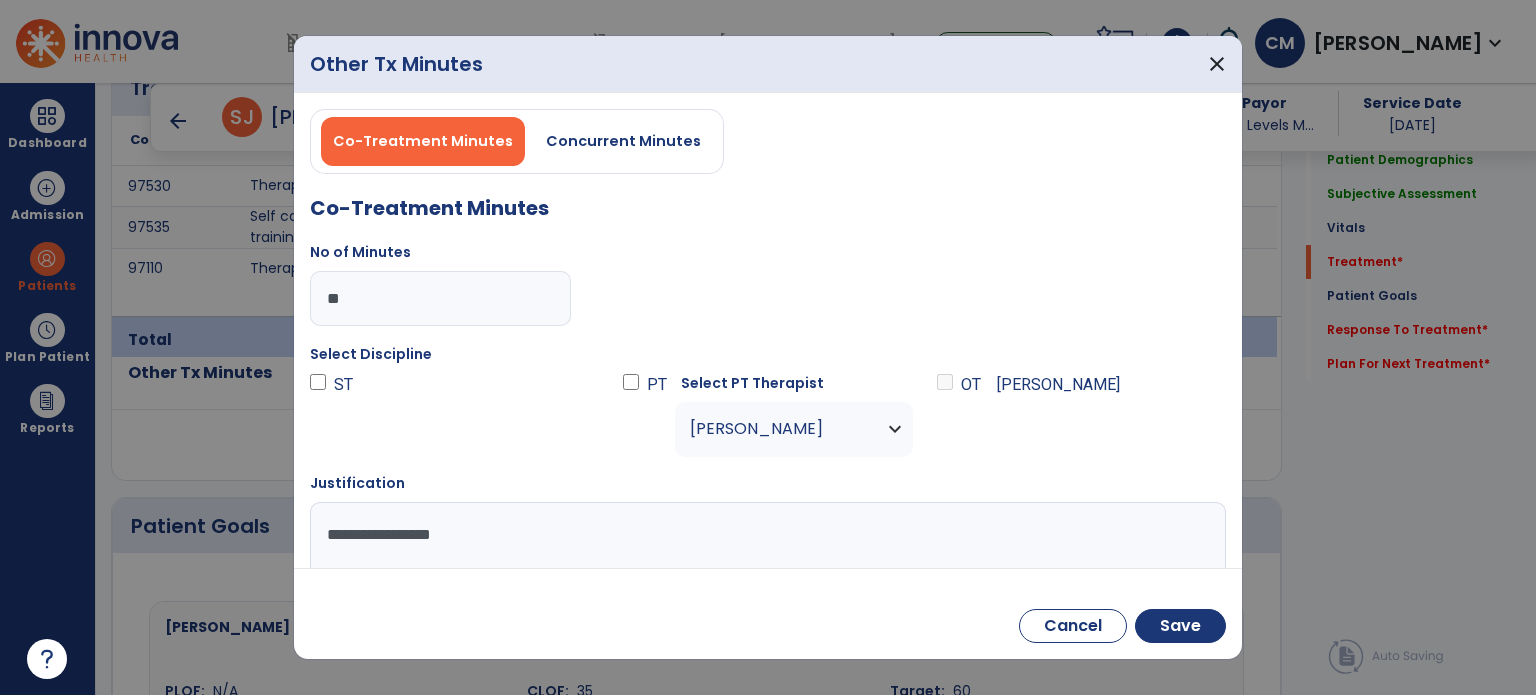 scroll, scrollTop: 26, scrollLeft: 0, axis: vertical 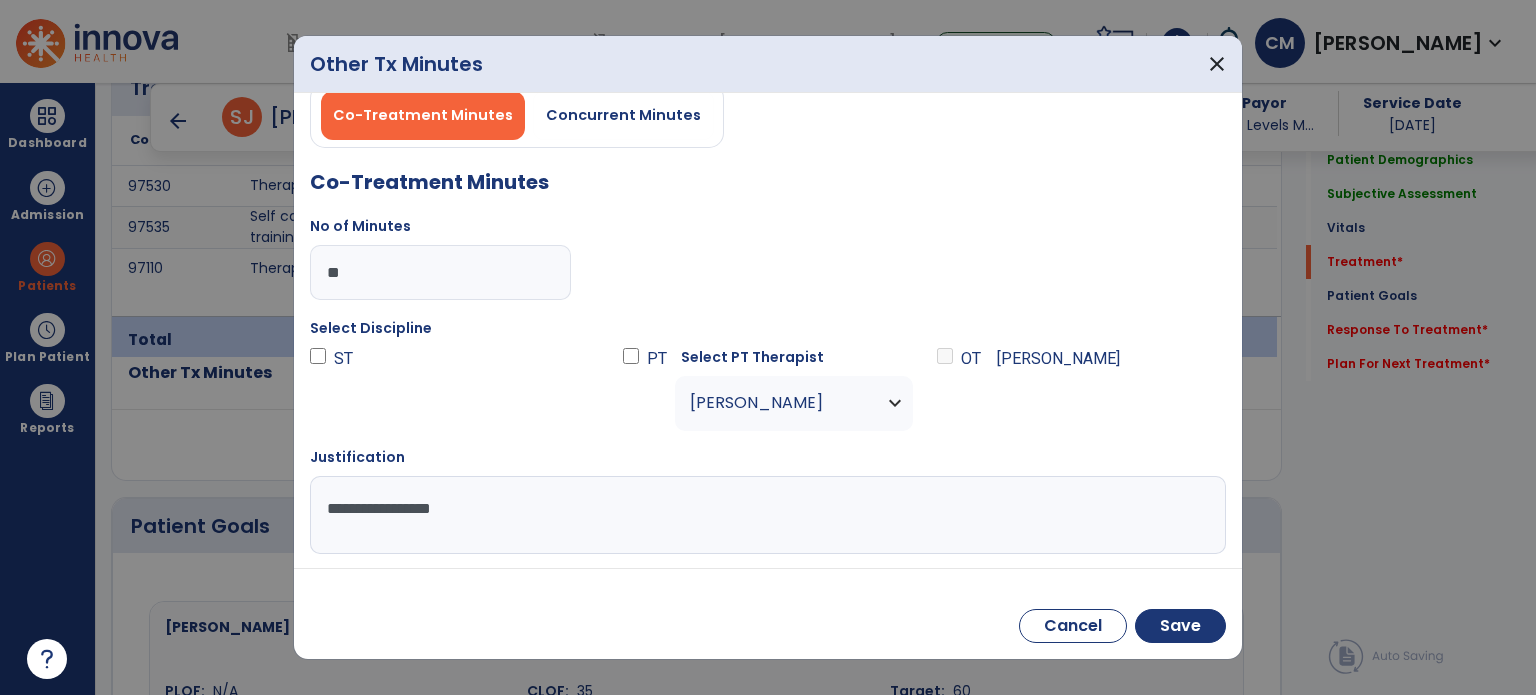 type on "**********" 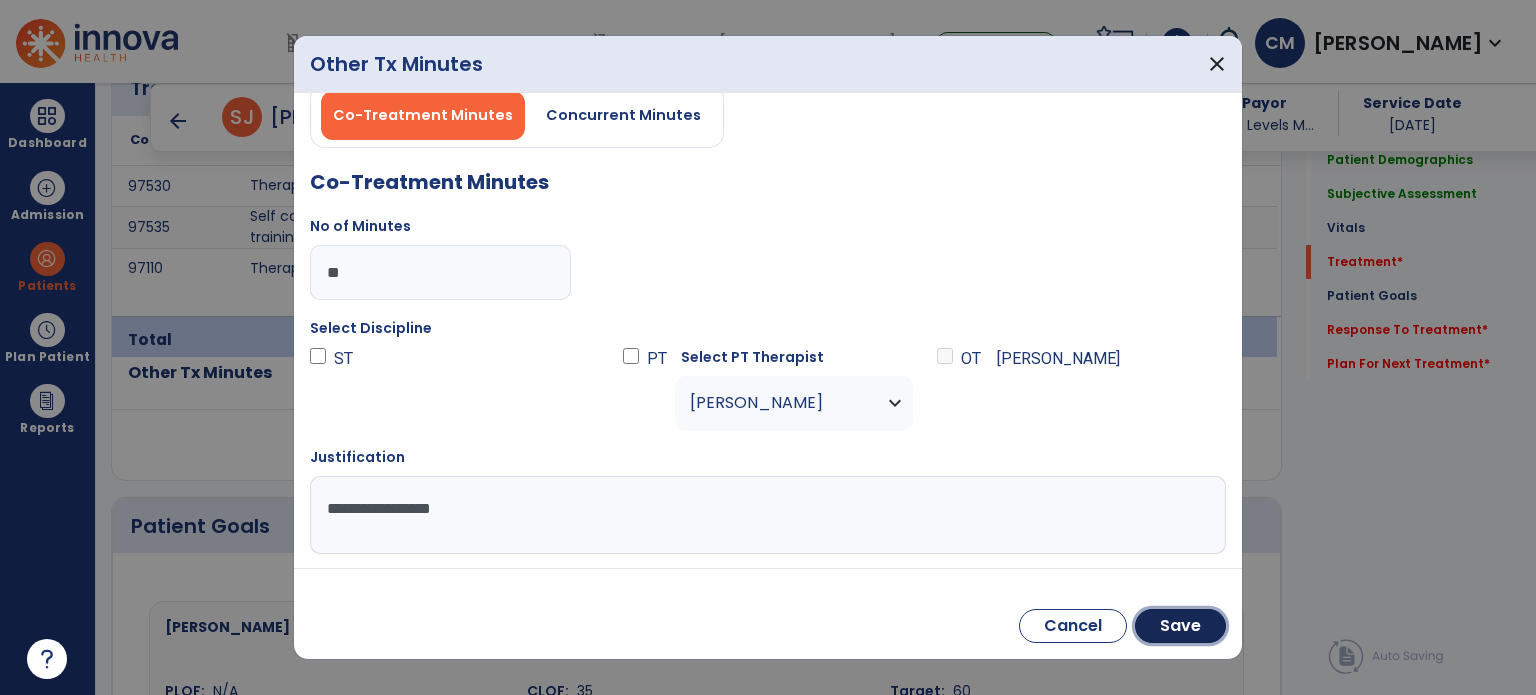click on "Save" at bounding box center [1180, 626] 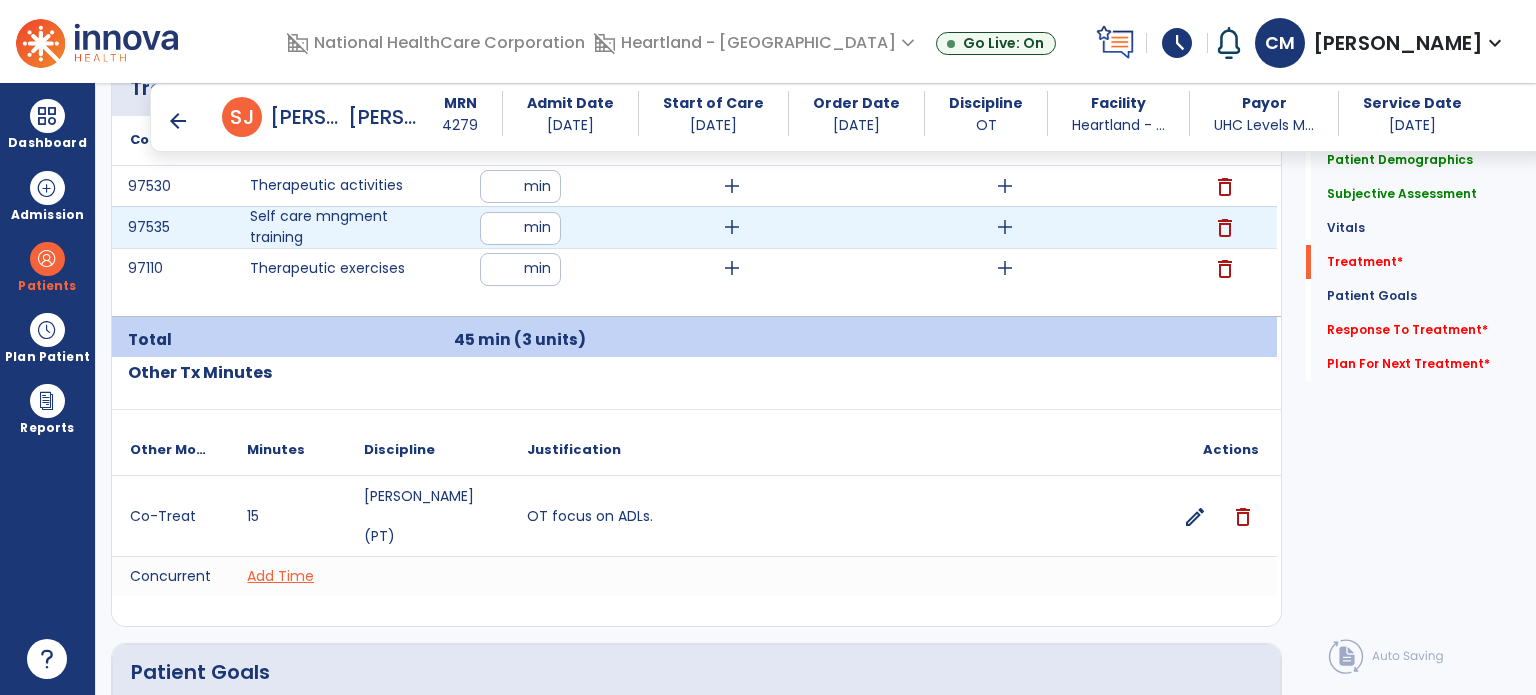 click on "add" at bounding box center [1005, 227] 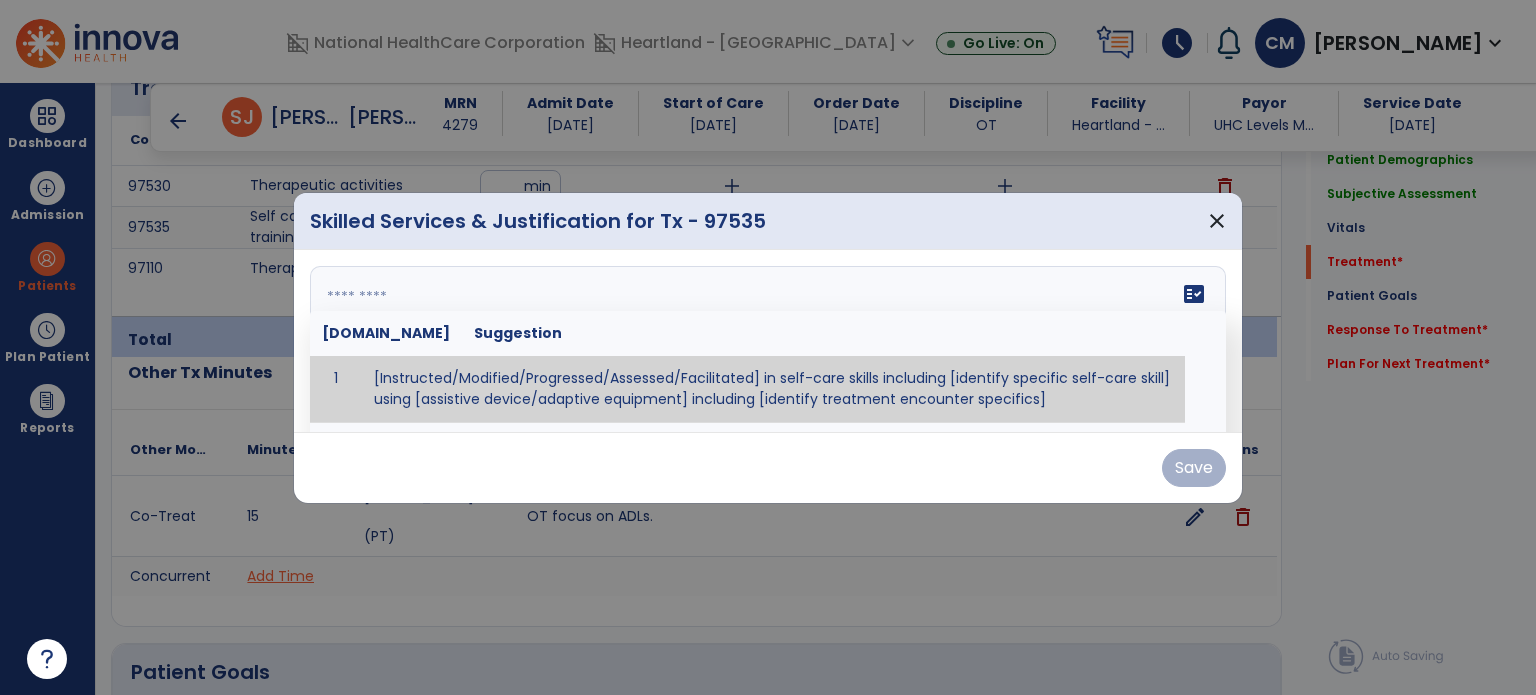 click on "fact_check  [DOMAIN_NAME] Suggestion 1 [Instructed/Modified/Progressed/Assessed/Facilitated] in self-care skills including [identify specific self-care skill] using [assistive device/adaptive equipment] including [identify treatment encounter specifics]" at bounding box center (768, 341) 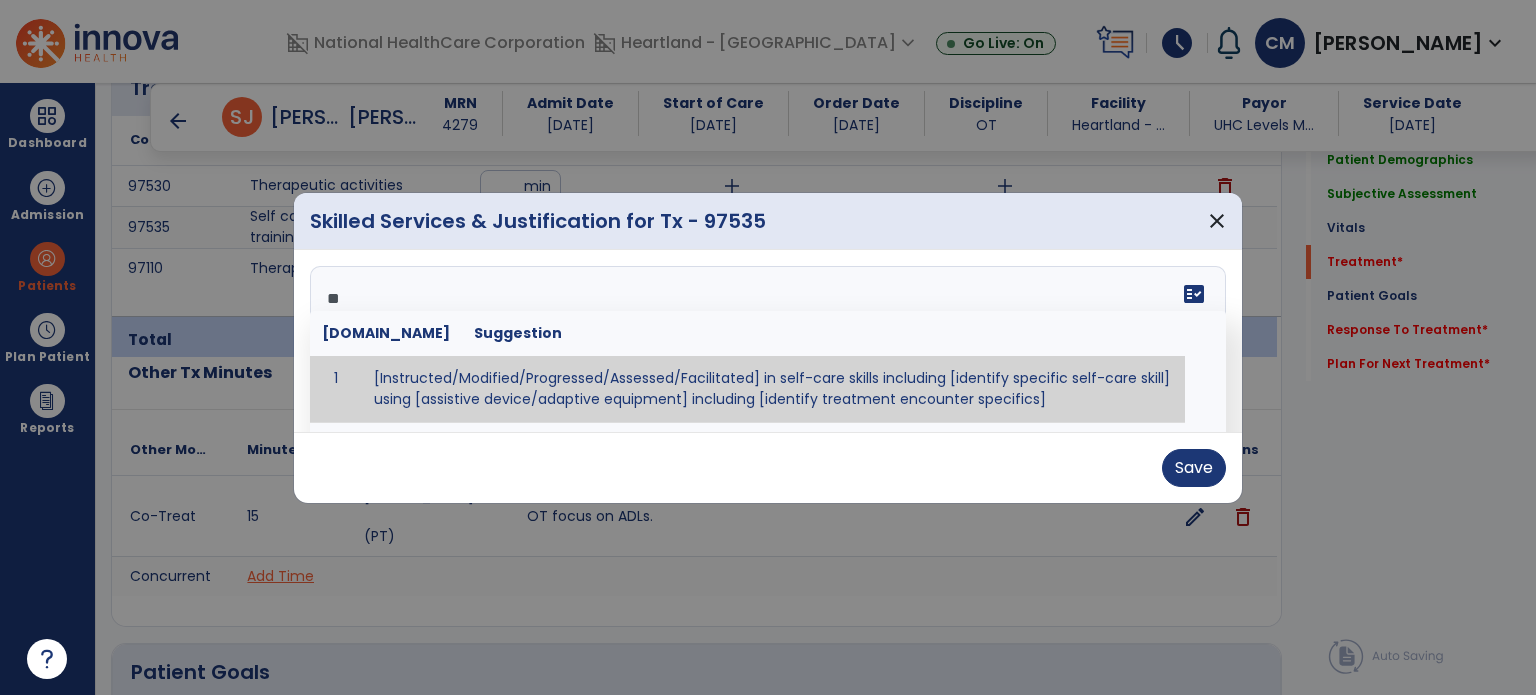 type on "*" 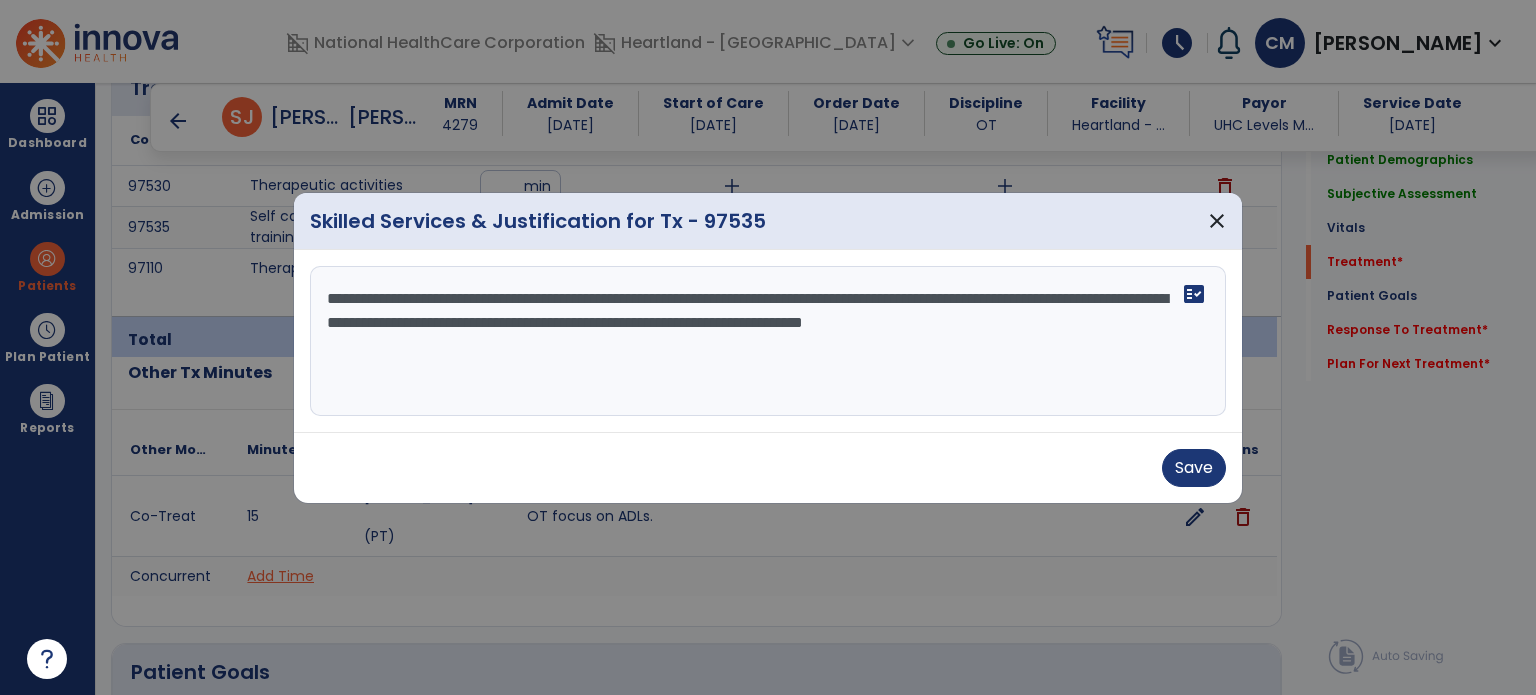 type on "**********" 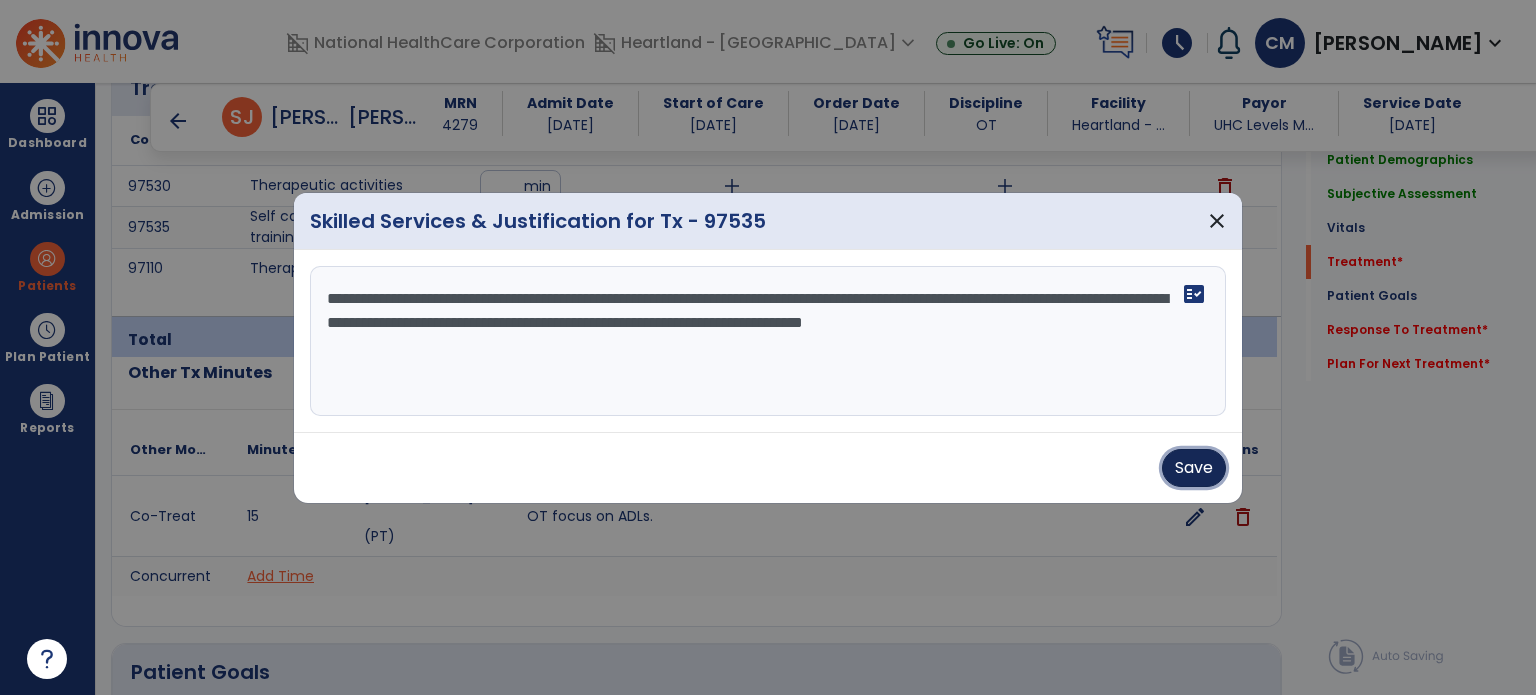 click on "Save" at bounding box center (1194, 468) 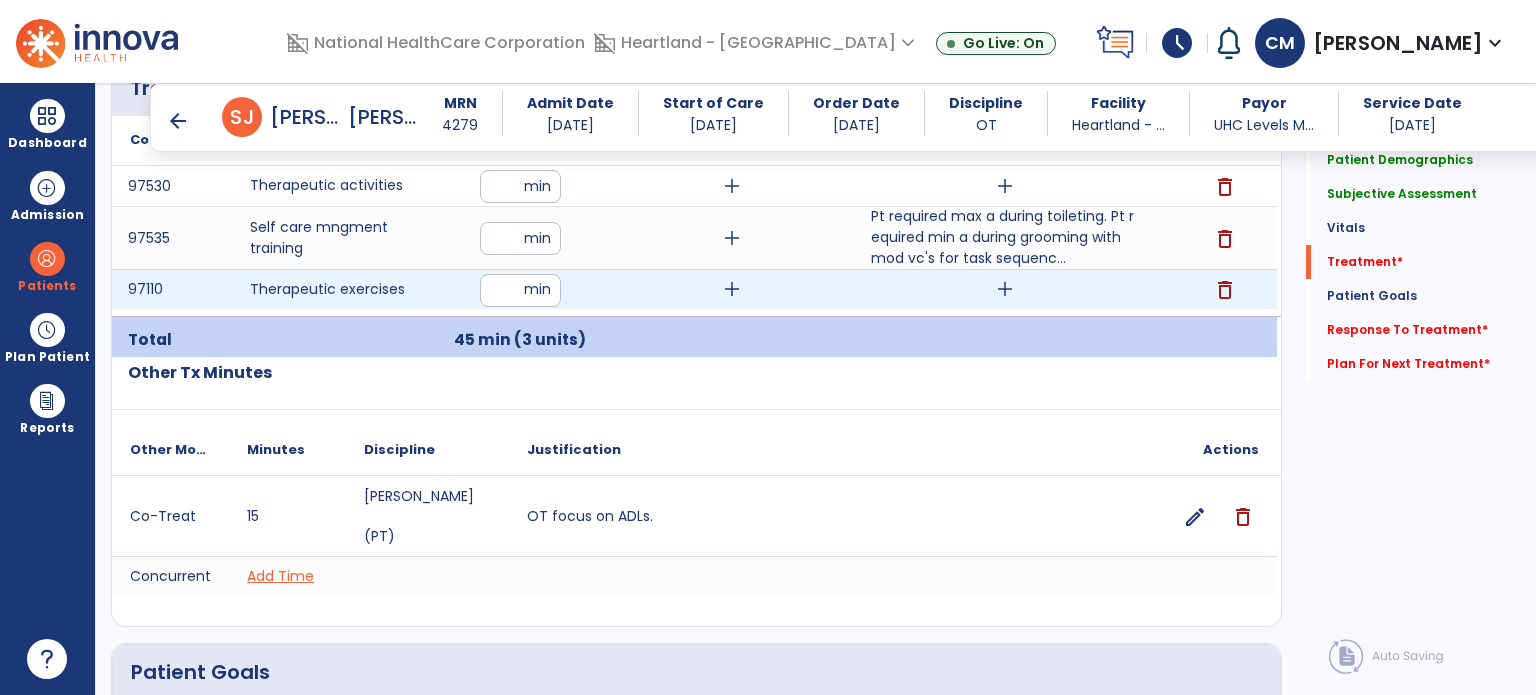 click on "add" at bounding box center (1005, 289) 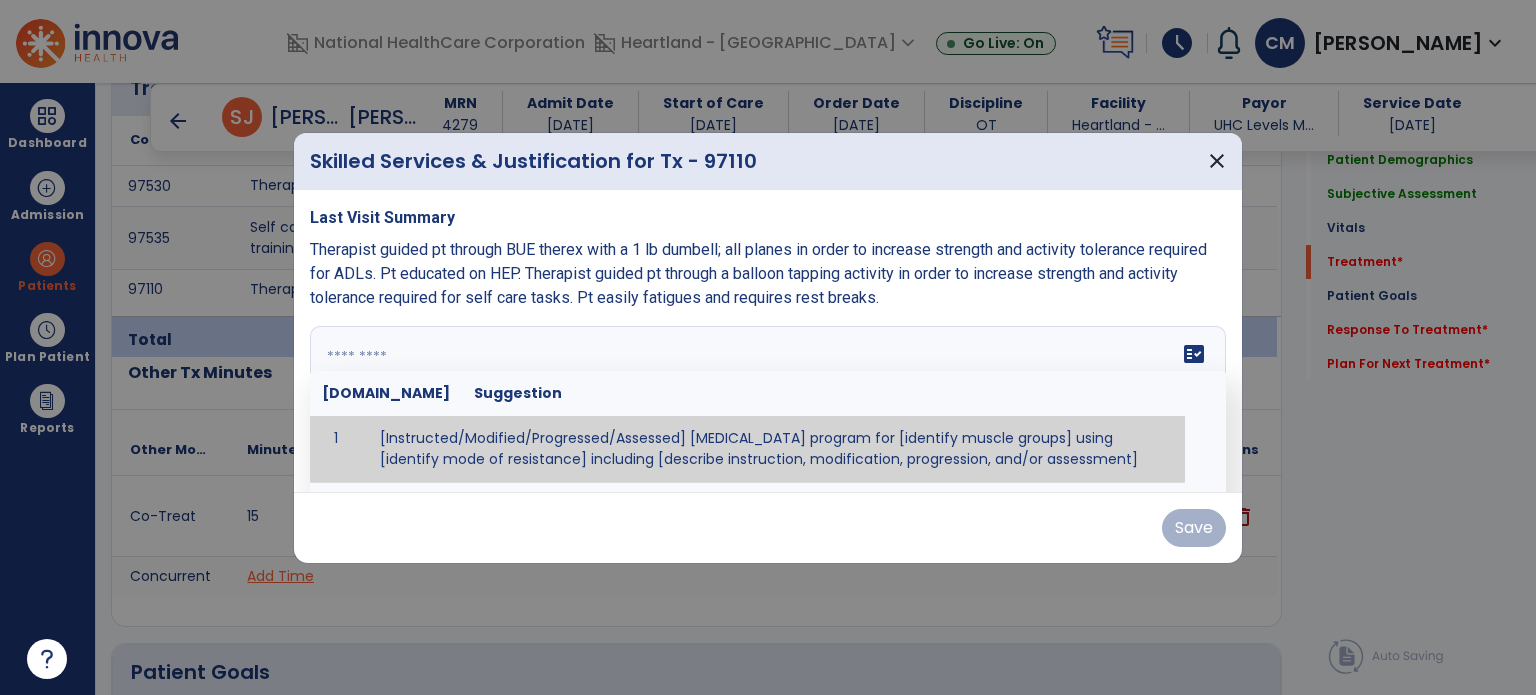 click on "fact_check  [DOMAIN_NAME] Suggestion 1 [Instructed/Modified/Progressed/Assessed] [MEDICAL_DATA] program for [identify muscle groups] using [identify mode of resistance] including [describe instruction, modification, progression, and/or assessment] 2 [Instructed/Modified/Progressed/Assessed] aerobic exercise program using [identify equipment/mode] including [describe instruction, modification,progression, and/or assessment] 3 [Instructed/Modified/Progressed/Assessed] [PROM/A/AROM/AROM] program for [identify joint movements] using [contract-relax, over-pressure, inhibitory techniques, other] 4 [Assessed/Tested] aerobic capacity with administration of [aerobic capacity test]" at bounding box center [768, 401] 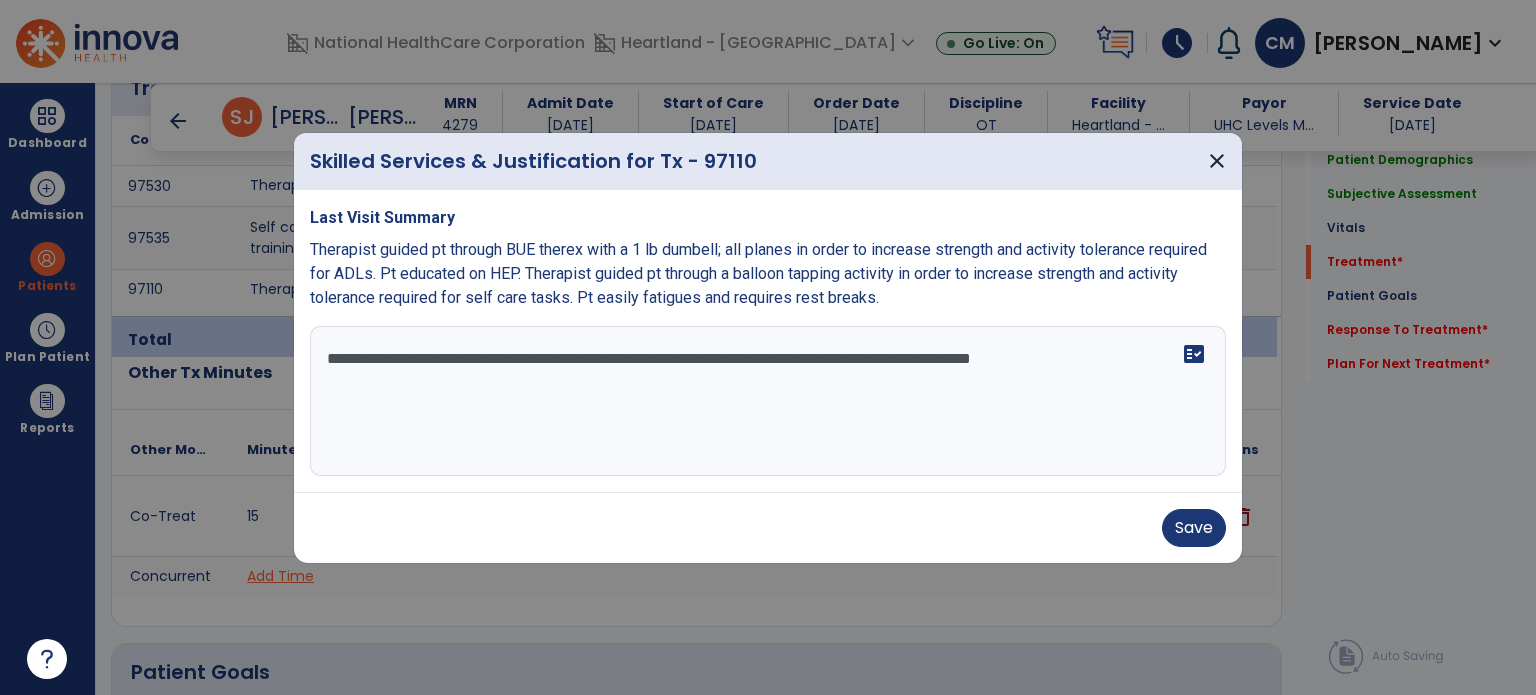 click on "**********" at bounding box center (768, 401) 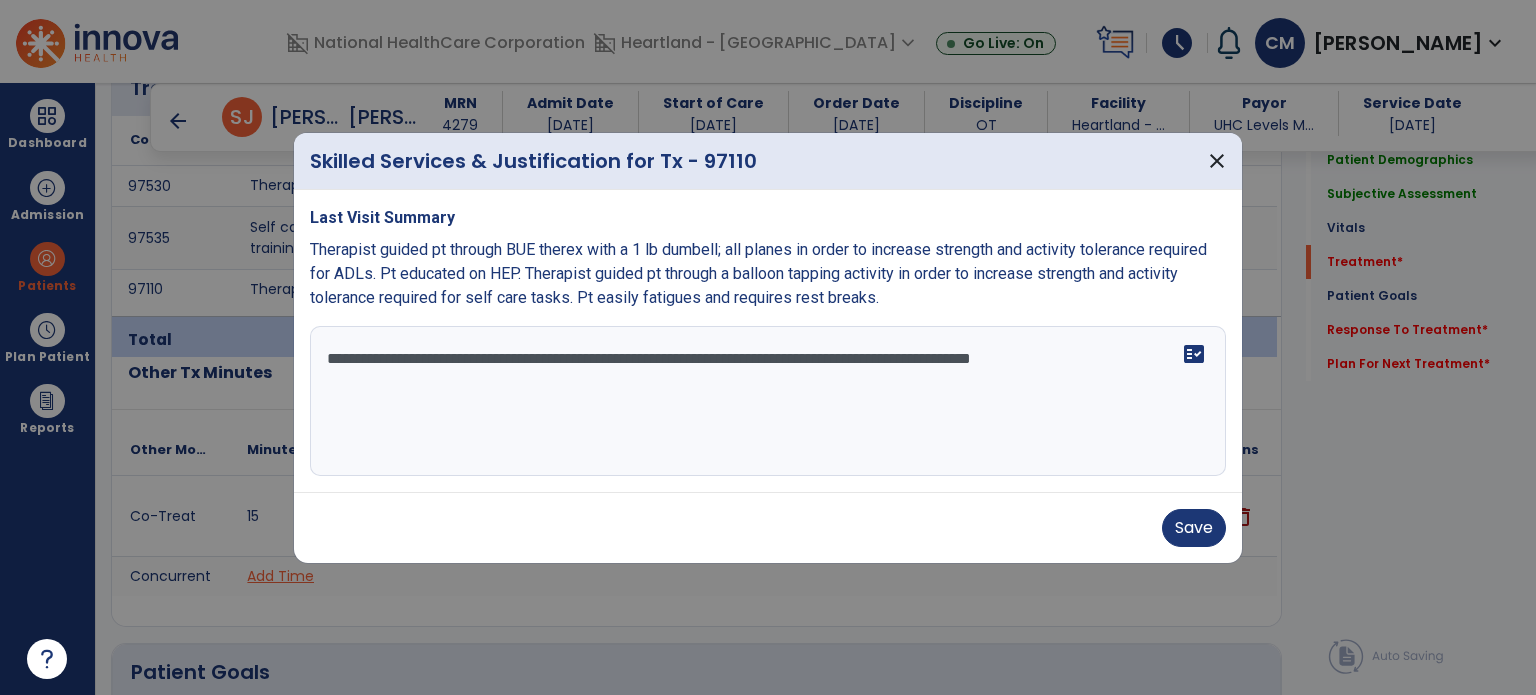 click on "**********" at bounding box center [768, 401] 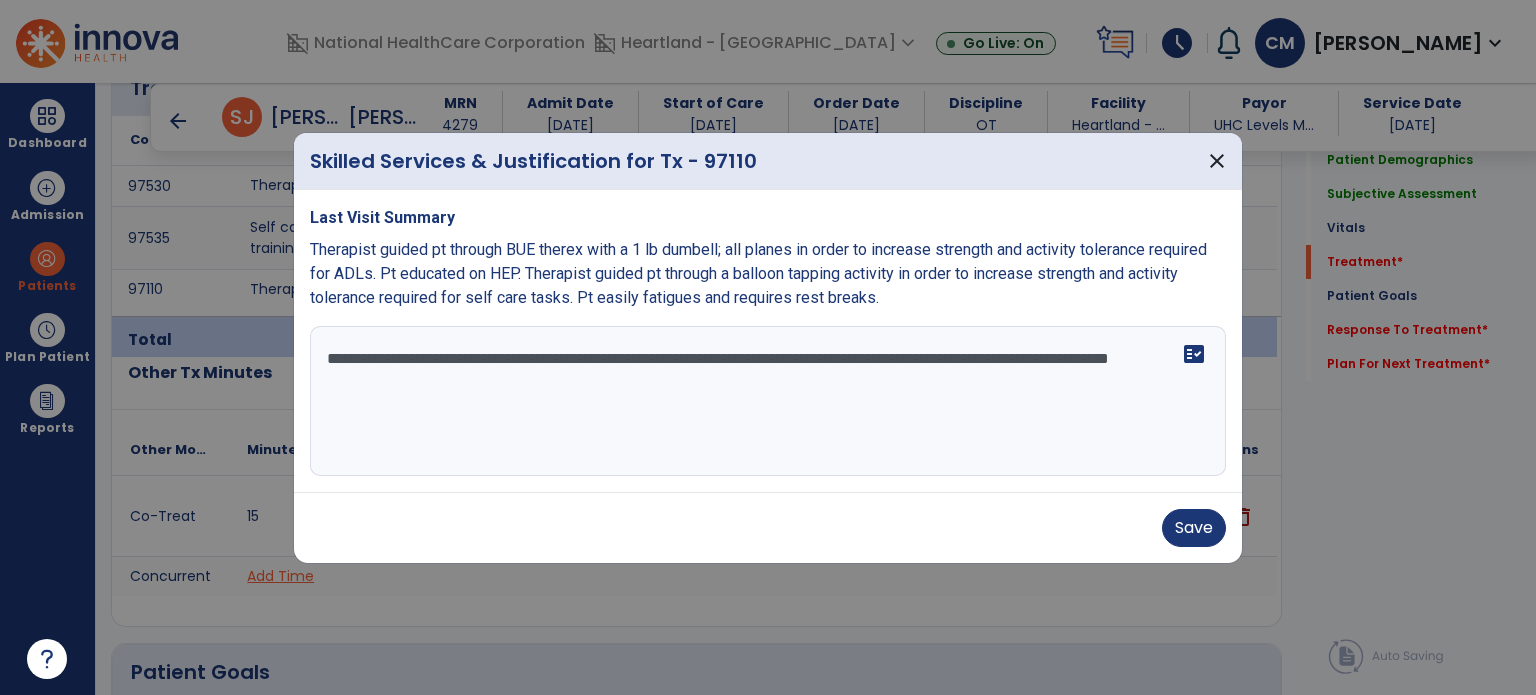 type on "**********" 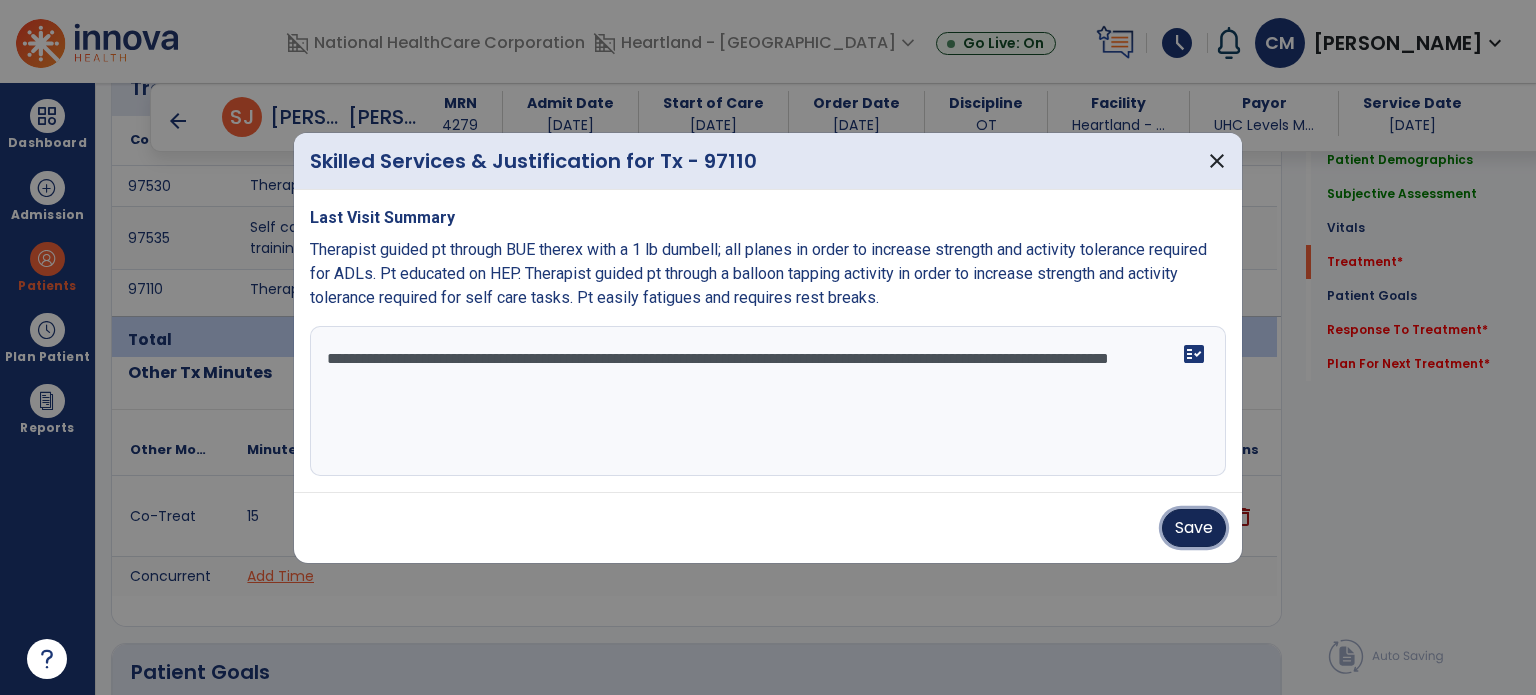 click on "Save" at bounding box center [1194, 528] 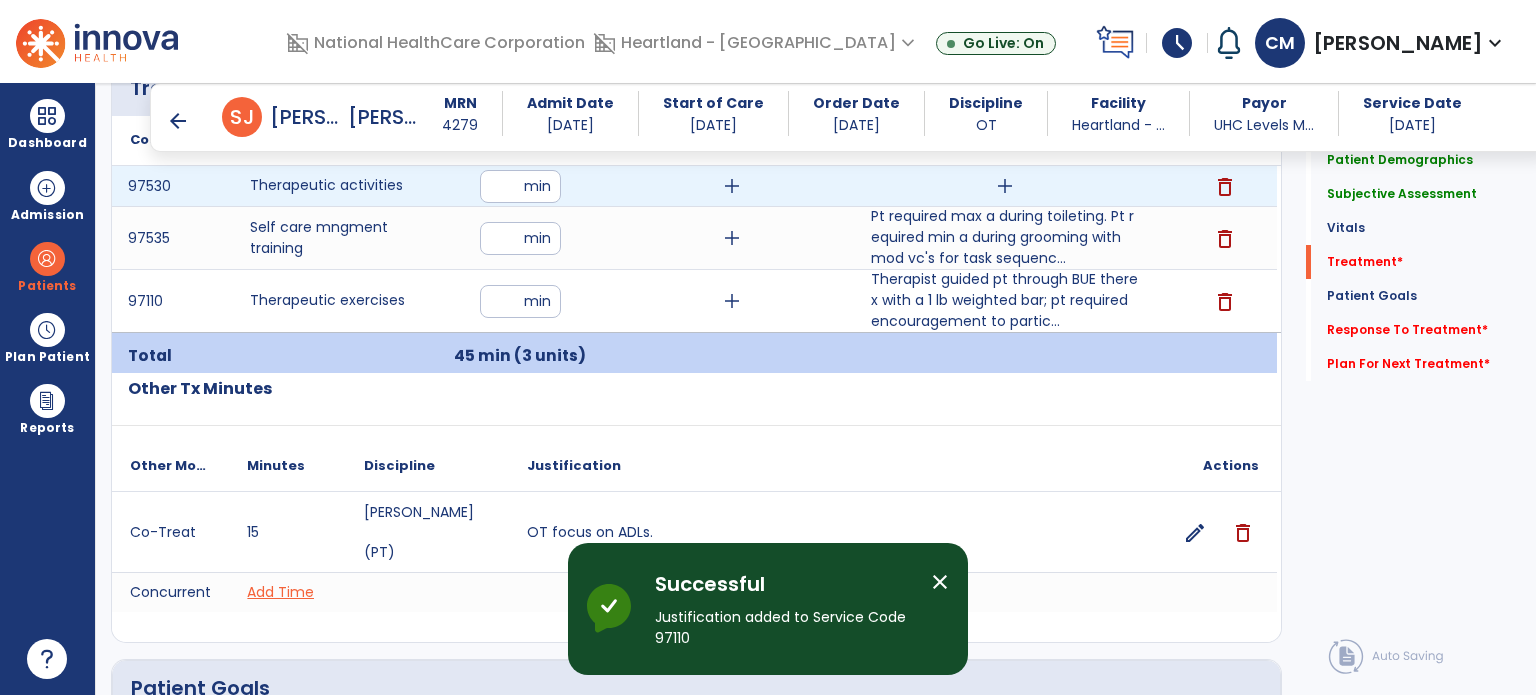 click on "add" at bounding box center (1005, 186) 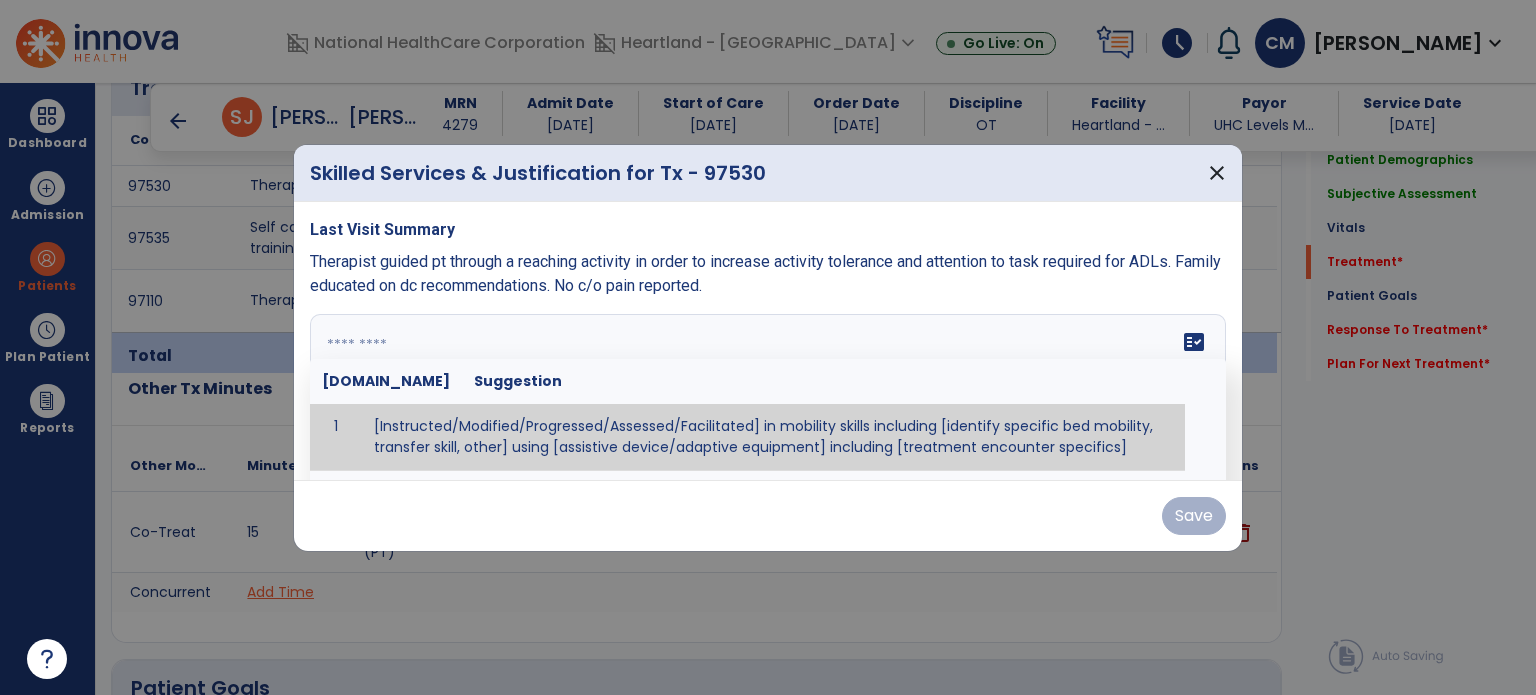 click on "fact_check  [DOMAIN_NAME] Suggestion 1 [Instructed/Modified/Progressed/Assessed/Facilitated] in mobility skills including [identify specific bed mobility, transfer skill, other] using [assistive device/adaptive equipment] including [treatment encounter specifics]" at bounding box center (768, 389) 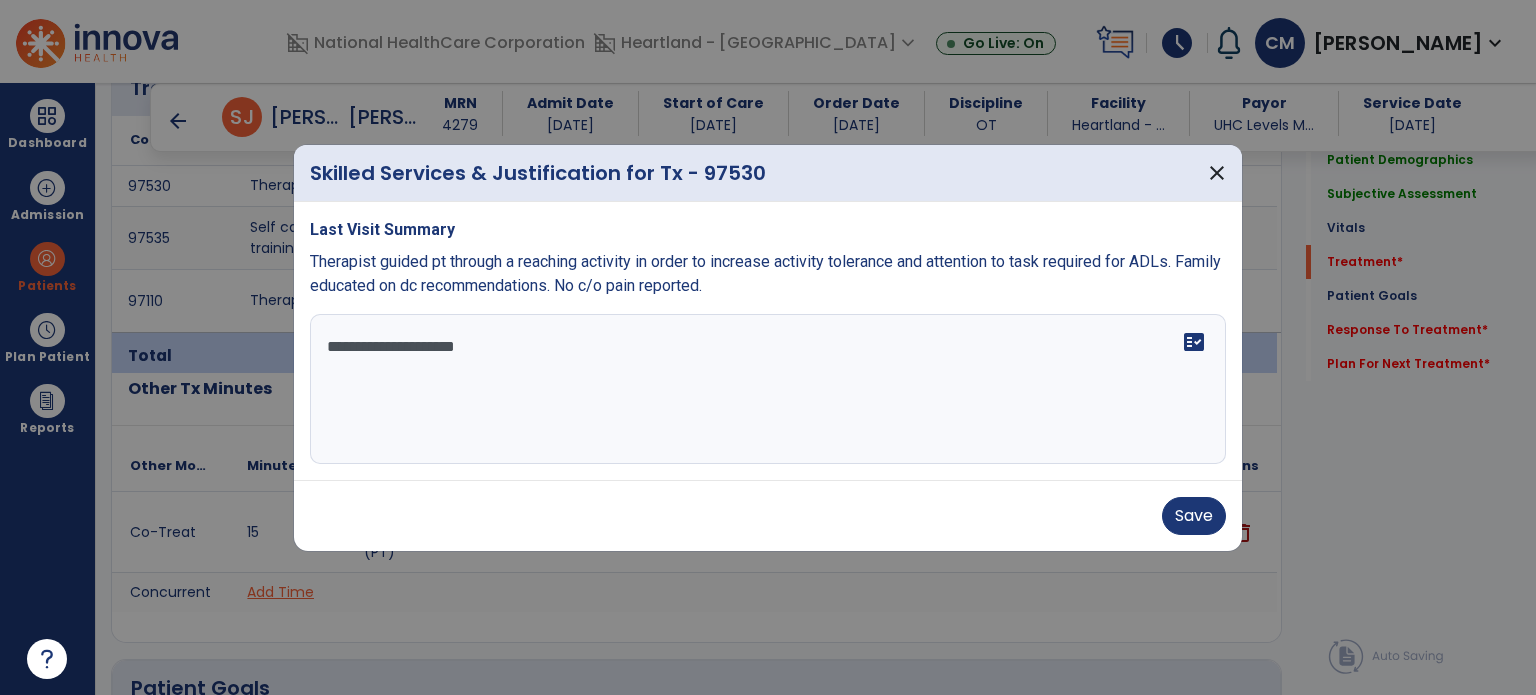 click on "Therapist guided pt through a reaching activity in order to increase activity tolerance and attention to task required for ADLs. Family educated on dc recommendations.  No c/o pain reported." at bounding box center (765, 273) 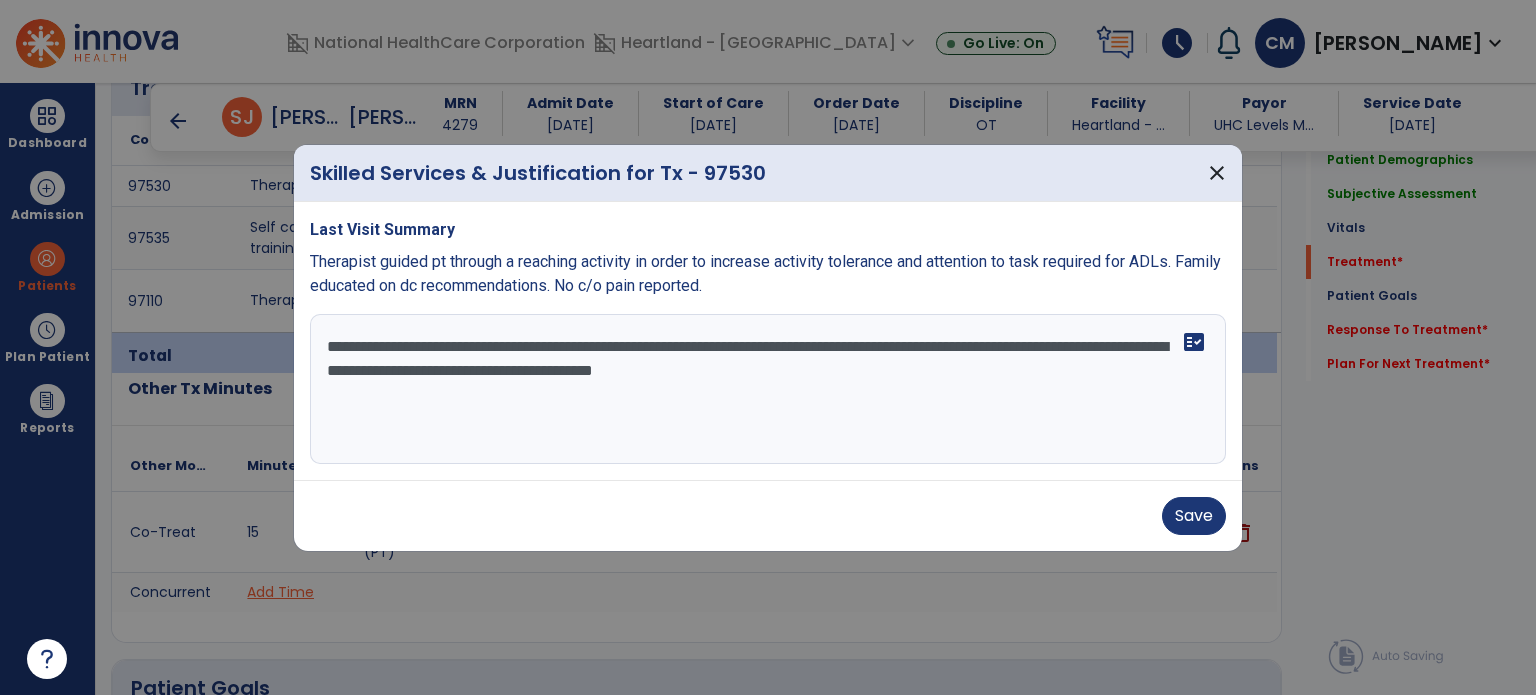 type on "**********" 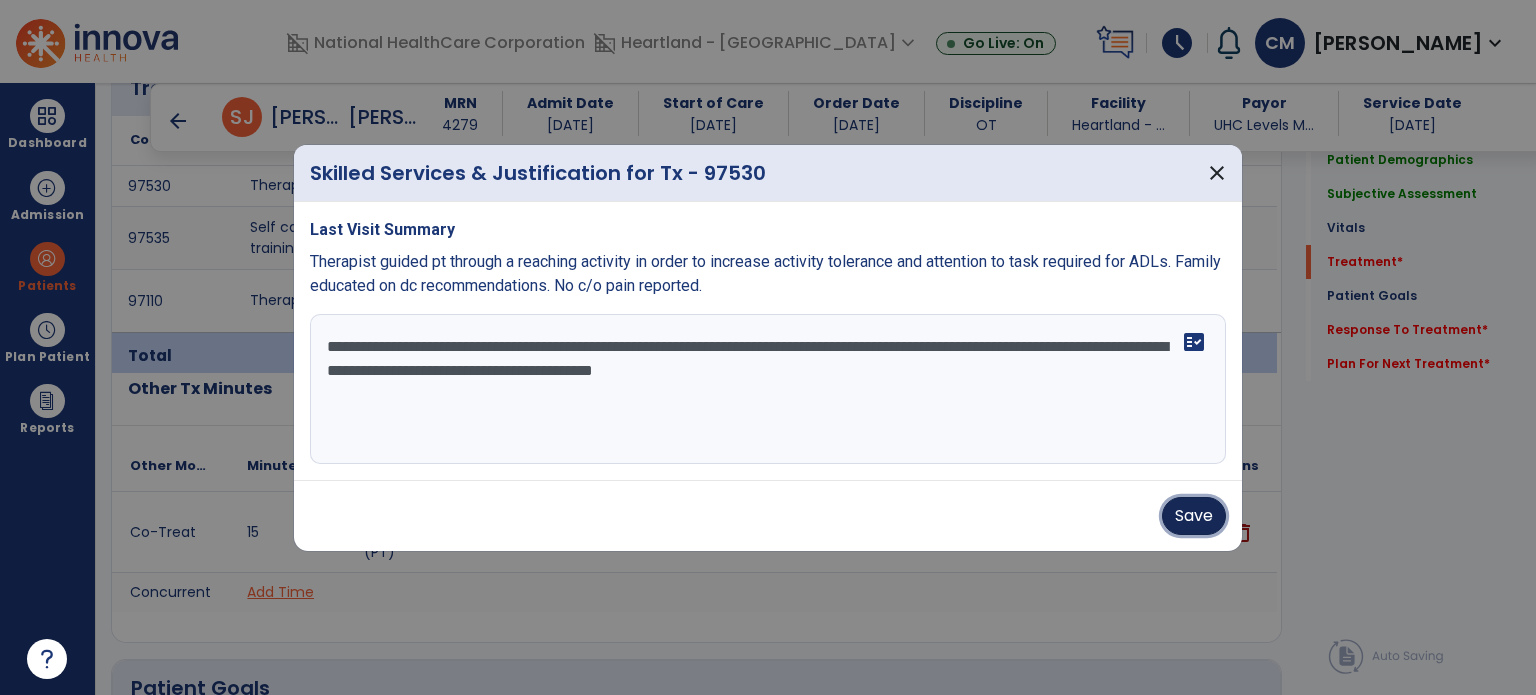 click on "Save" at bounding box center (1194, 516) 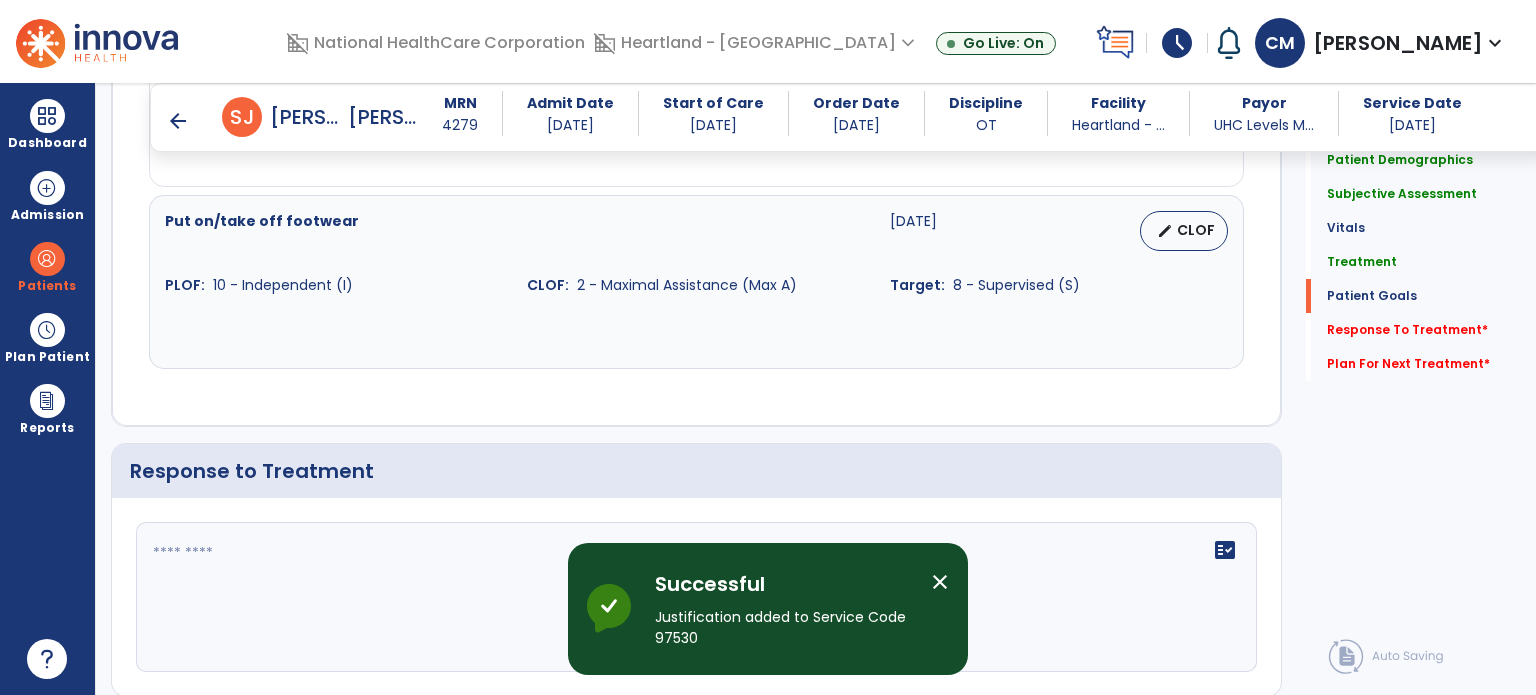 scroll, scrollTop: 2700, scrollLeft: 0, axis: vertical 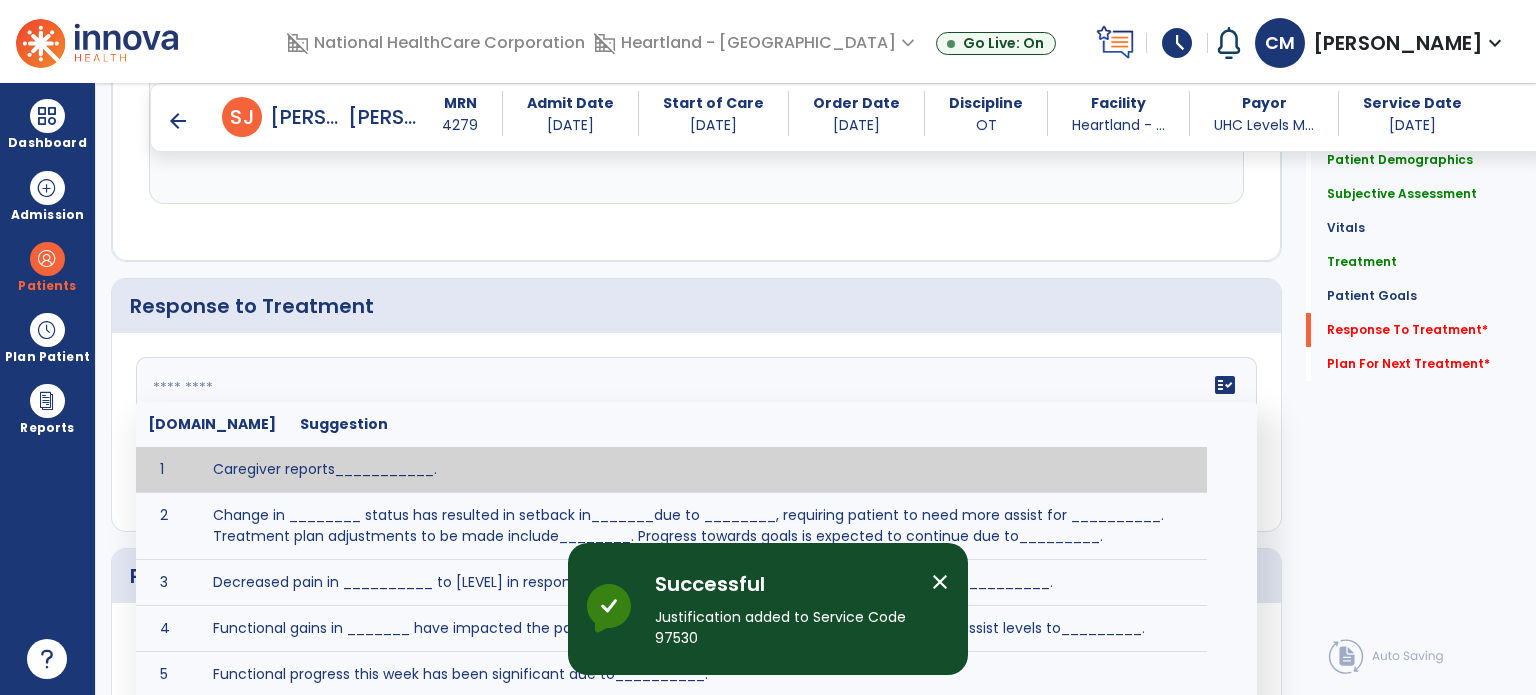 click on "fact_check  [DOMAIN_NAME] Suggestion 1 Caregiver reports___________. 2 Change in ________ status has resulted in setback in_______due to ________, requiring patient to need more assist for __________.   Treatment plan adjustments to be made include________.  Progress towards goals is expected to continue due to_________. 3 Decreased pain in __________ to [LEVEL] in response to [MODALITY/TREATMENT] allows for improvement in _________. 4 Functional gains in _______ have impacted the patient's ability to perform_________ with a reduction in assist levels to_________. 5 Functional progress this week has been significant due to__________. 6 Gains in ________ have improved the patient's ability to perform ______with decreased levels of assist to___________. 7 Improvement in ________allows patient to tolerate higher levels of challenges in_________. 8 Pain in [AREA] has decreased to [LEVEL] in response to [TREATMENT/MODALITY], allowing fore ease in completing__________. 9 10 11 12 13 14 15 16 17 18 19 20 21" 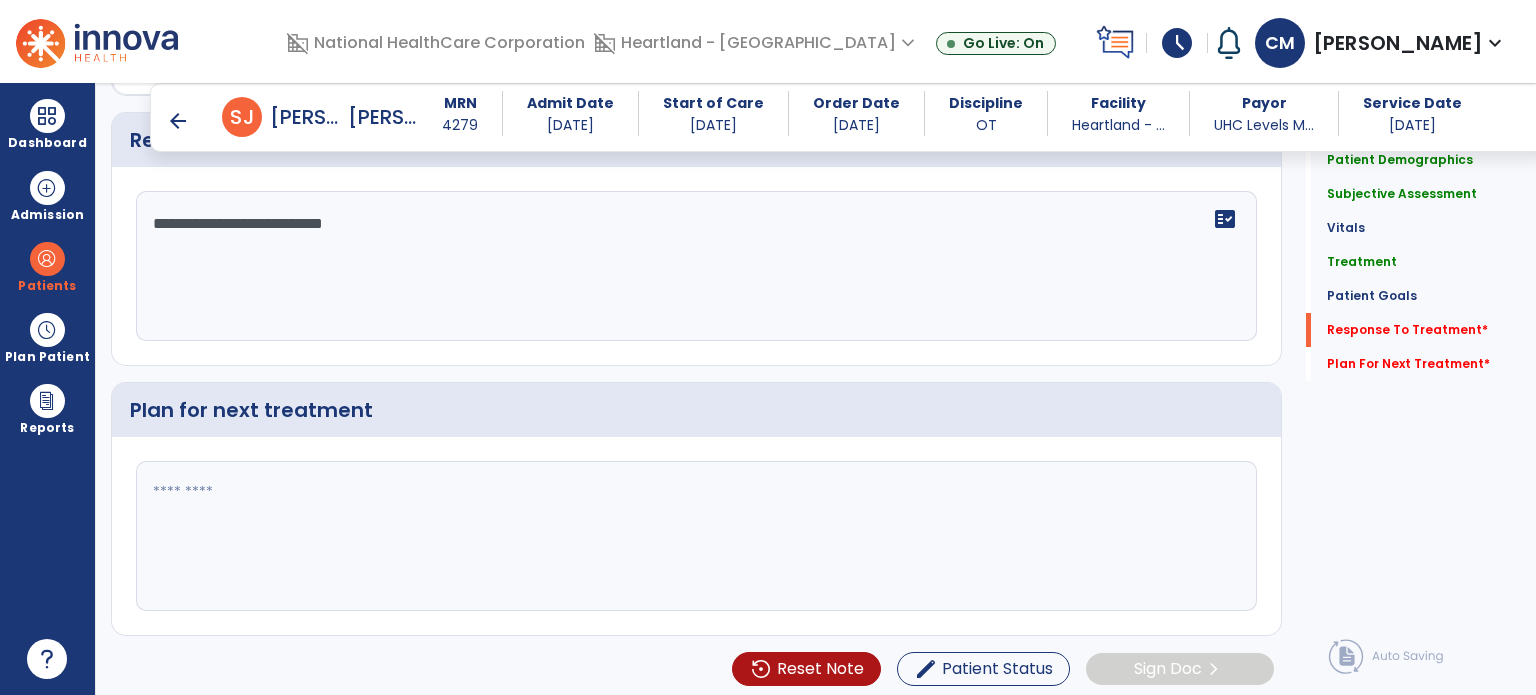 type on "**********" 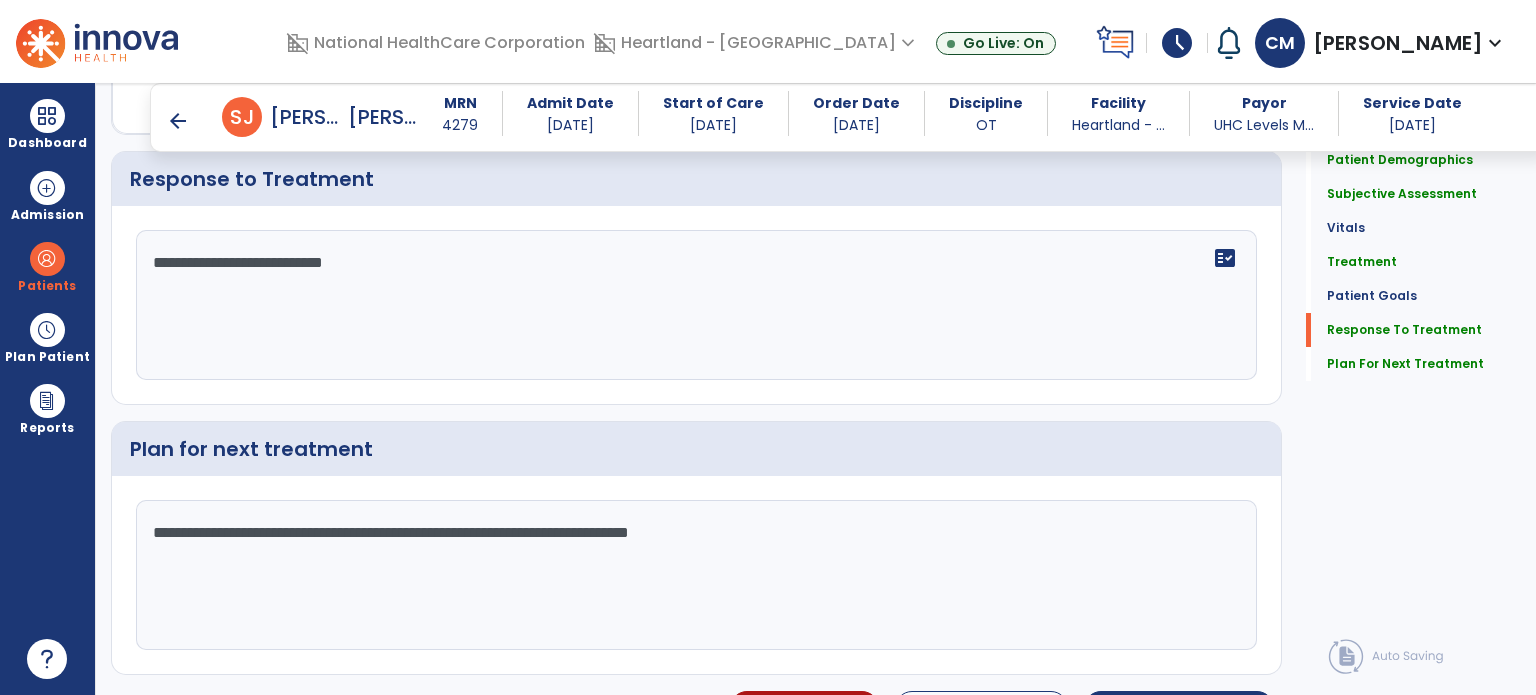 scroll, scrollTop: 2866, scrollLeft: 0, axis: vertical 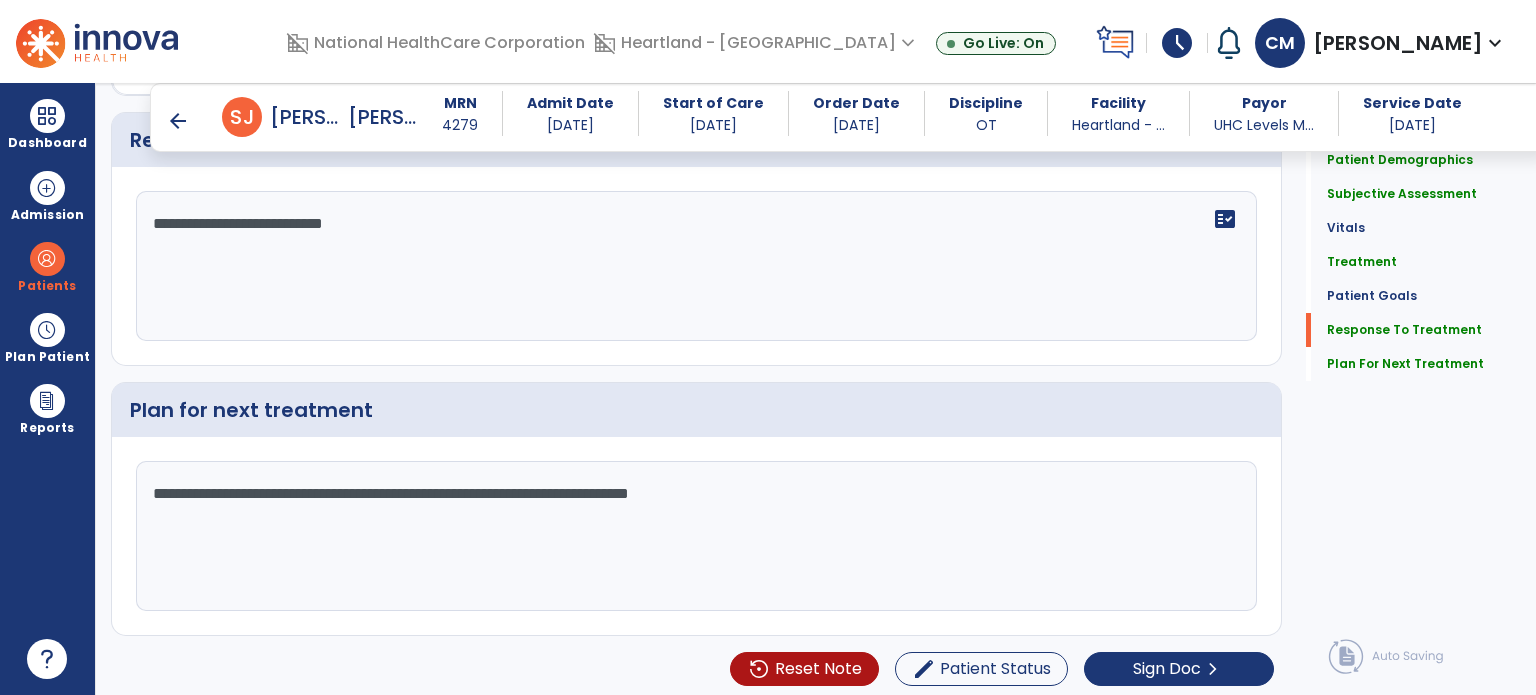 type on "**********" 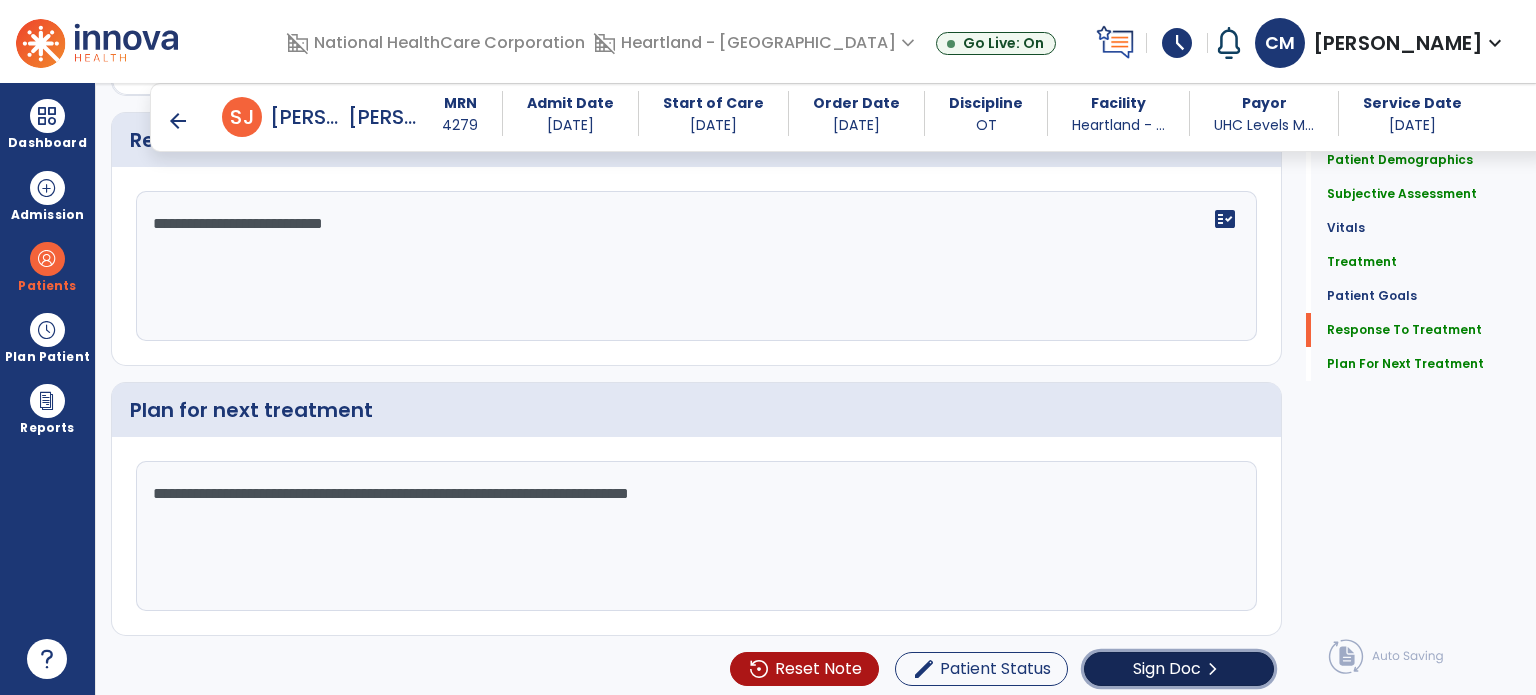 click on "Sign Doc" 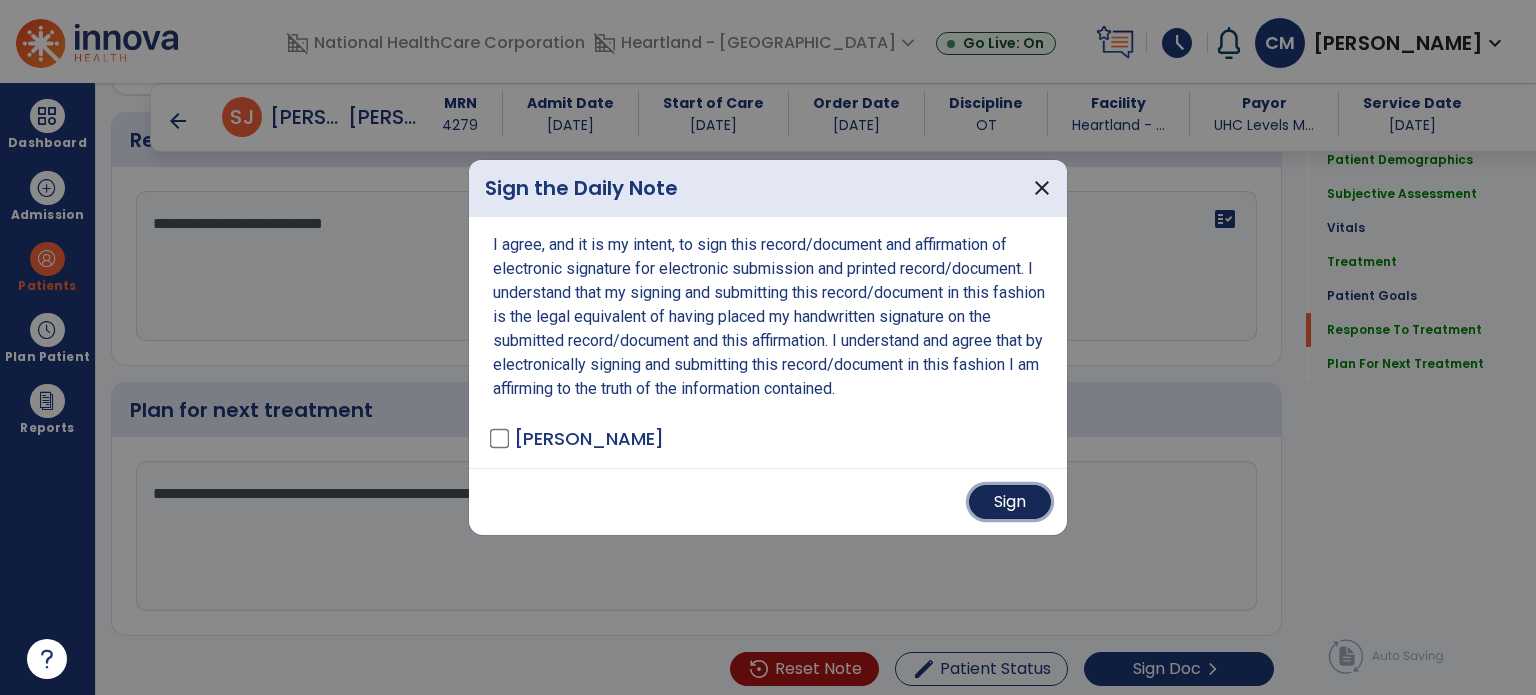 click on "Sign" at bounding box center [1010, 502] 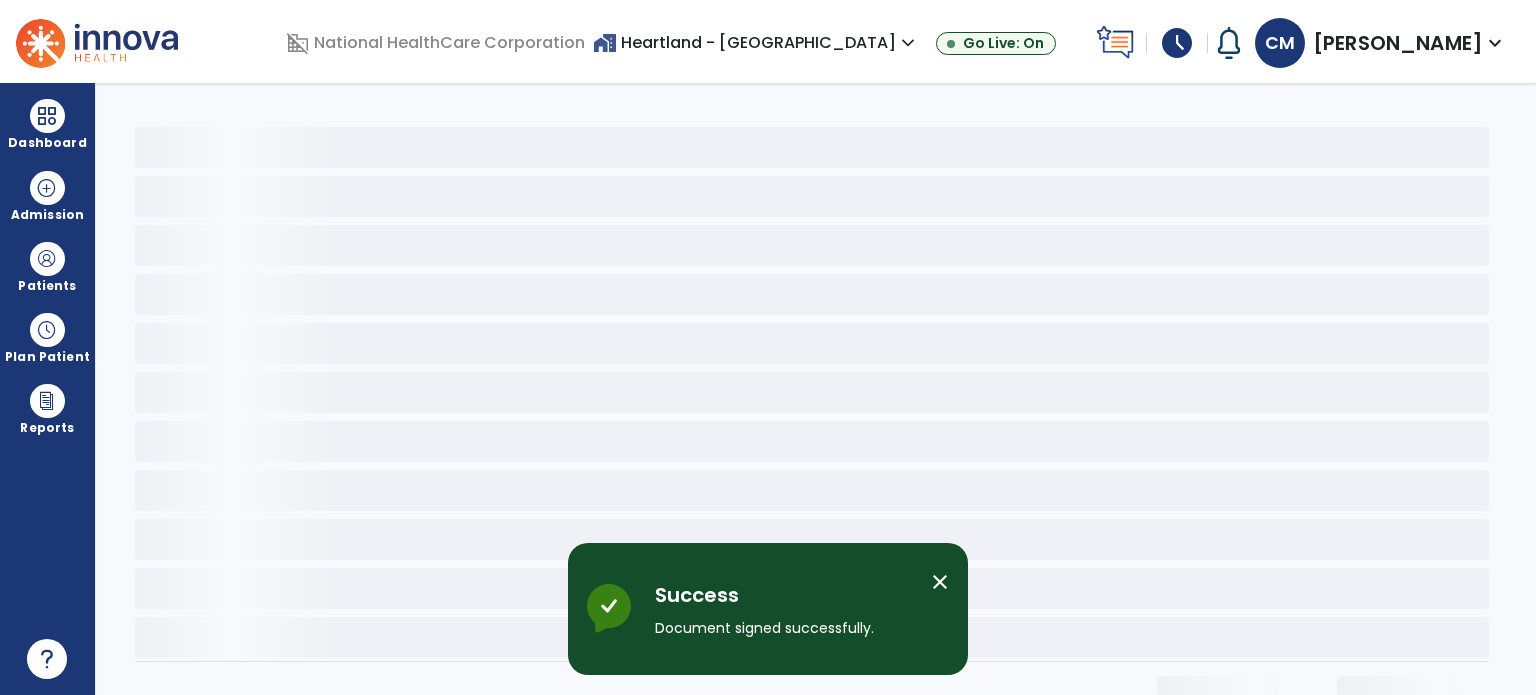 scroll, scrollTop: 0, scrollLeft: 0, axis: both 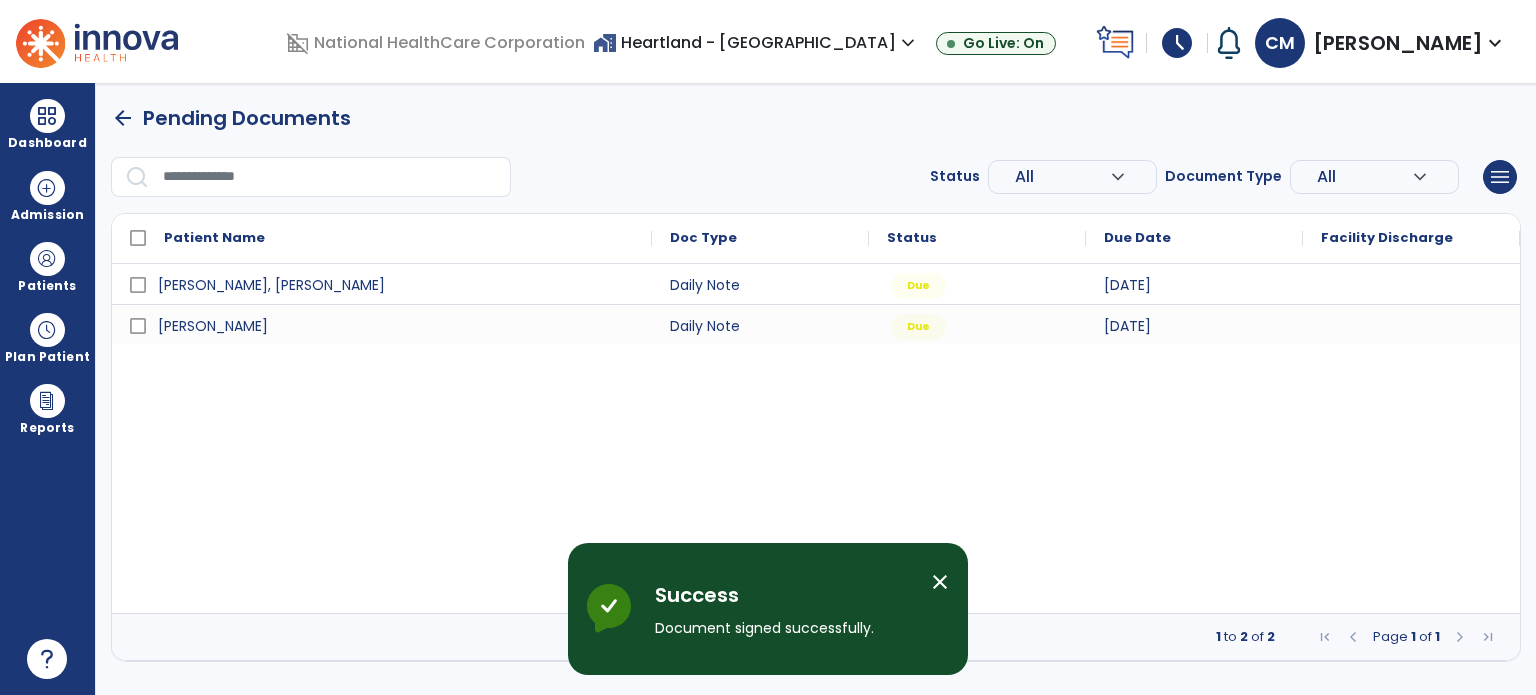 click on "close" at bounding box center (940, 582) 